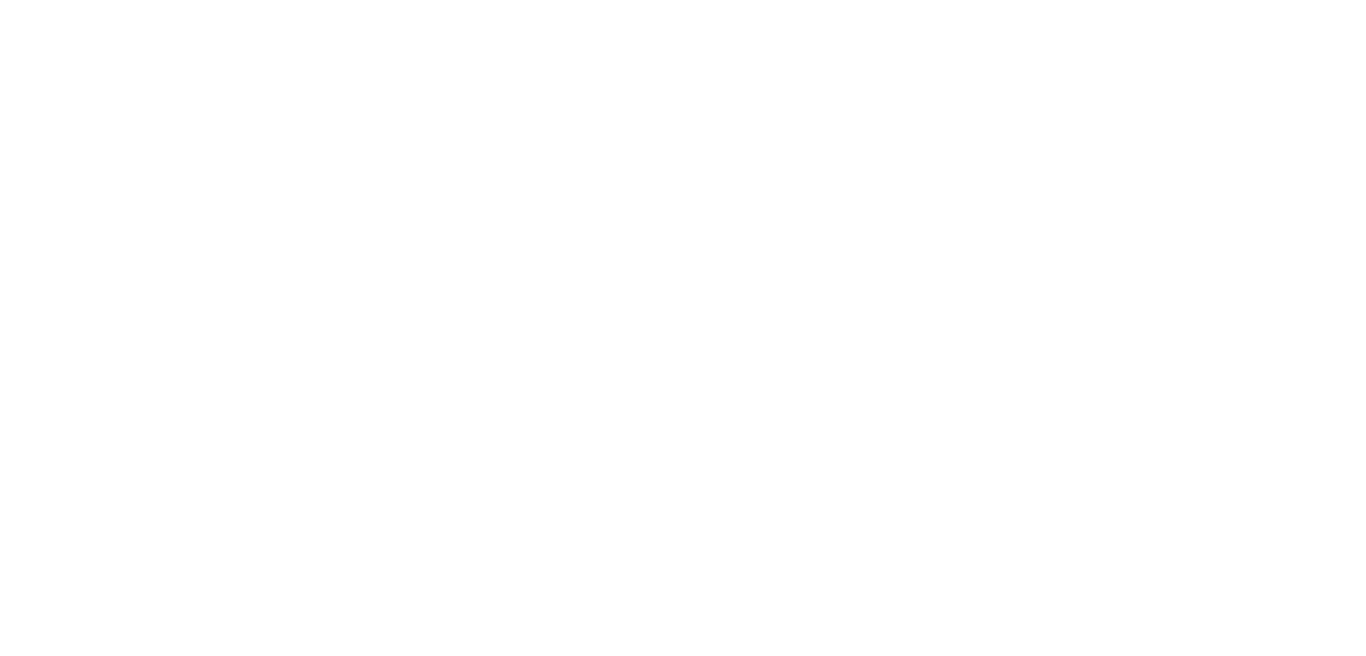 scroll, scrollTop: 0, scrollLeft: 0, axis: both 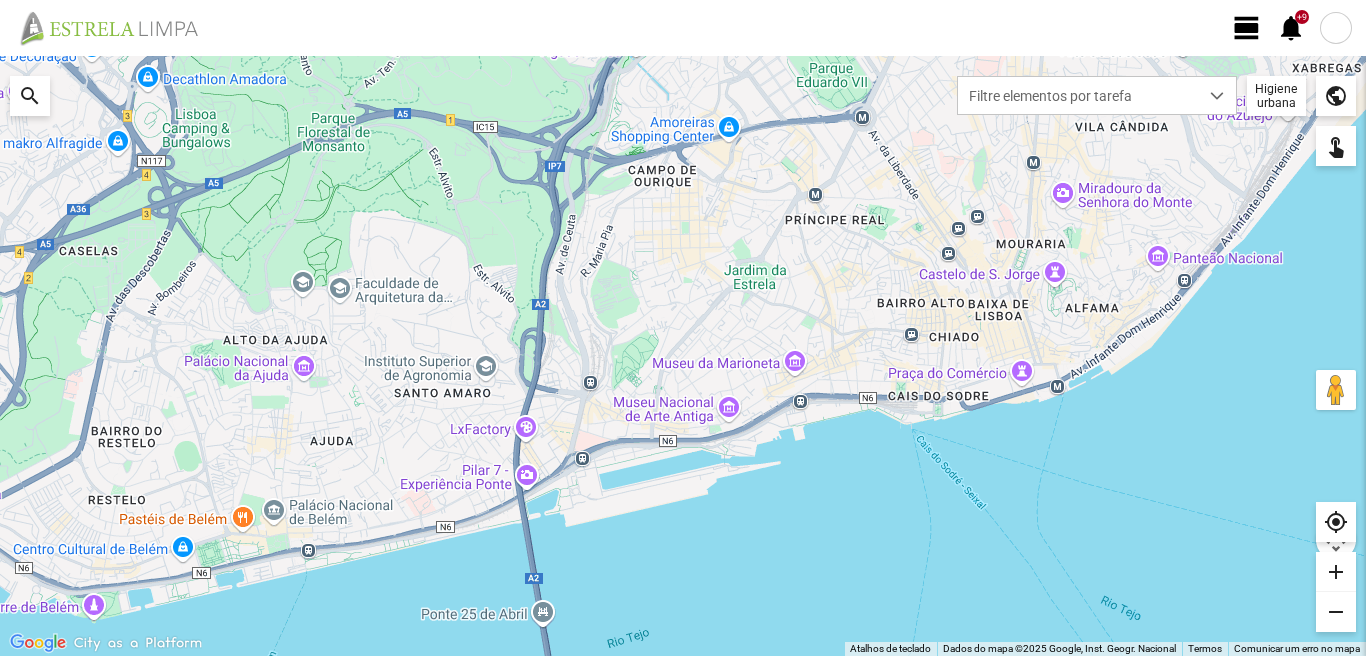 click on "view_day" 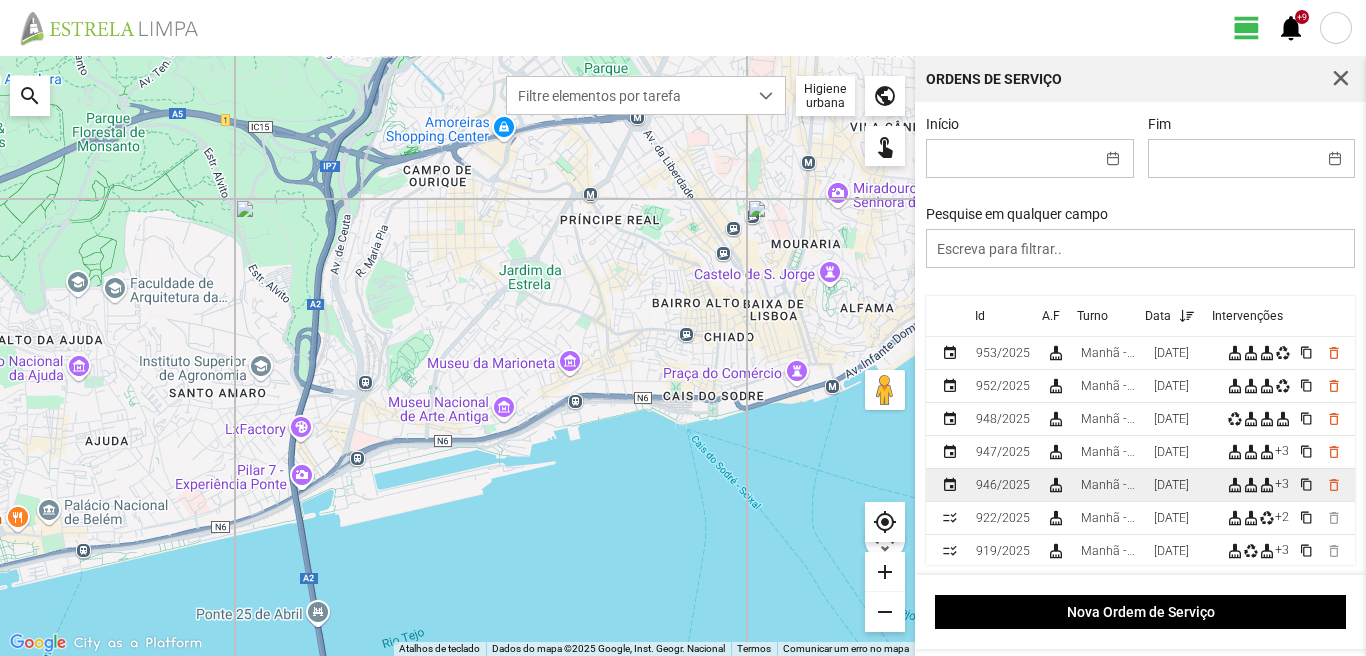 click on "[DATE]" at bounding box center [1171, 485] 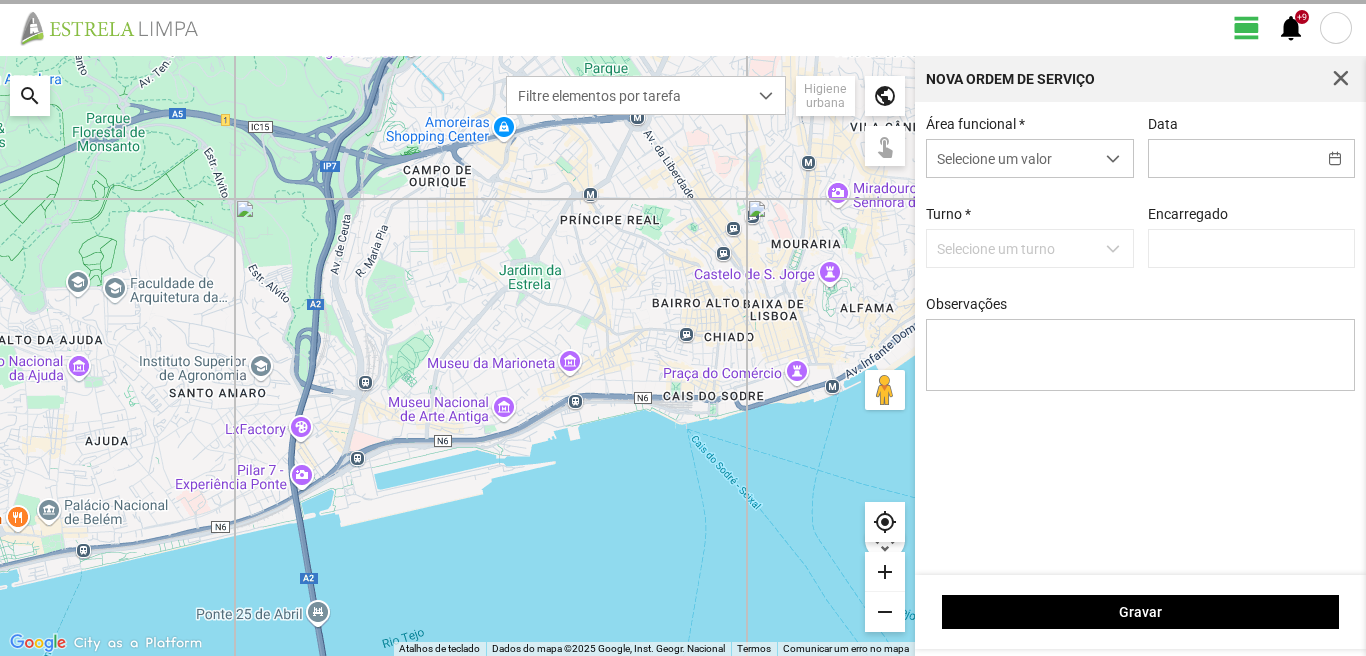 type on "[DATE]" 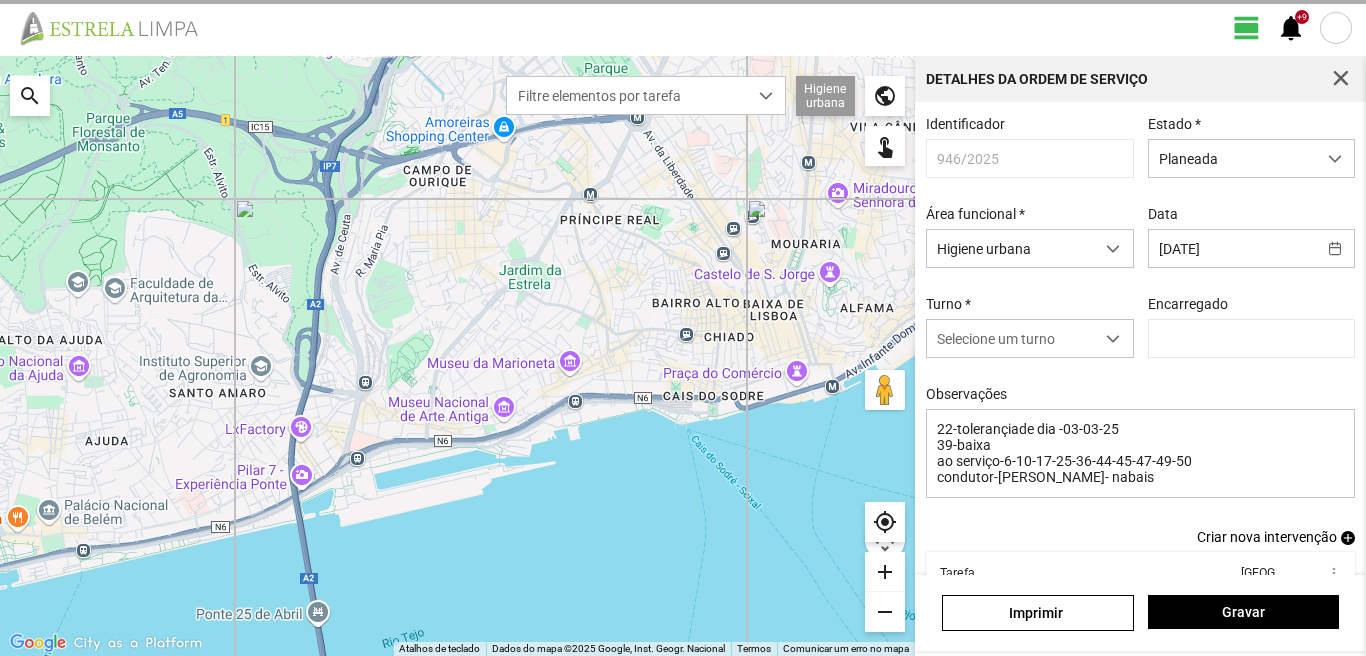 type on "[PERSON_NAME]" 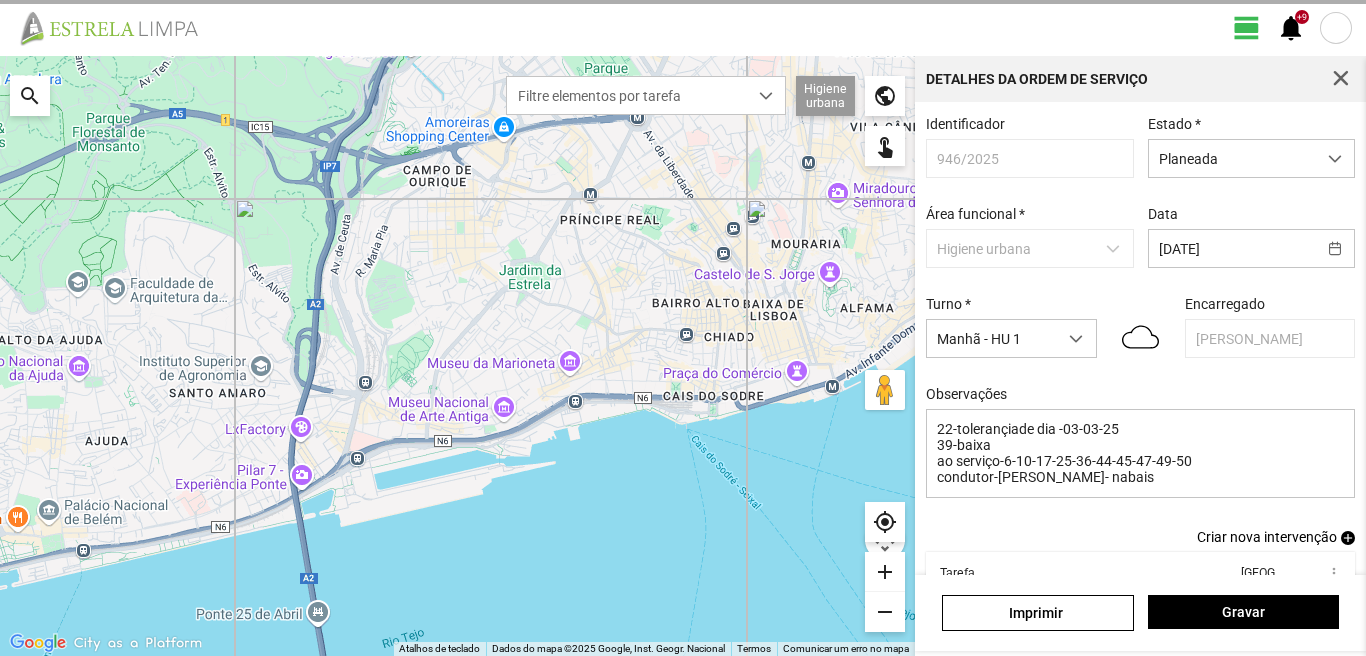 scroll, scrollTop: 126, scrollLeft: 0, axis: vertical 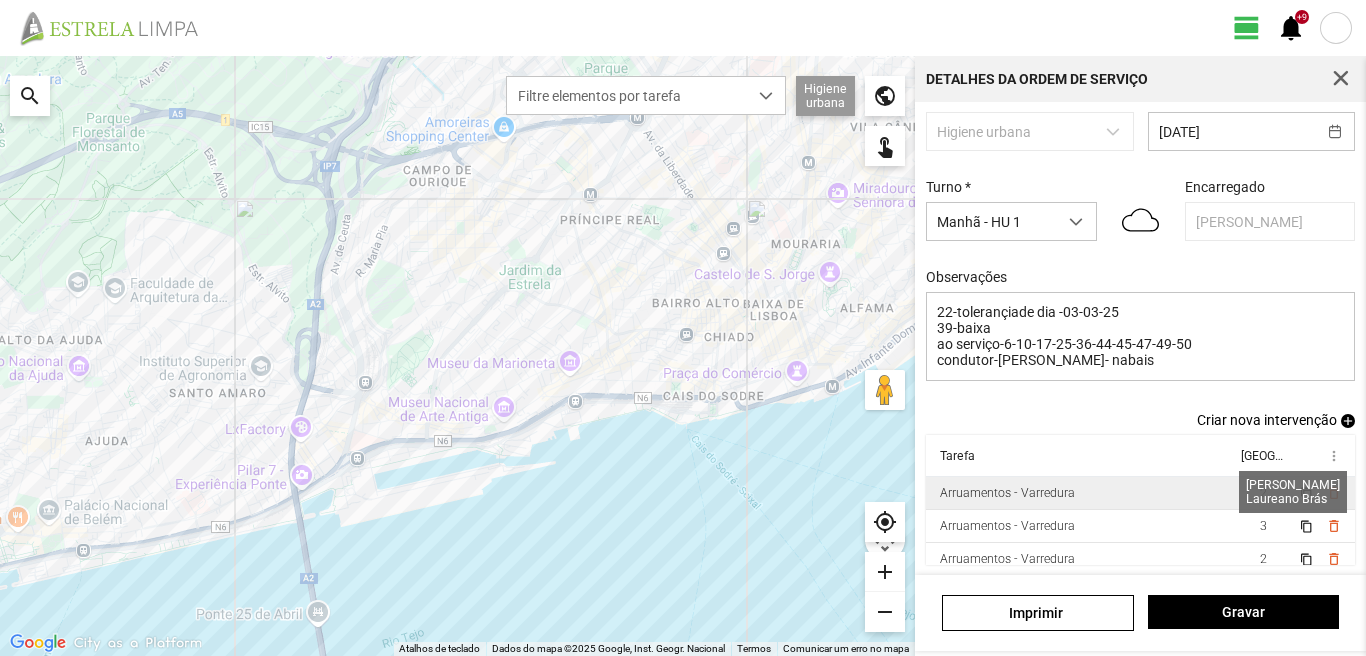 click on "2" at bounding box center [1263, 493] 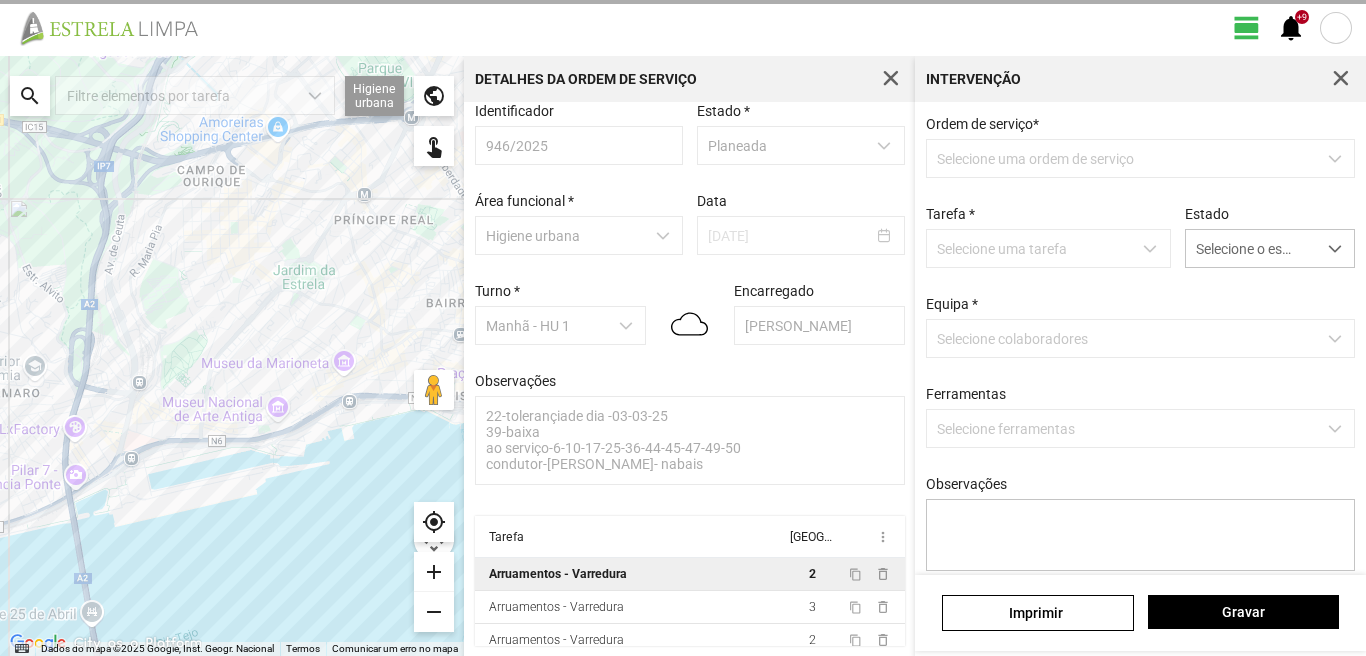 scroll, scrollTop: 21, scrollLeft: 0, axis: vertical 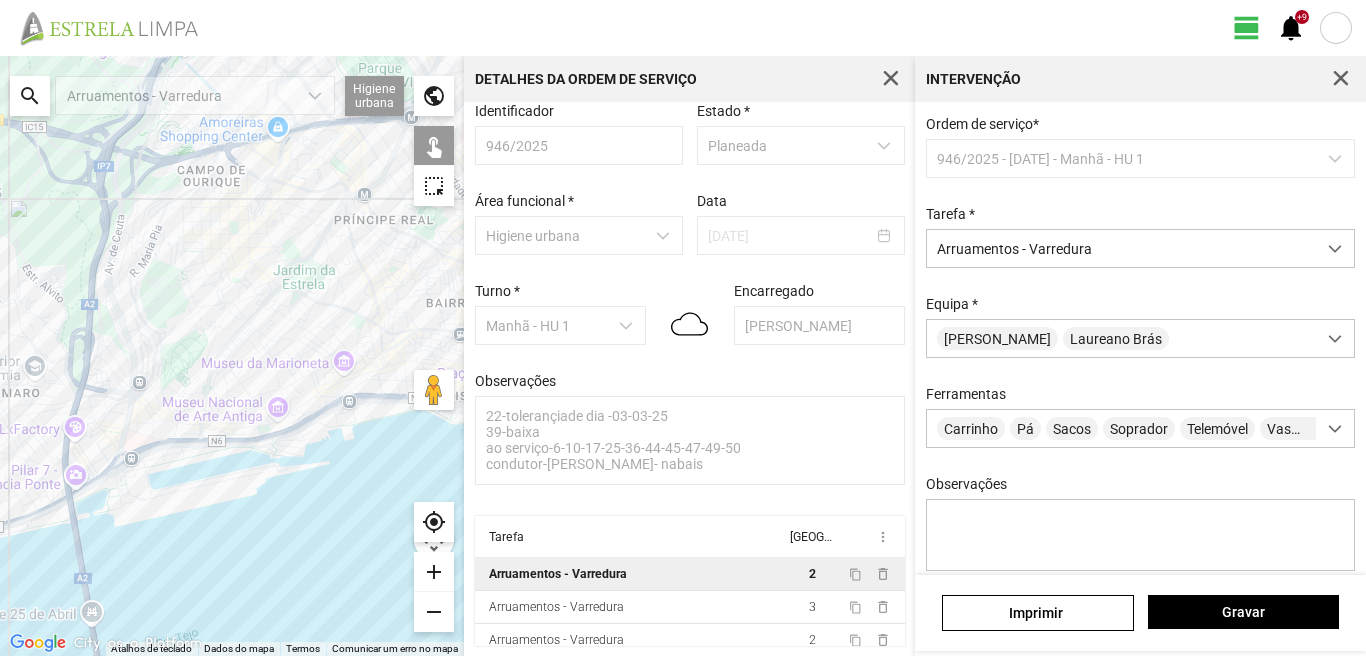 drag, startPoint x: 1340, startPoint y: 72, endPoint x: 1338, endPoint y: 84, distance: 12.165525 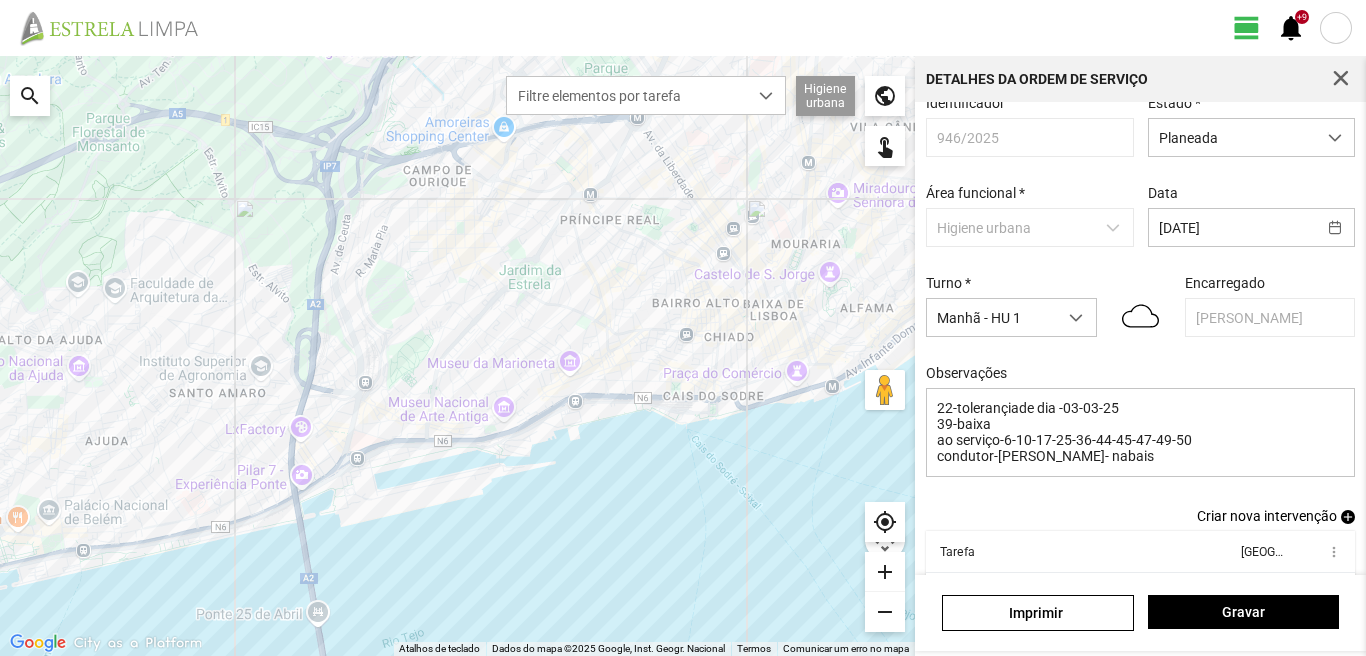 scroll, scrollTop: 110, scrollLeft: 0, axis: vertical 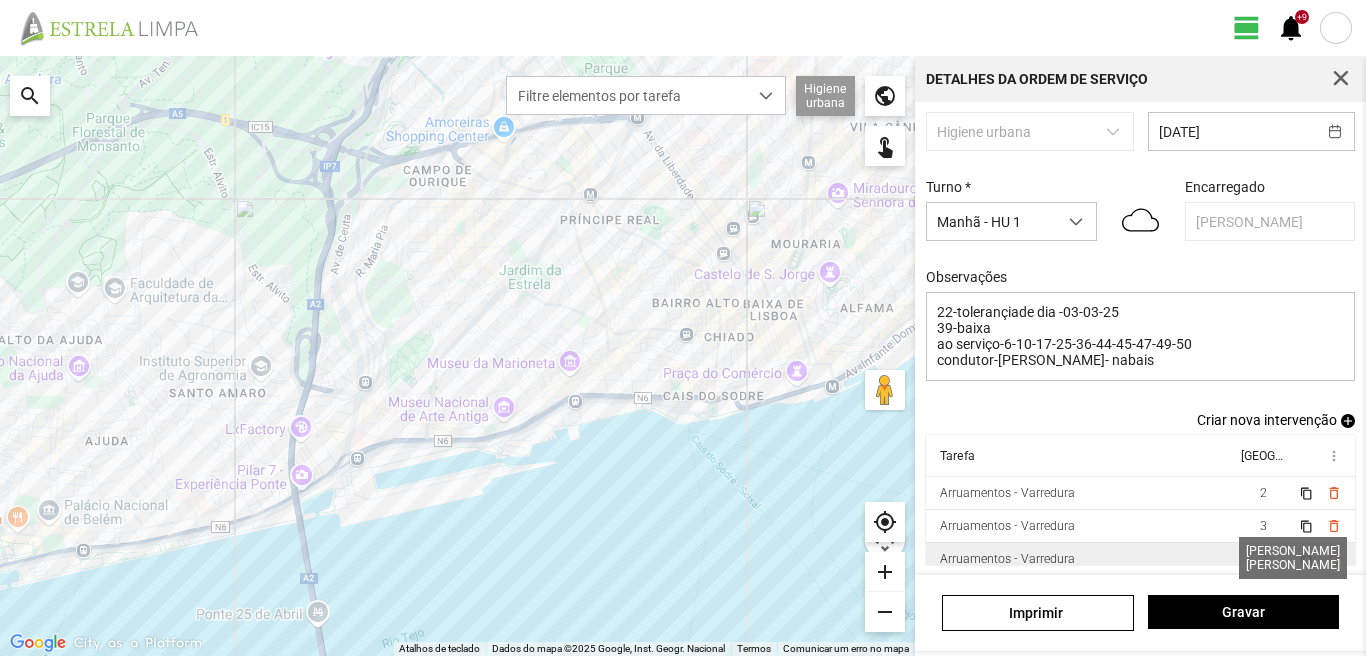 click on "2" at bounding box center [1263, 559] 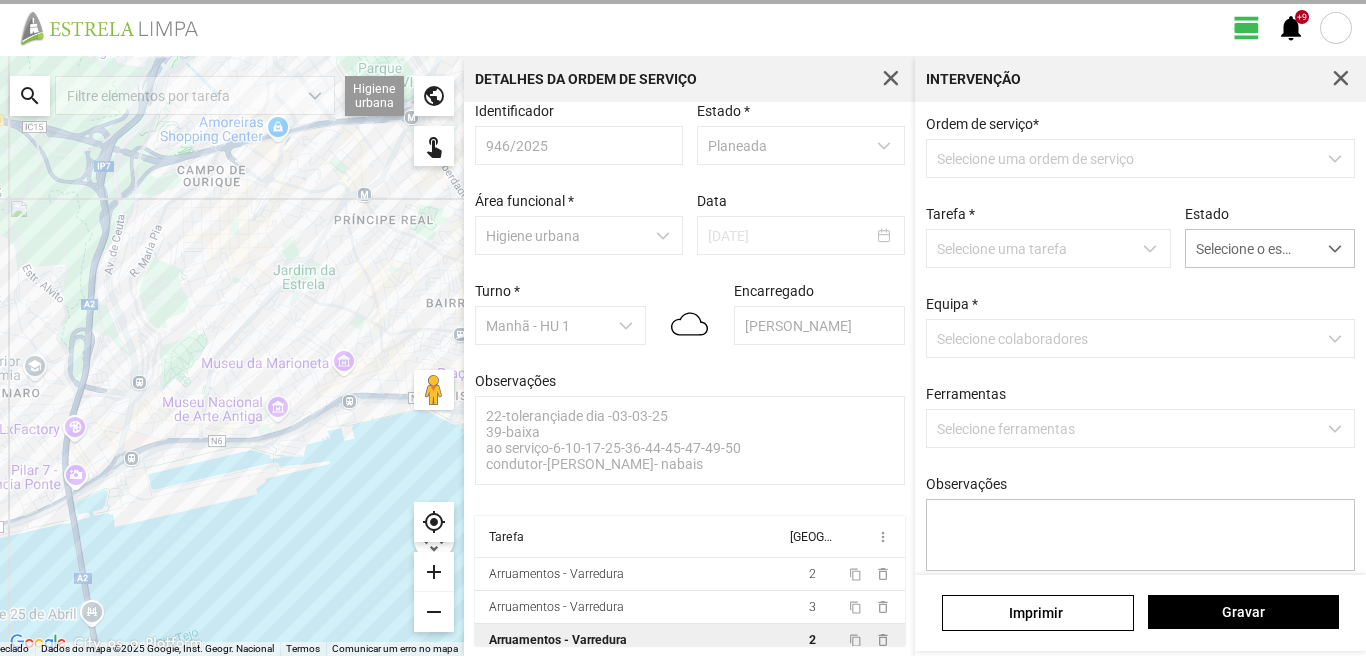 scroll, scrollTop: 21, scrollLeft: 0, axis: vertical 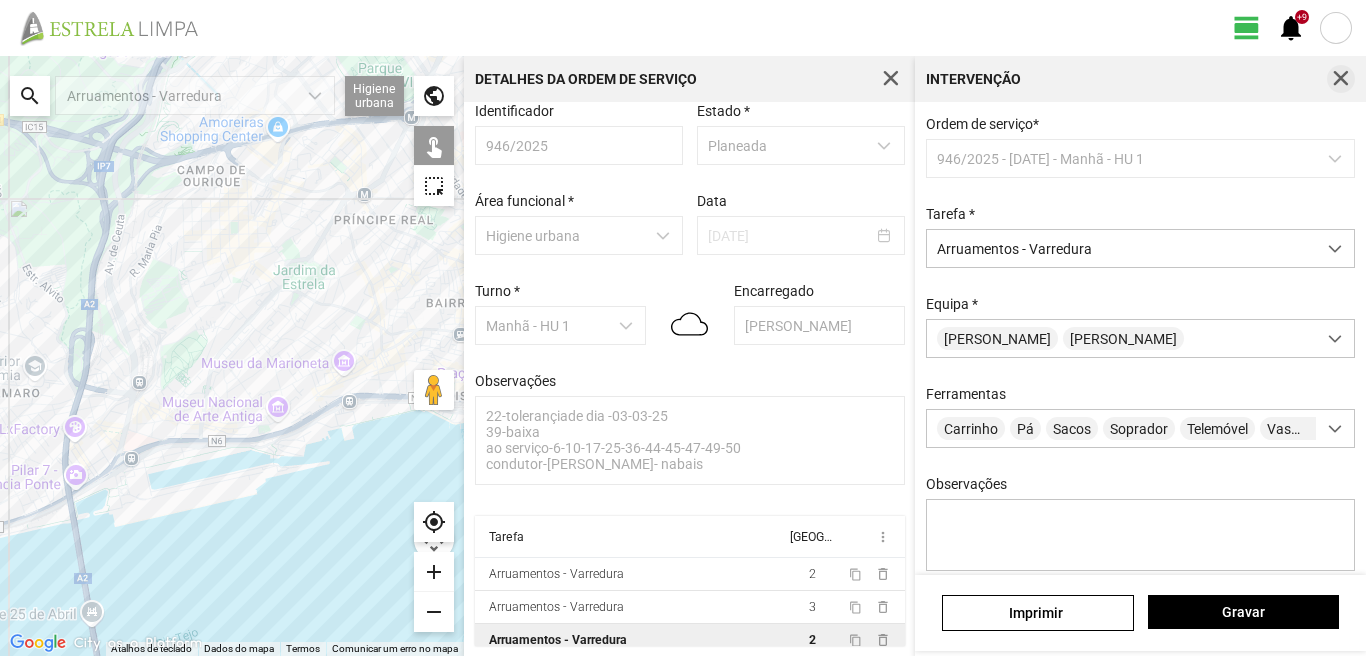 click at bounding box center [1341, 79] 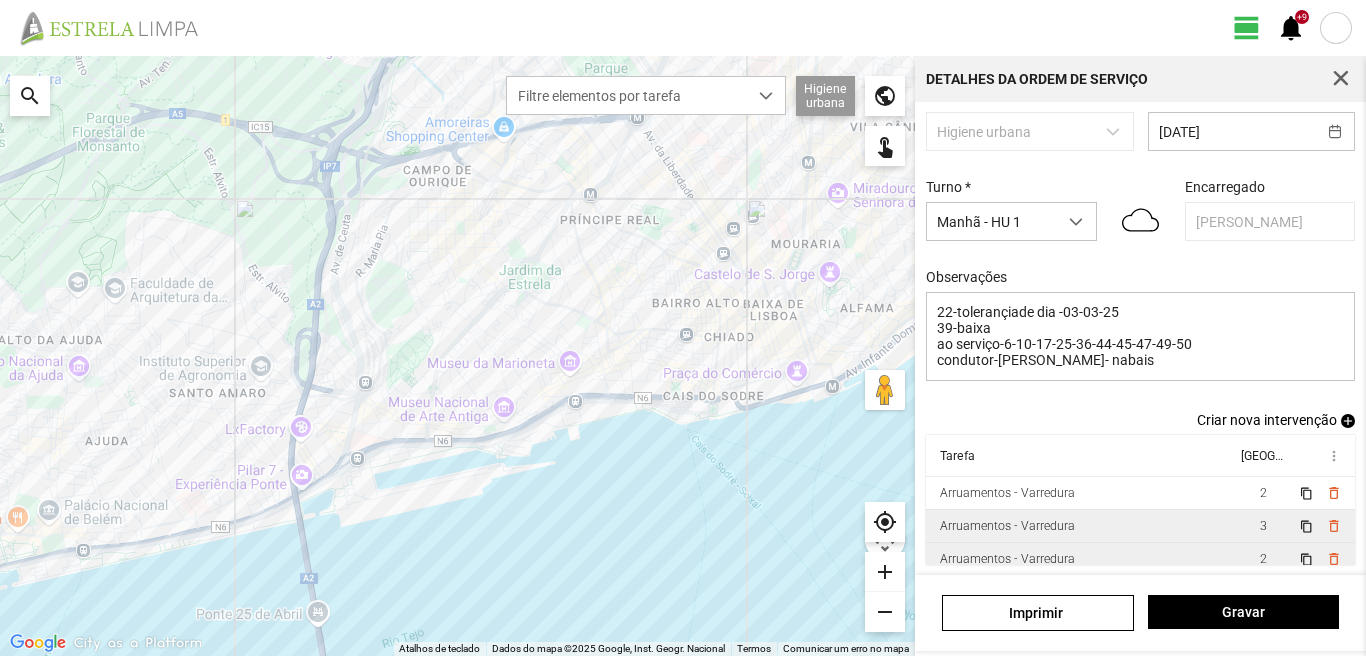 scroll, scrollTop: 126, scrollLeft: 0, axis: vertical 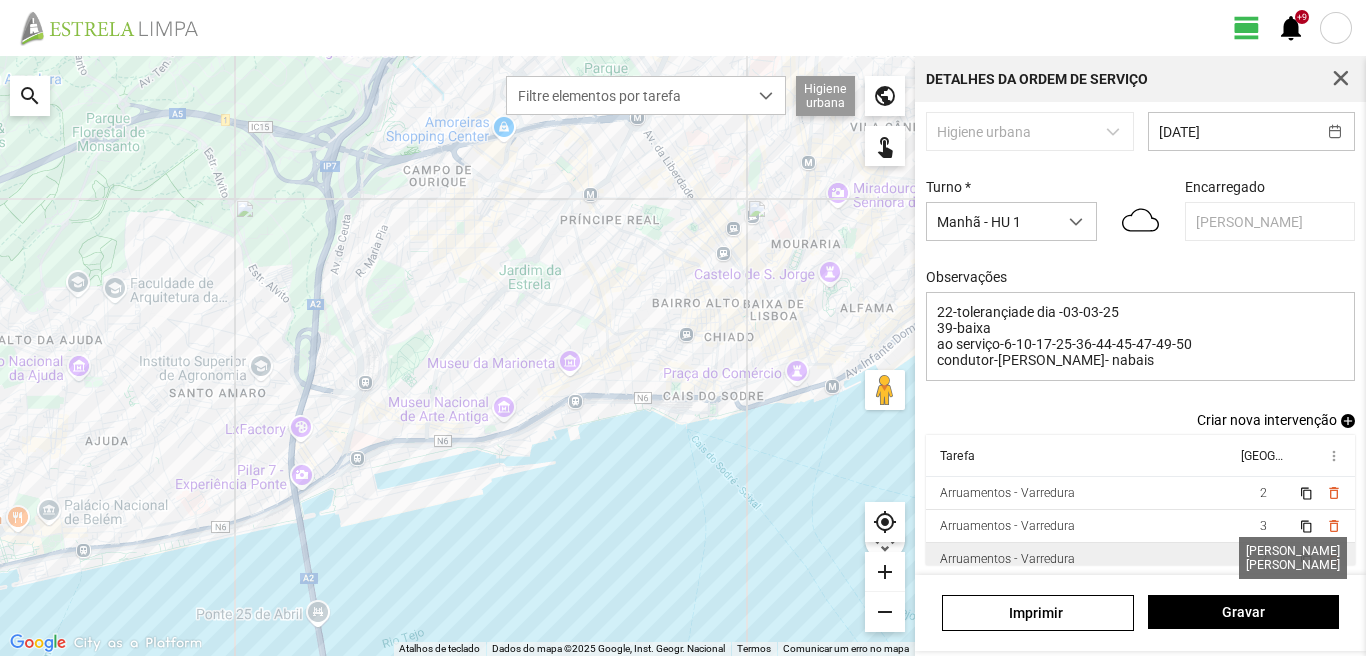 click on "2" at bounding box center (1263, 559) 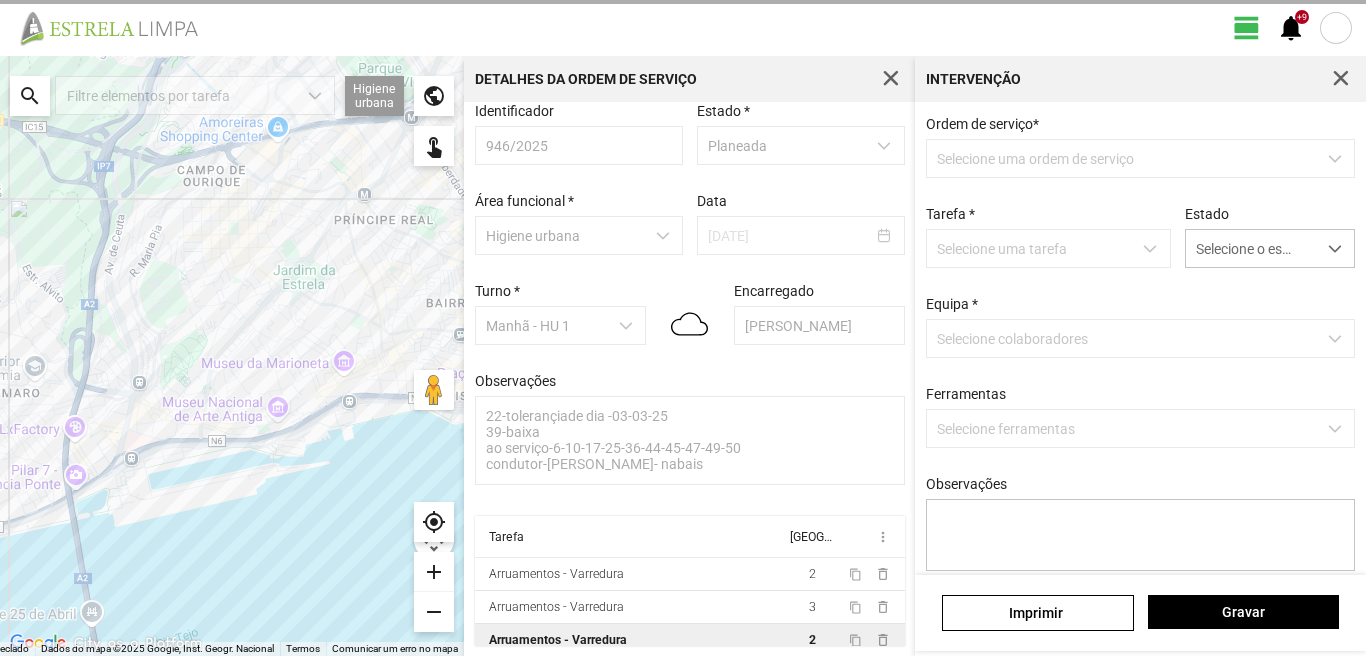 scroll, scrollTop: 21, scrollLeft: 0, axis: vertical 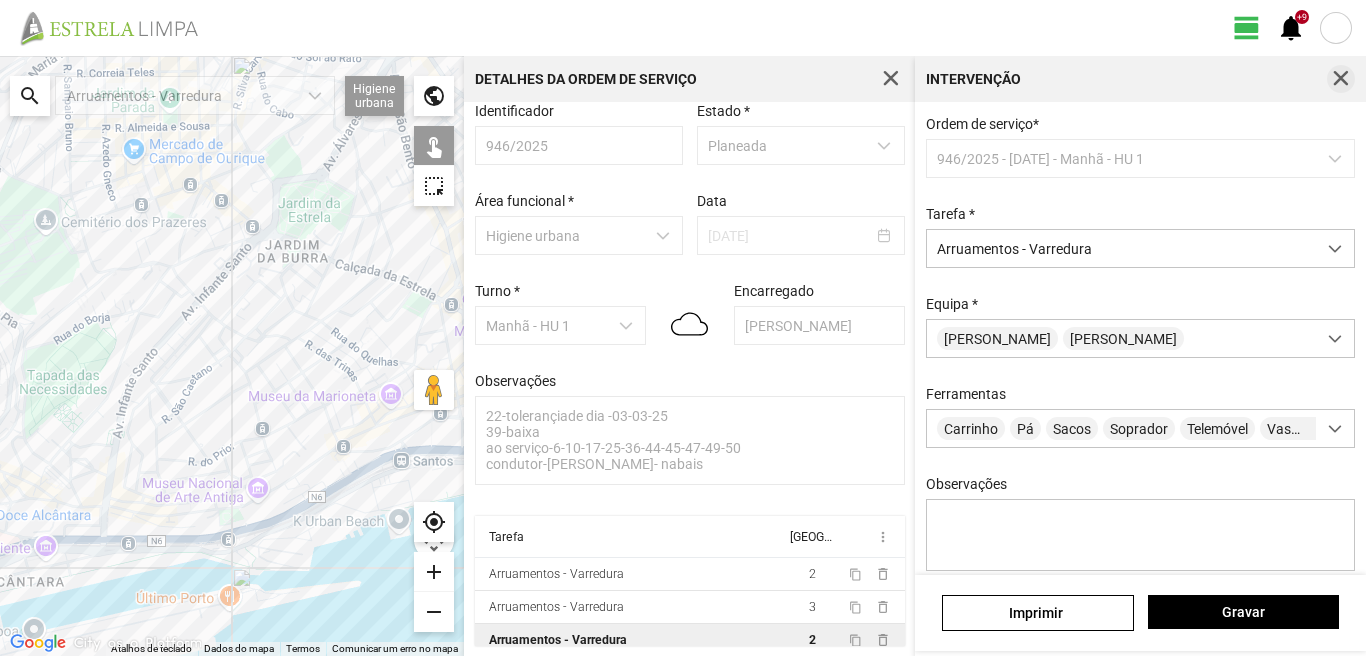 click at bounding box center [1341, 79] 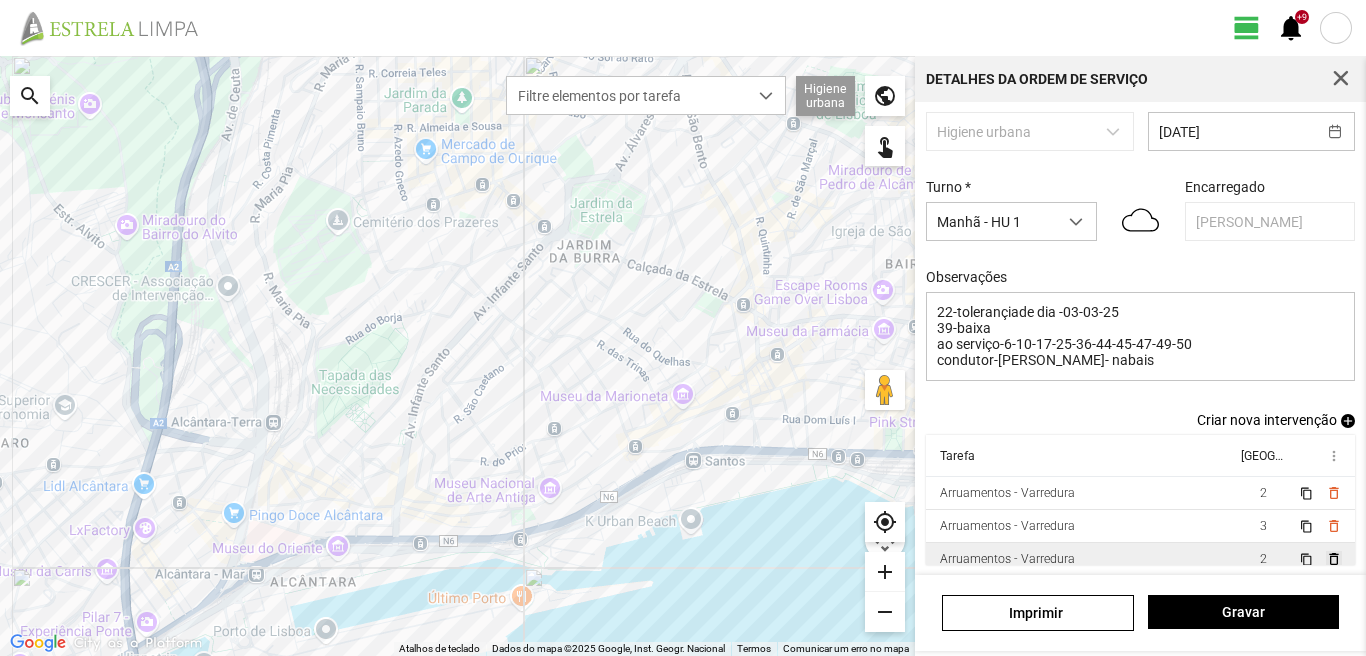 scroll, scrollTop: 126, scrollLeft: 0, axis: vertical 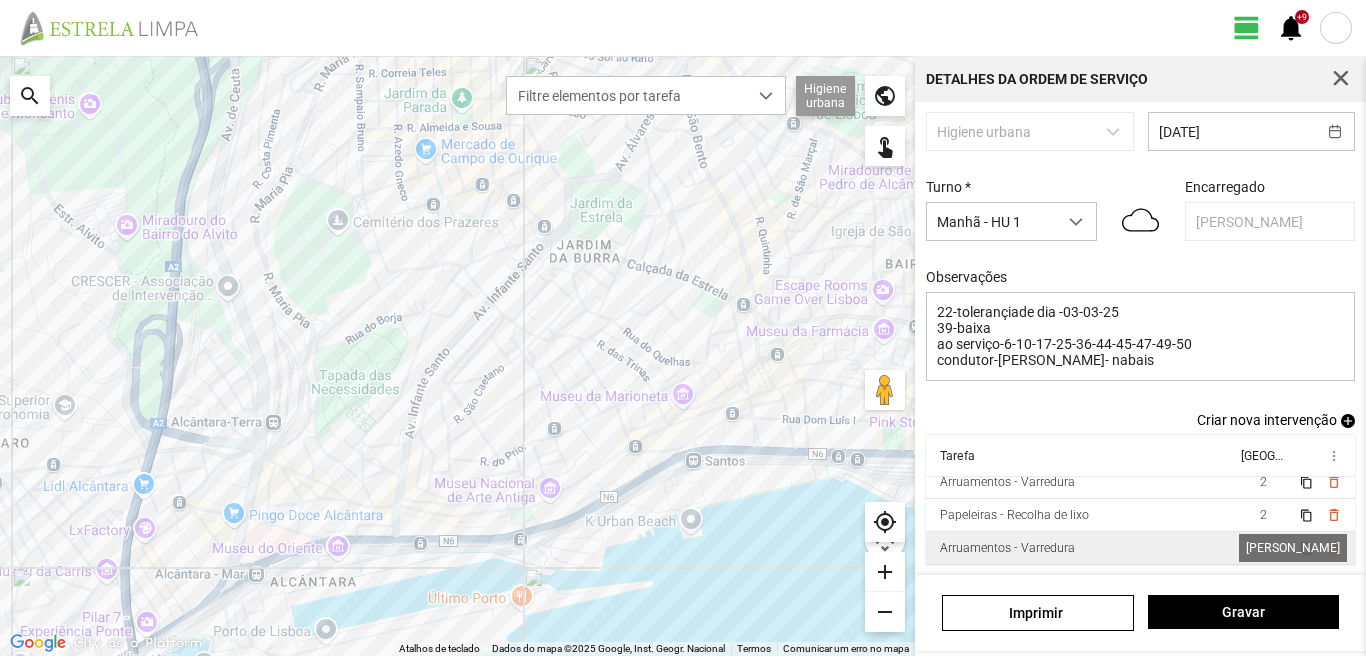 click on "1" at bounding box center (1263, 548) 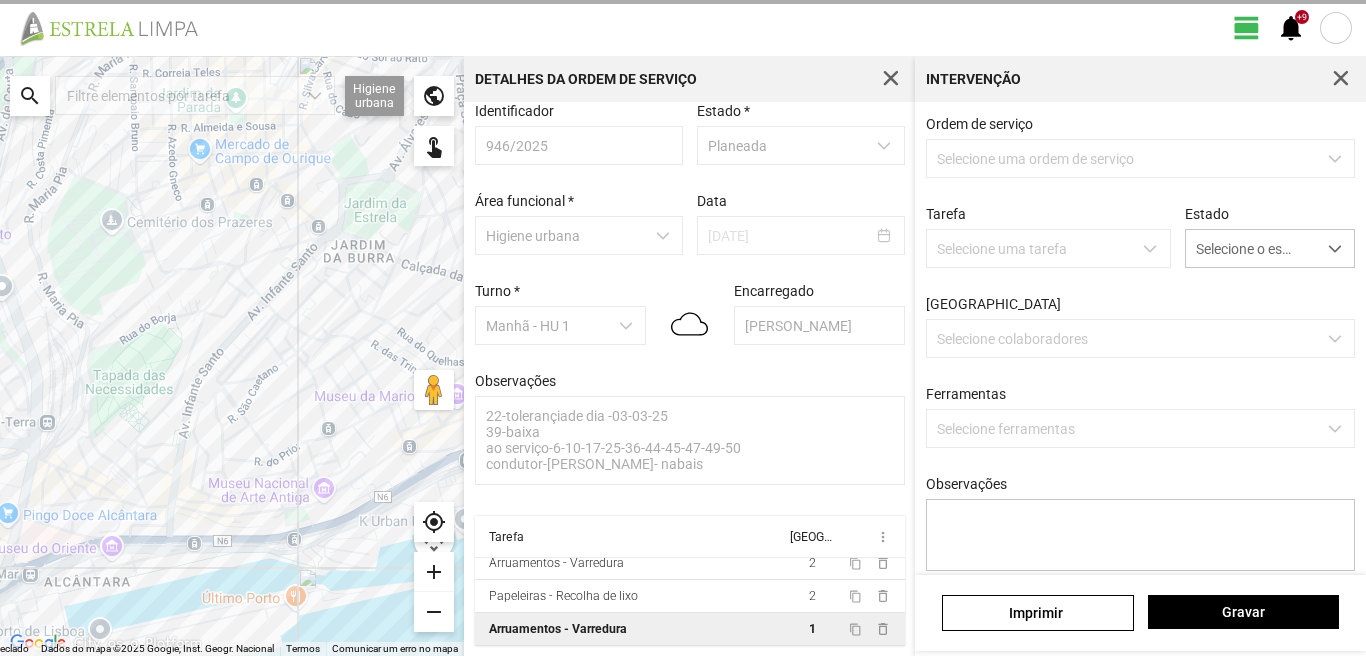 scroll, scrollTop: 21, scrollLeft: 0, axis: vertical 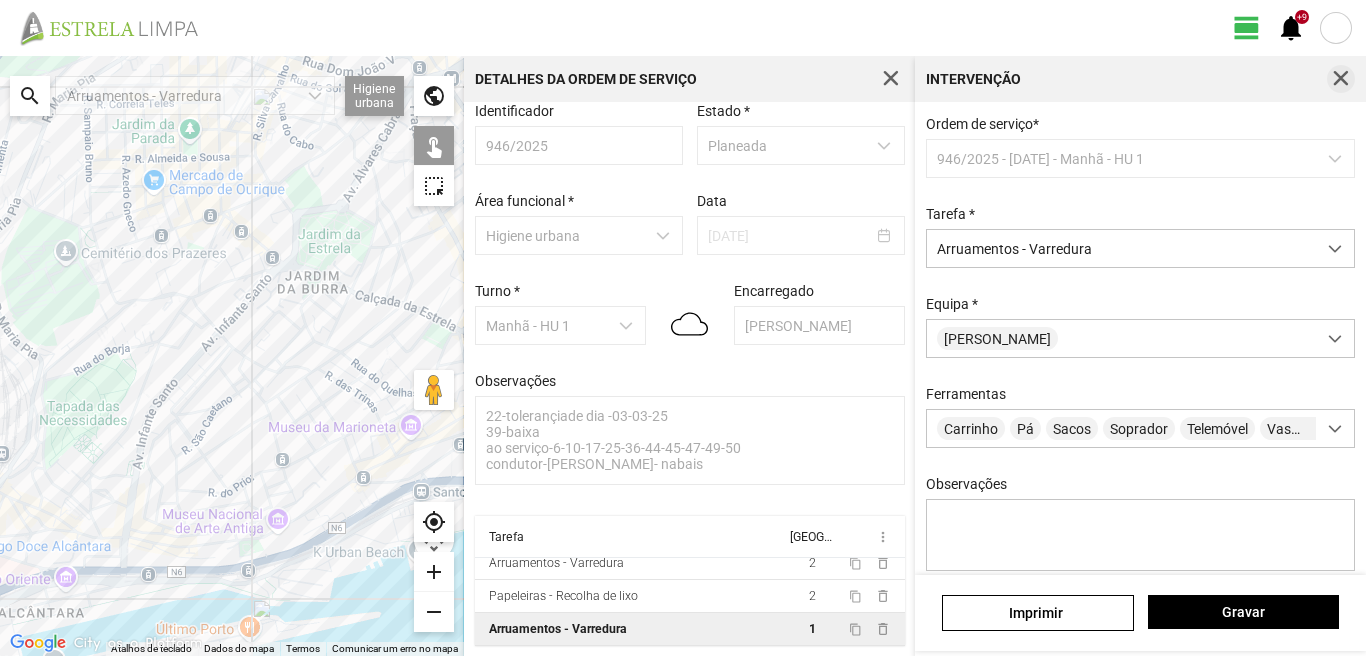 click at bounding box center (1341, 79) 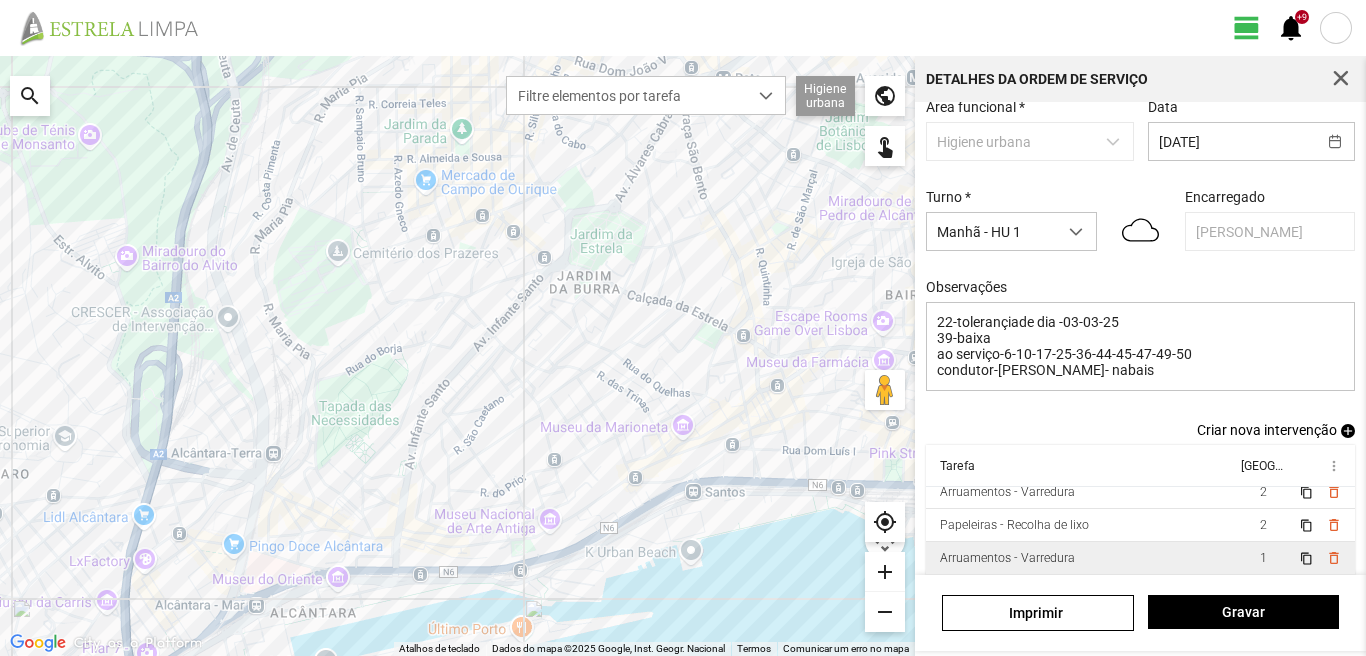 scroll, scrollTop: 126, scrollLeft: 0, axis: vertical 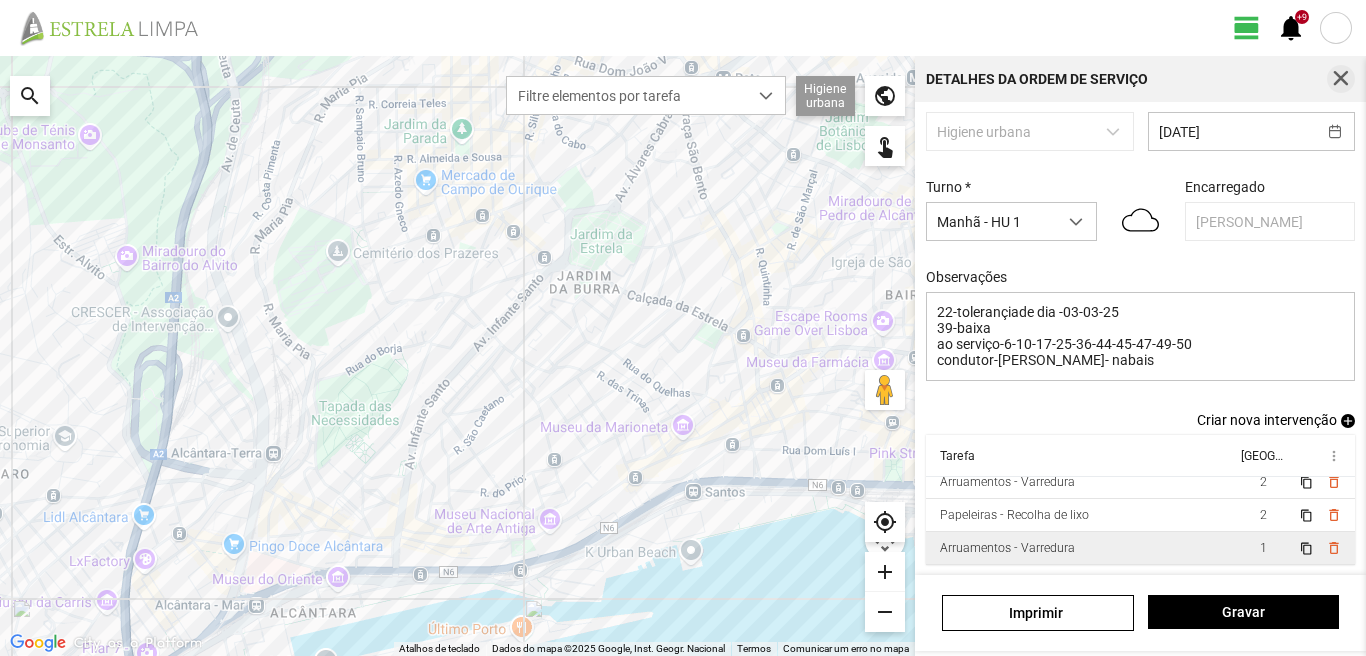 click at bounding box center (1341, 79) 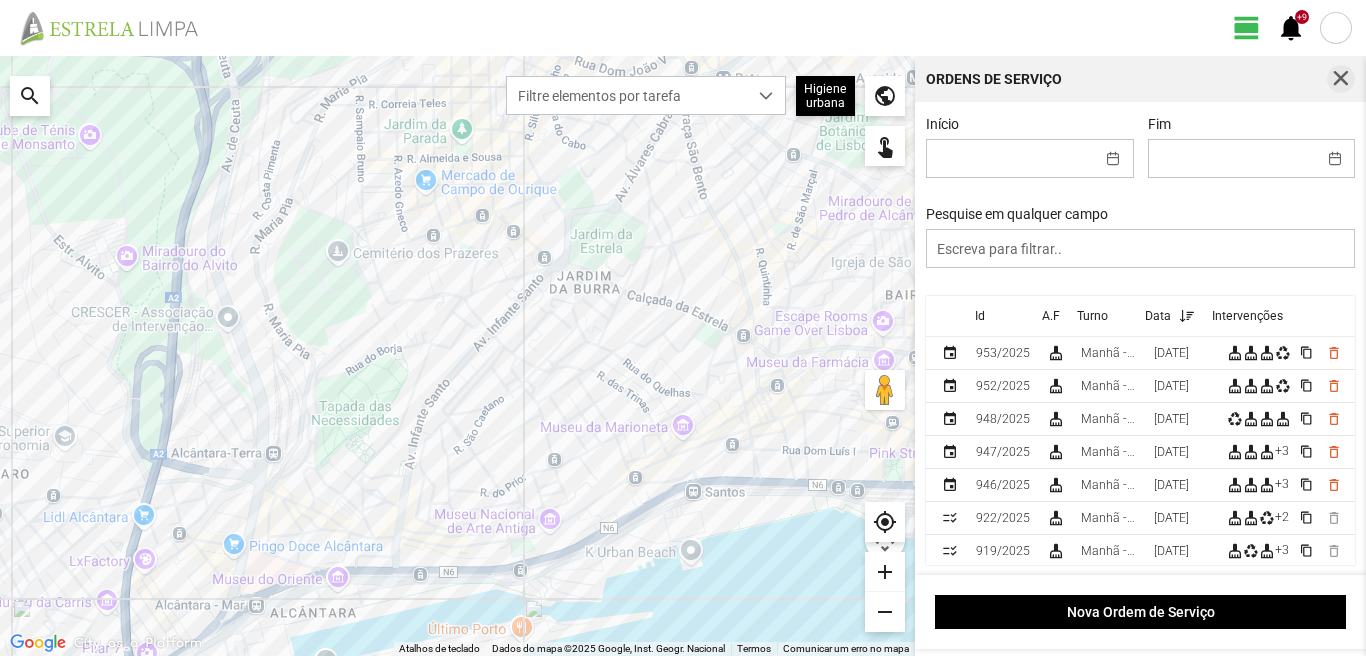 click at bounding box center [1341, 79] 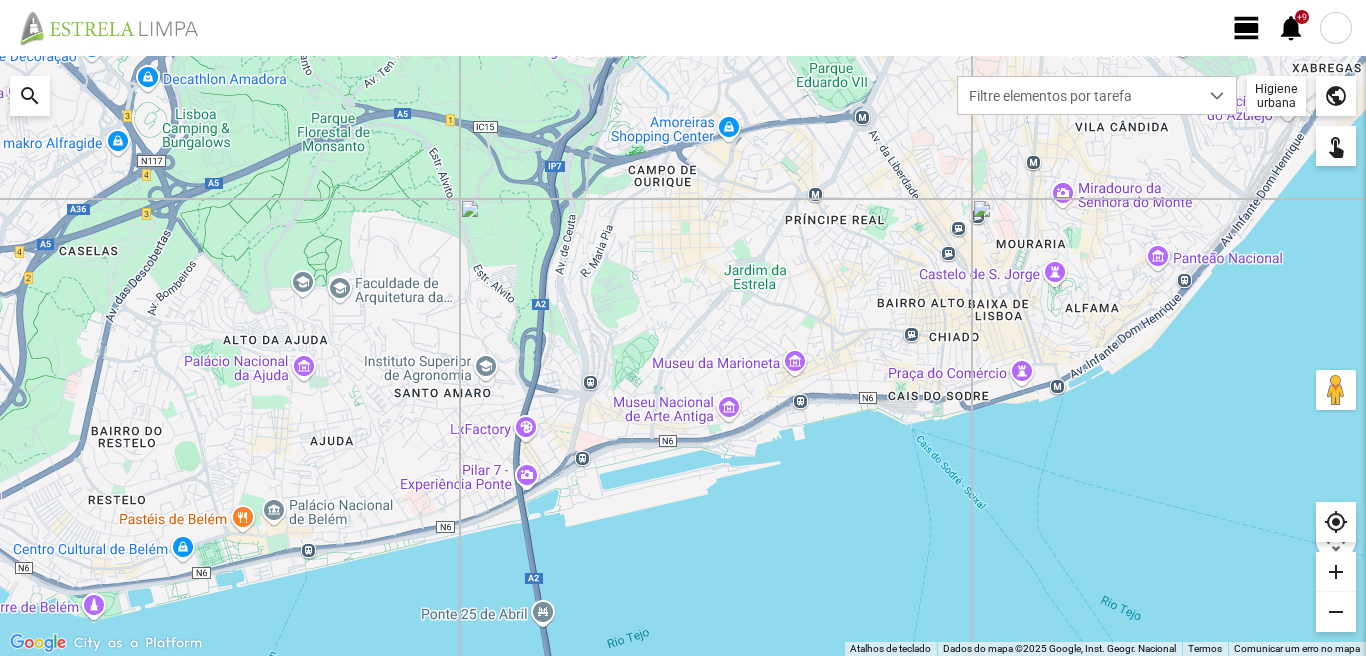 scroll, scrollTop: 0, scrollLeft: 0, axis: both 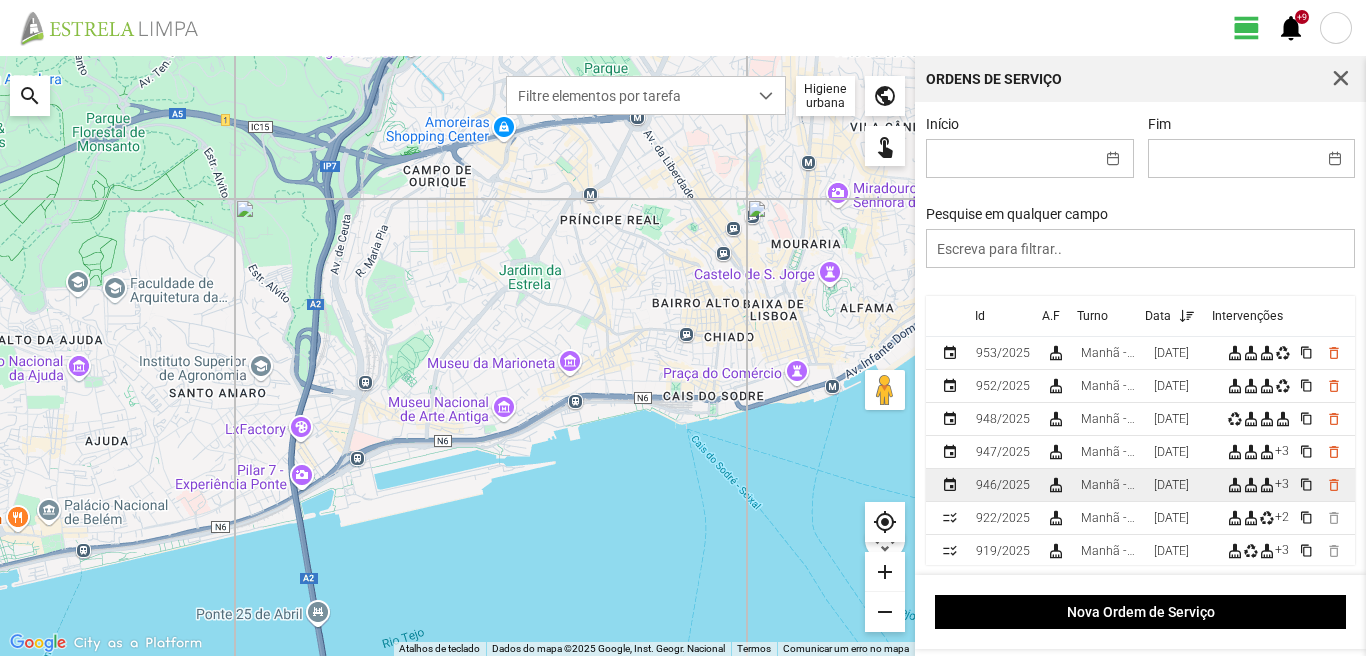 click on "Manhã - HU 1" at bounding box center [1109, 485] 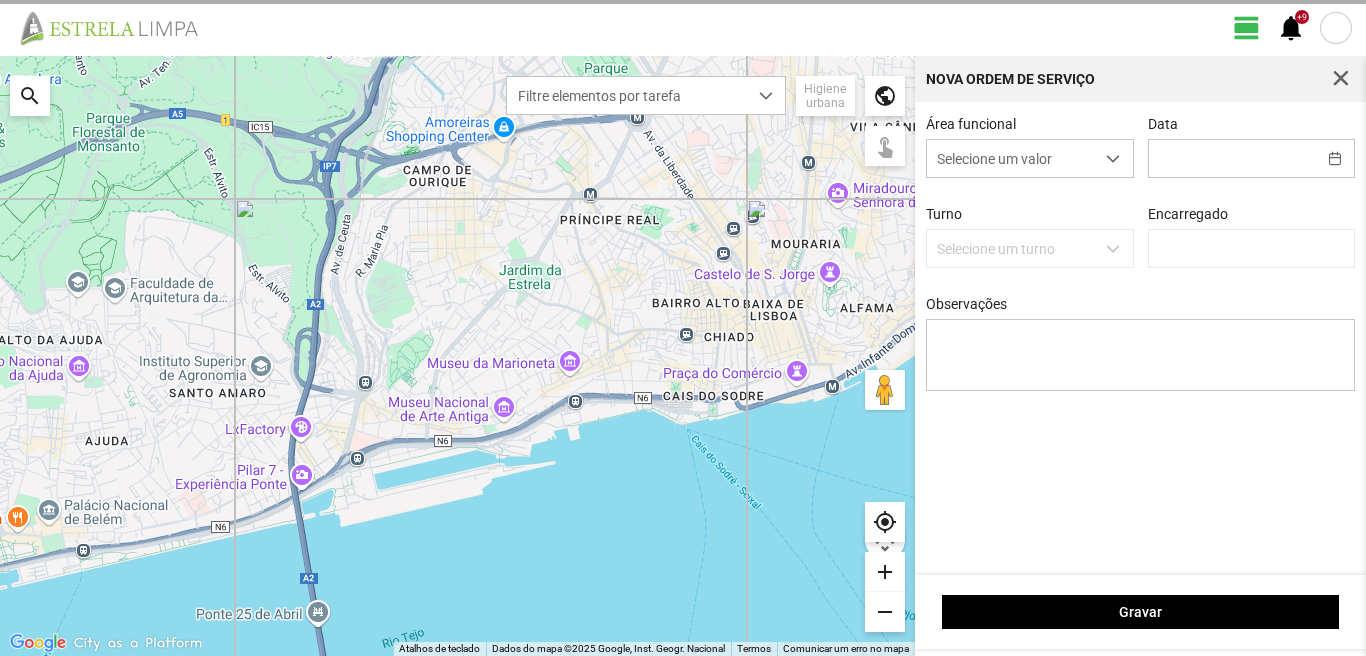 type on "[DATE]" 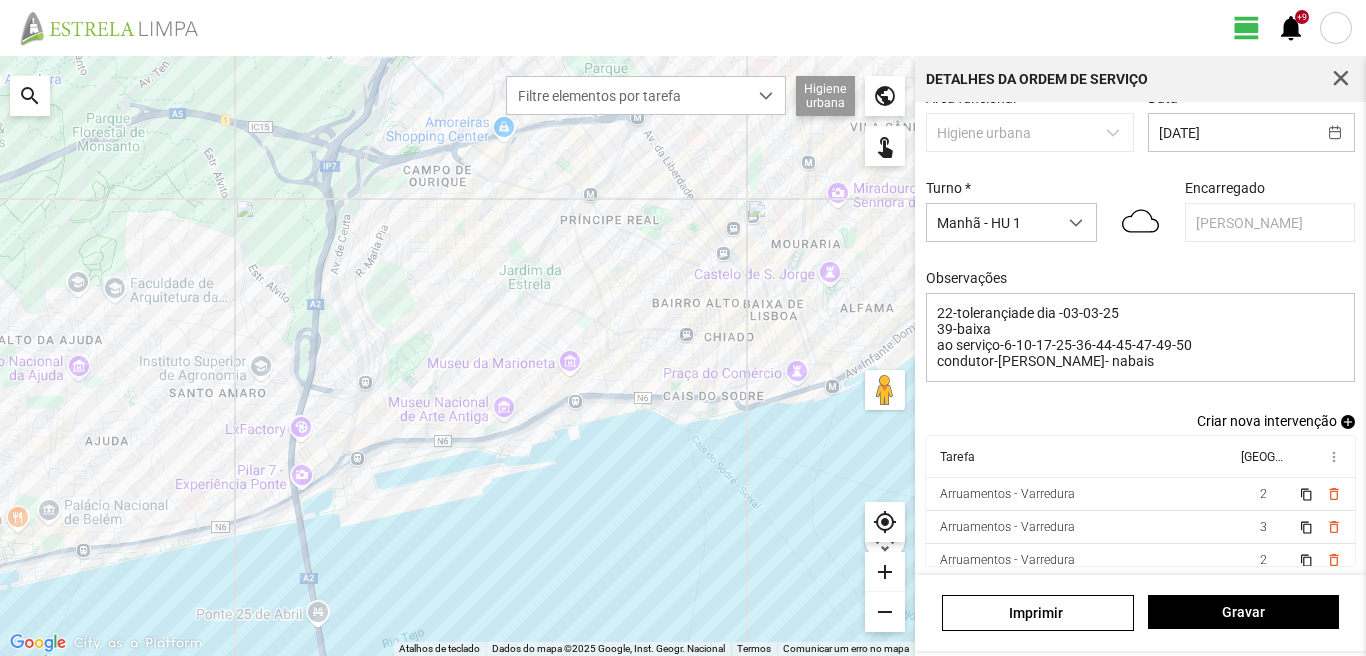 scroll, scrollTop: 126, scrollLeft: 0, axis: vertical 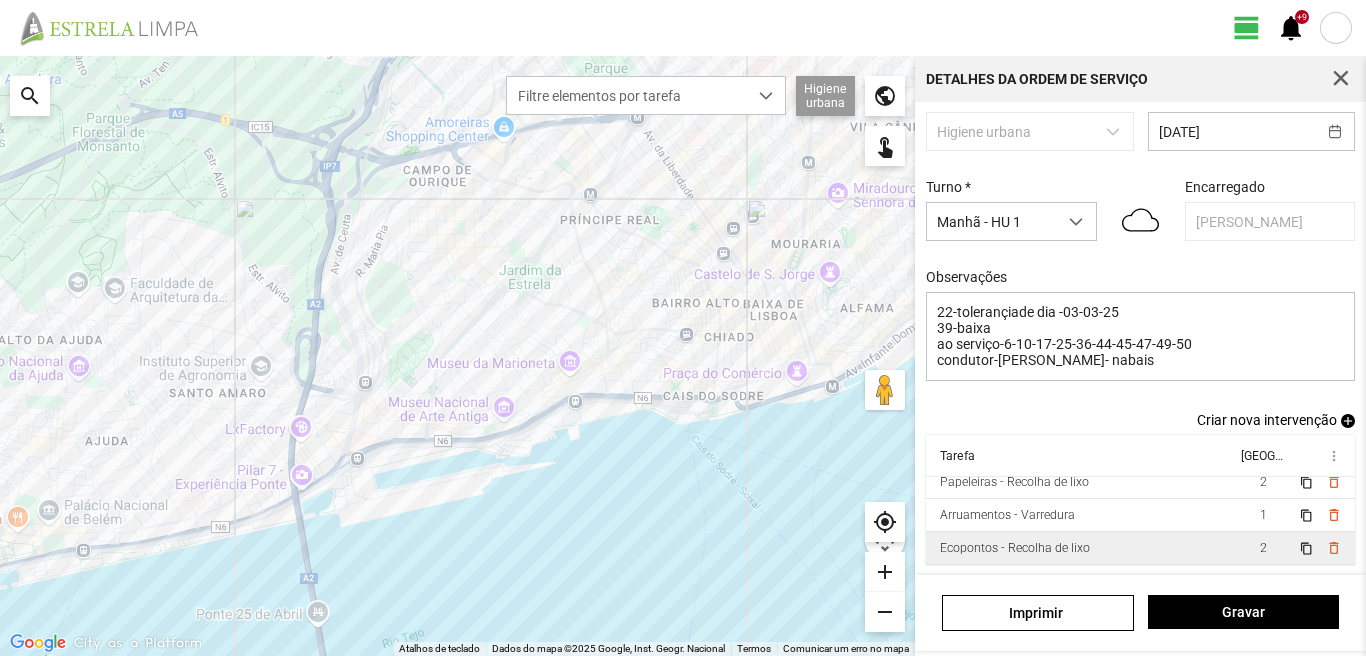 click on "Ecopontos - Recolha de lixo" at bounding box center (1081, 548) 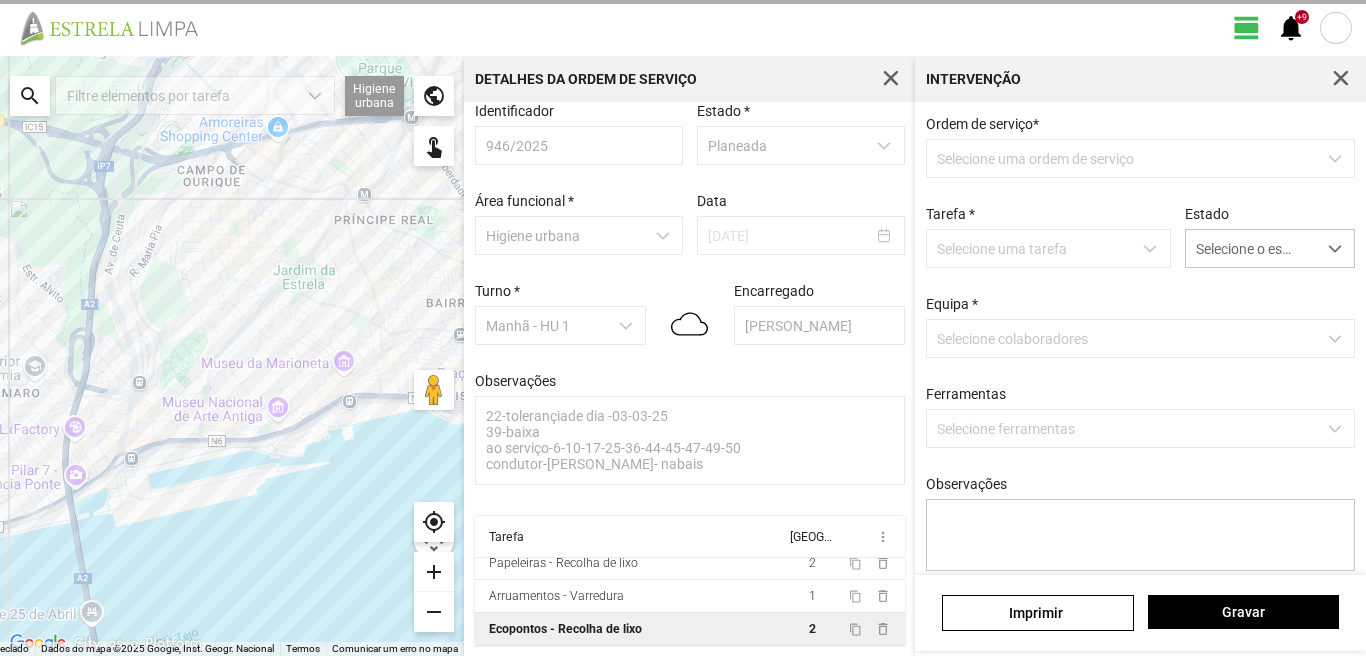 scroll, scrollTop: 21, scrollLeft: 0, axis: vertical 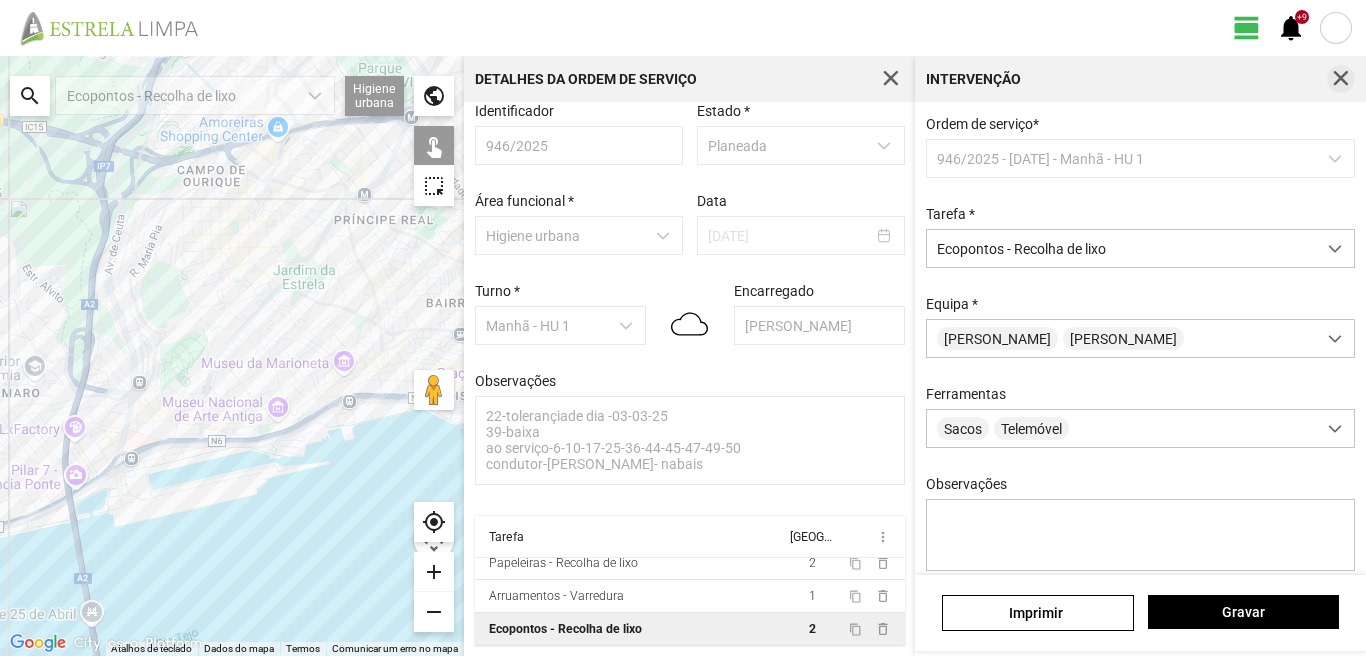click at bounding box center [1341, 79] 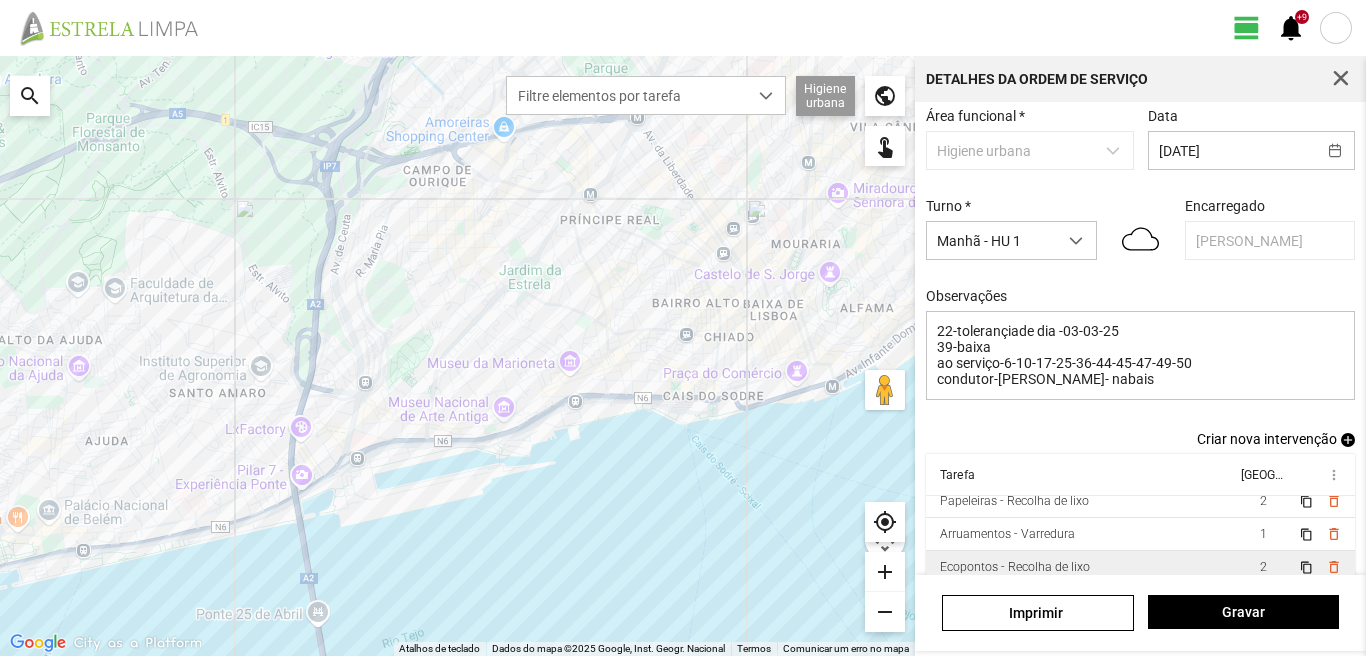 scroll, scrollTop: 121, scrollLeft: 0, axis: vertical 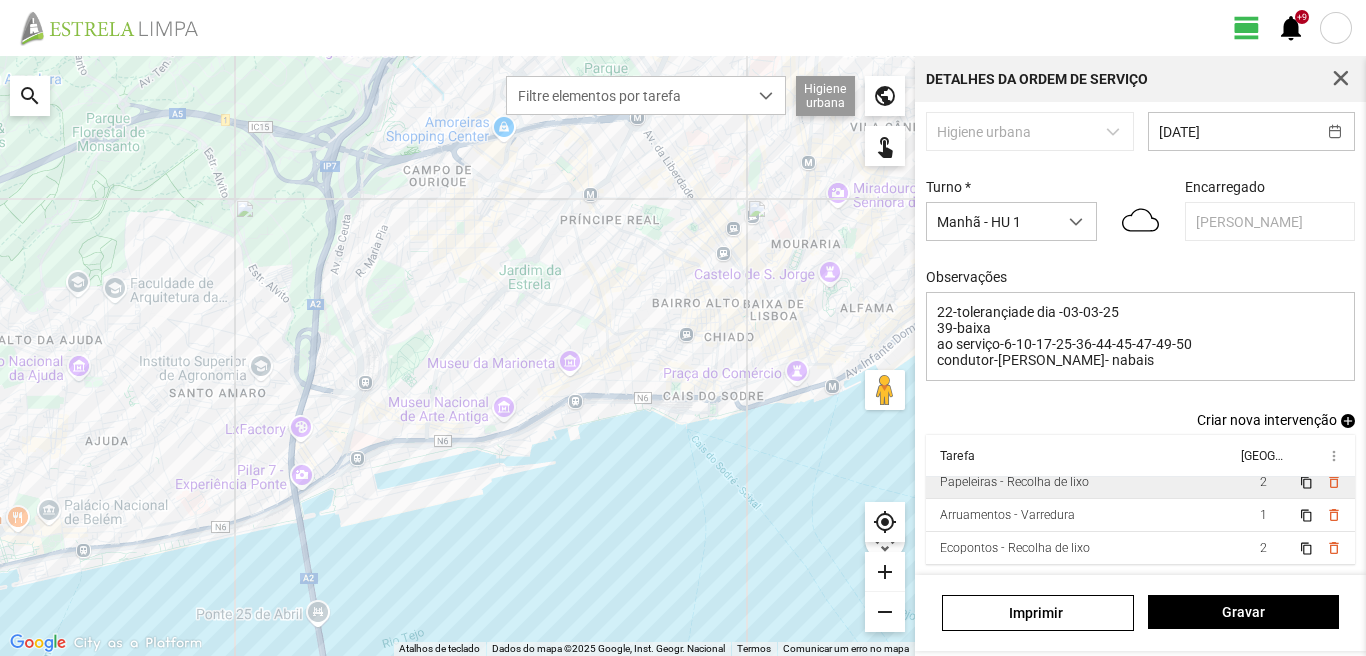 click on "Papeleiras - Recolha de lixo" at bounding box center [1081, 482] 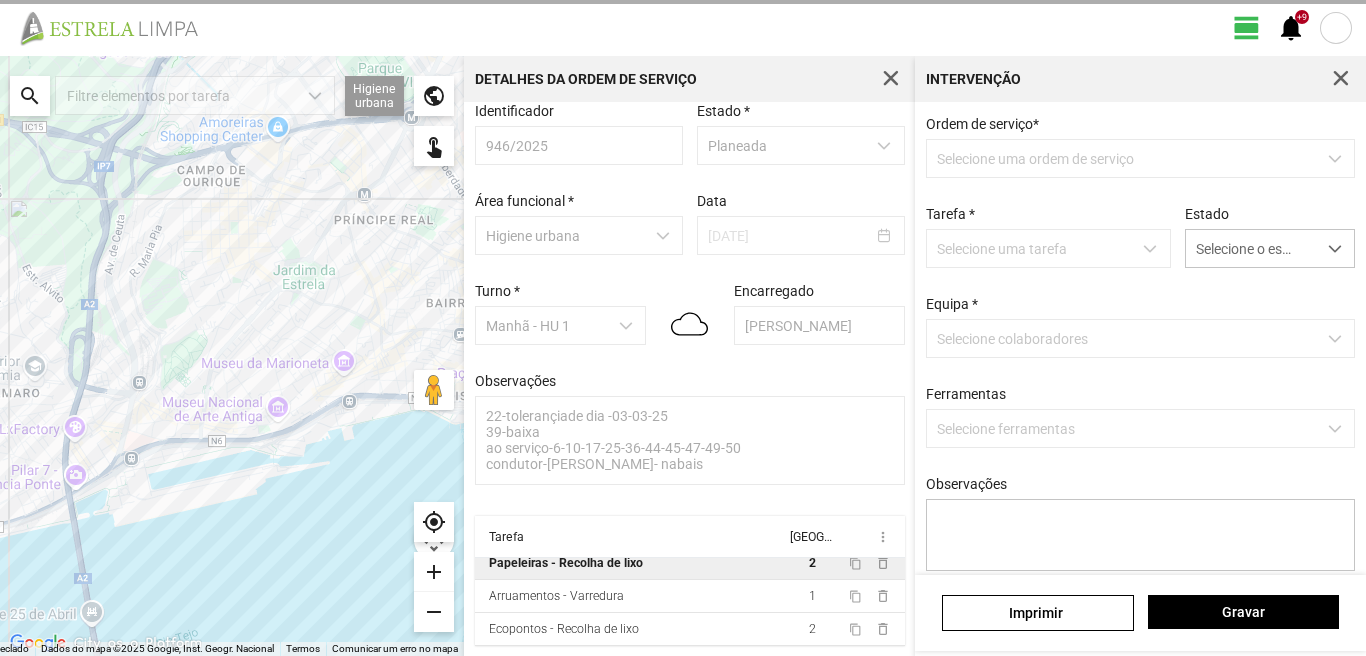 scroll, scrollTop: 21, scrollLeft: 0, axis: vertical 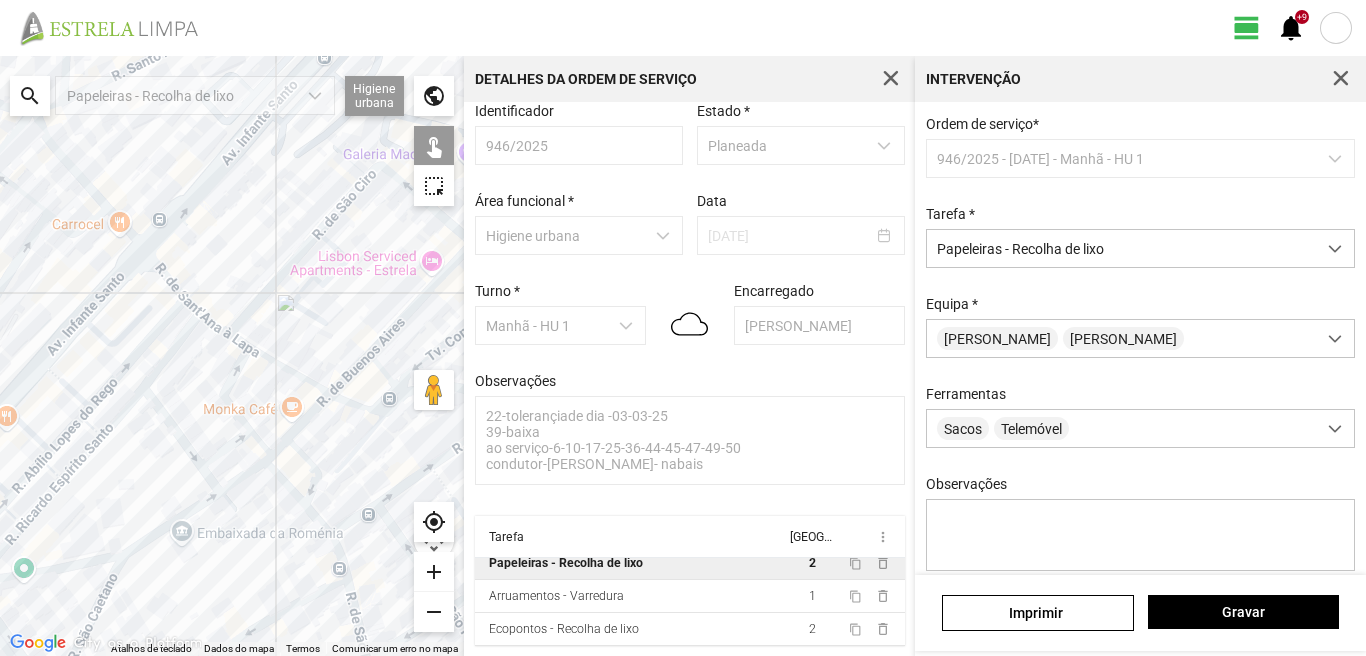 click on "Para navegar, prima as teclas de seta." 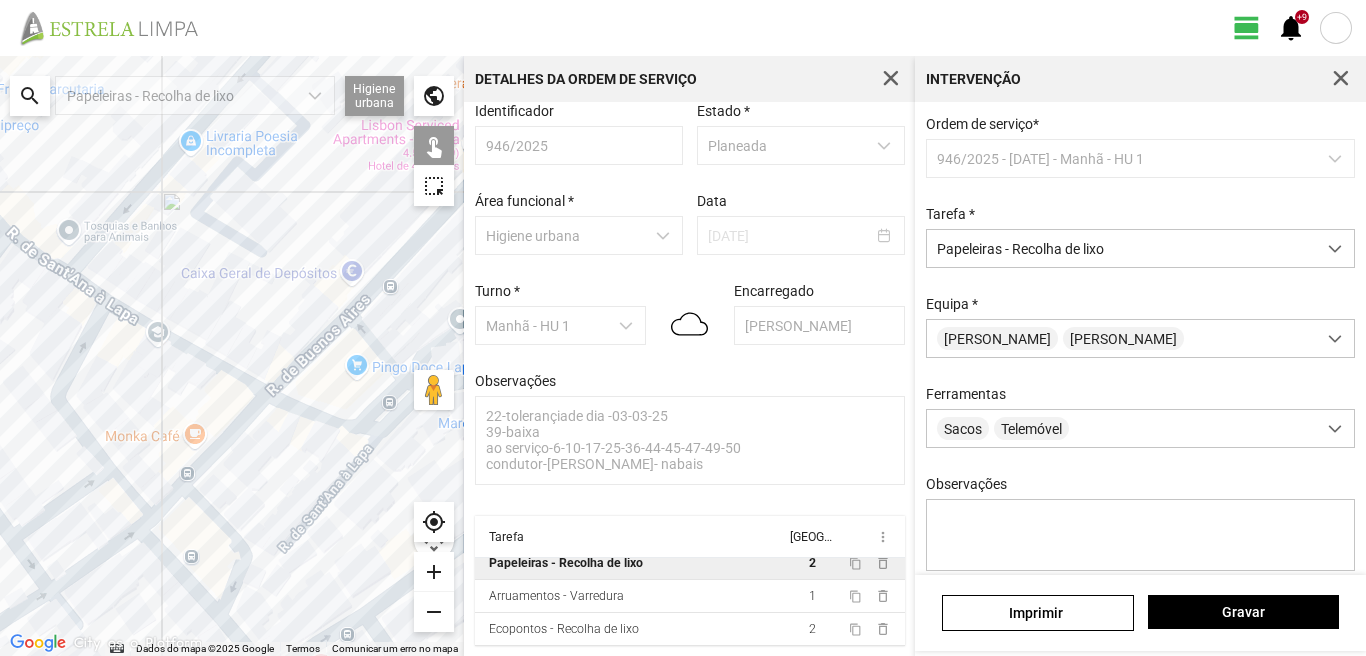 drag, startPoint x: 357, startPoint y: 375, endPoint x: 274, endPoint y: 384, distance: 83.48653 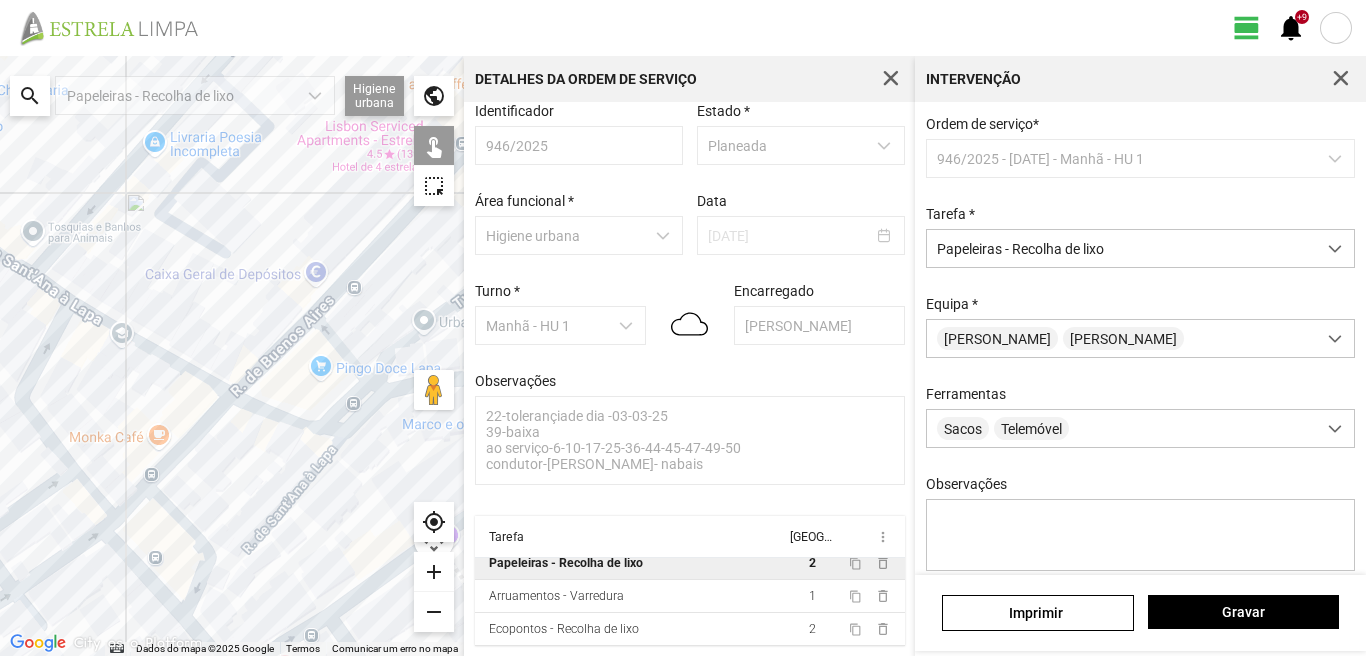 click on "Para navegar, prima as teclas de seta." 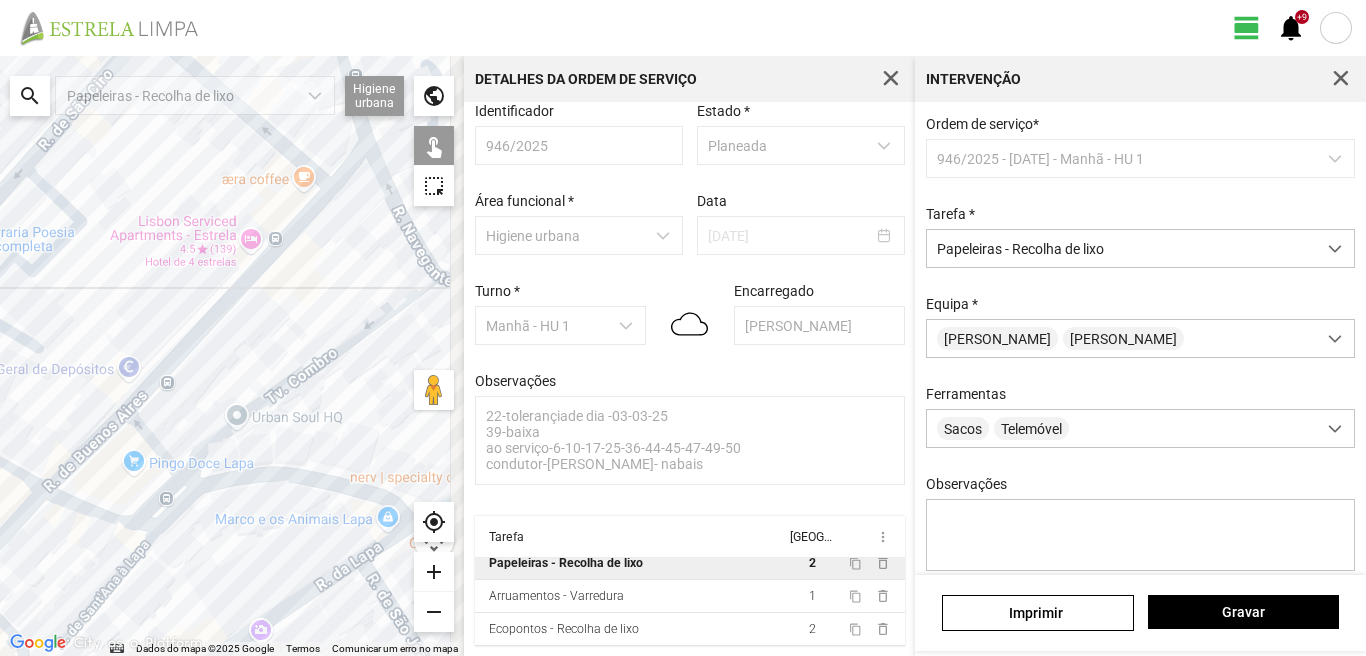 drag, startPoint x: 348, startPoint y: 255, endPoint x: 163, endPoint y: 327, distance: 198.517 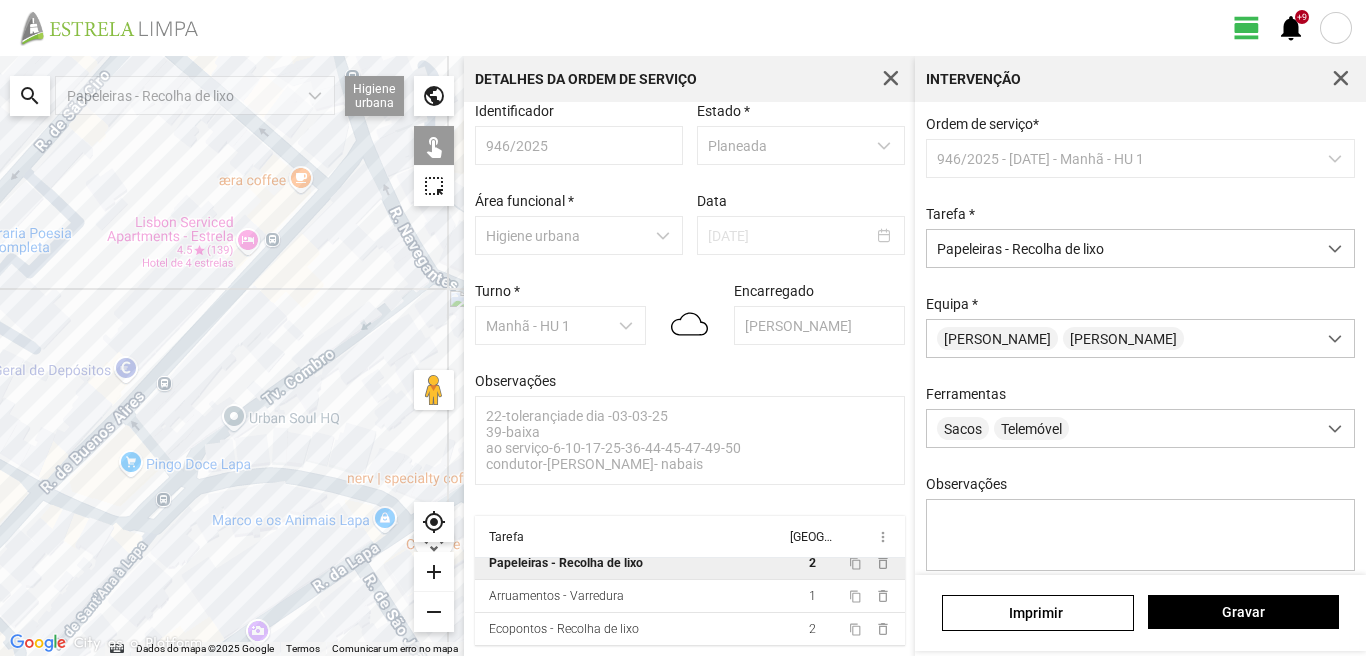 click on "Para navegar, prima as teclas de seta." 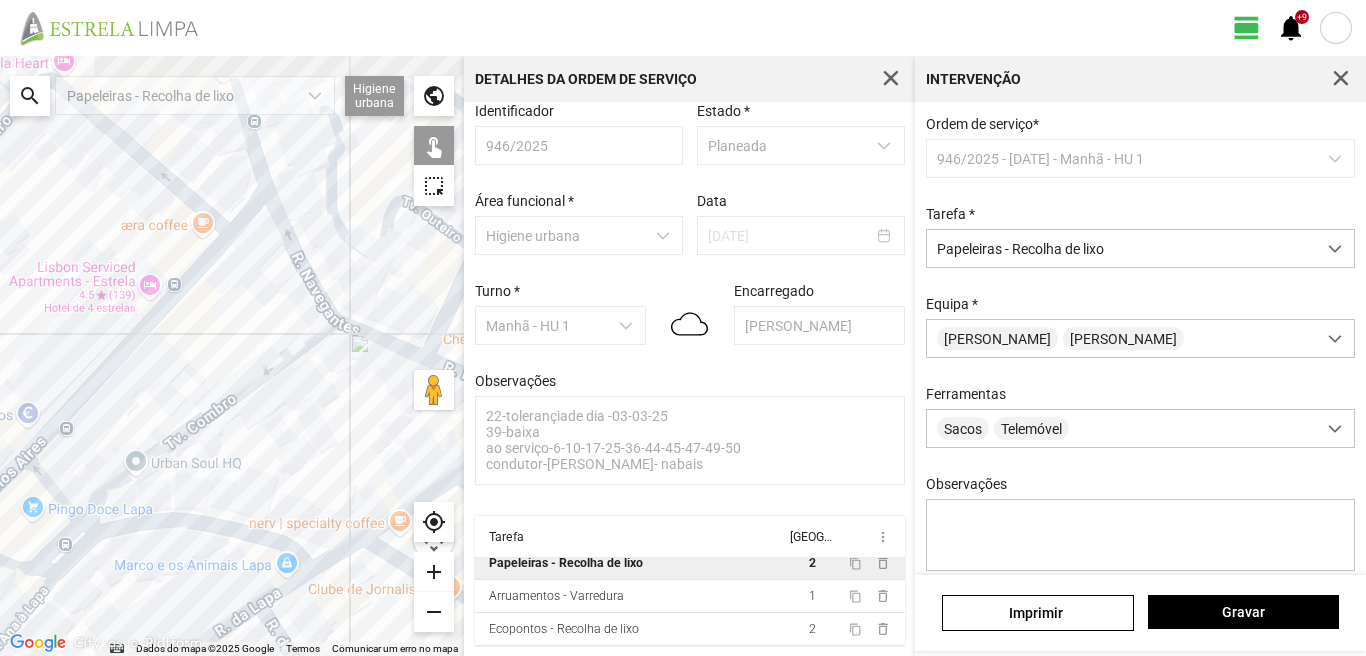 drag, startPoint x: 356, startPoint y: 226, endPoint x: 253, endPoint y: 273, distance: 113.216606 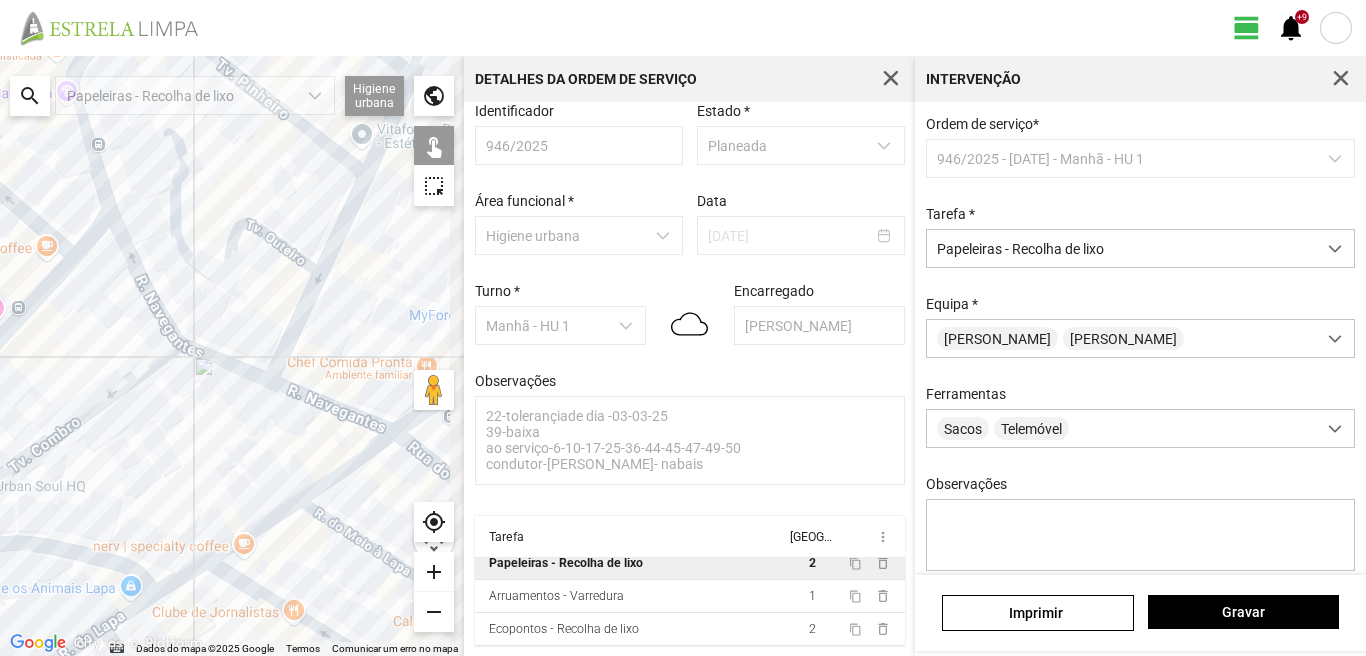 drag, startPoint x: 231, startPoint y: 330, endPoint x: 74, endPoint y: 355, distance: 158.97798 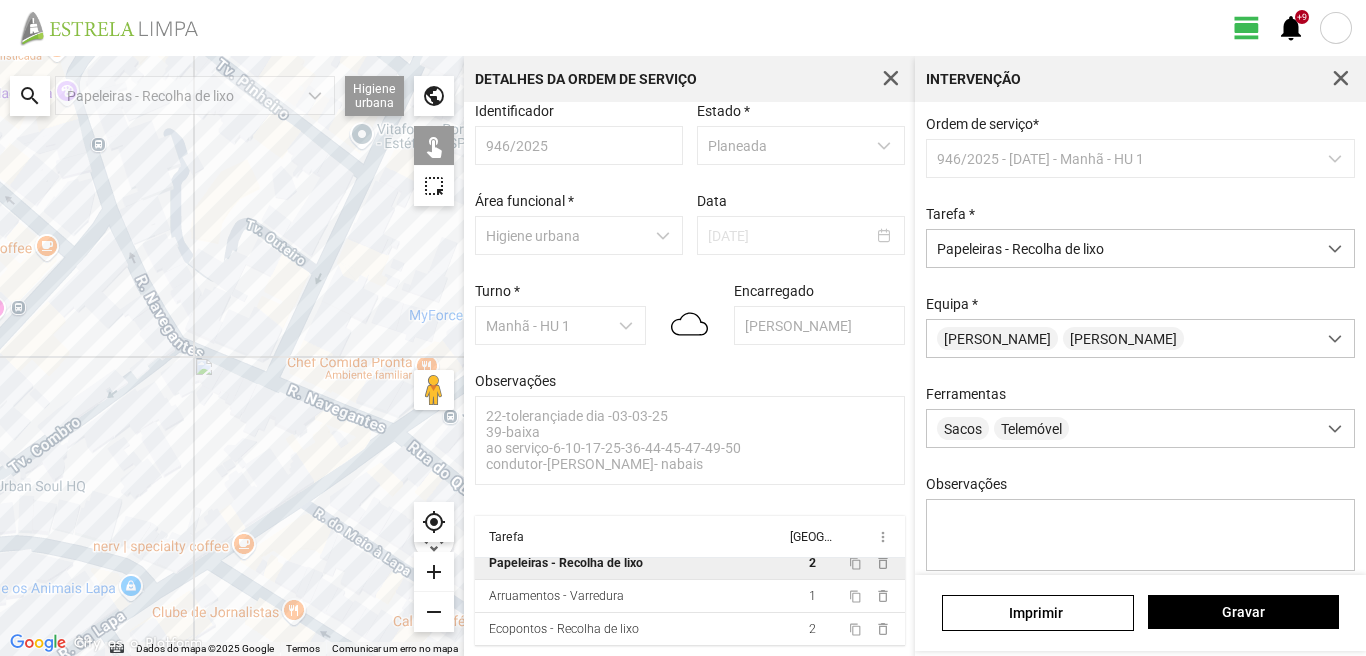 click on "Para navegar, prima as teclas de seta." 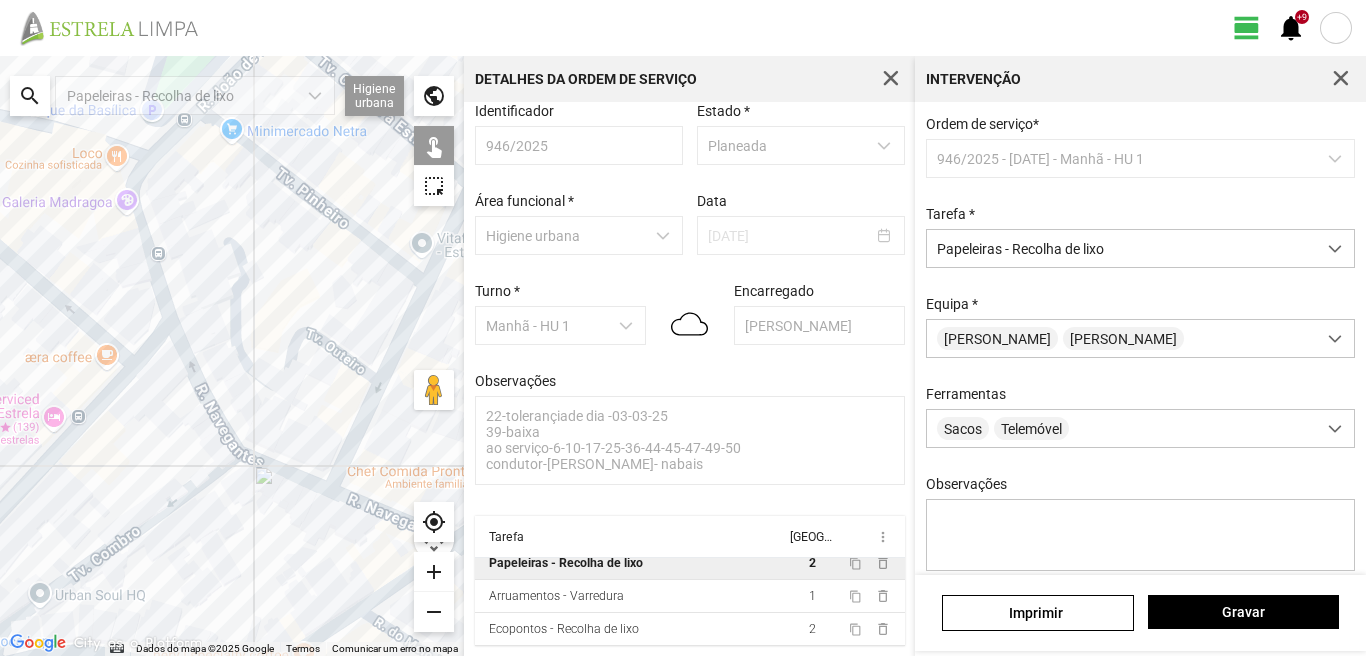 drag, startPoint x: 288, startPoint y: 195, endPoint x: 347, endPoint y: 309, distance: 128.36276 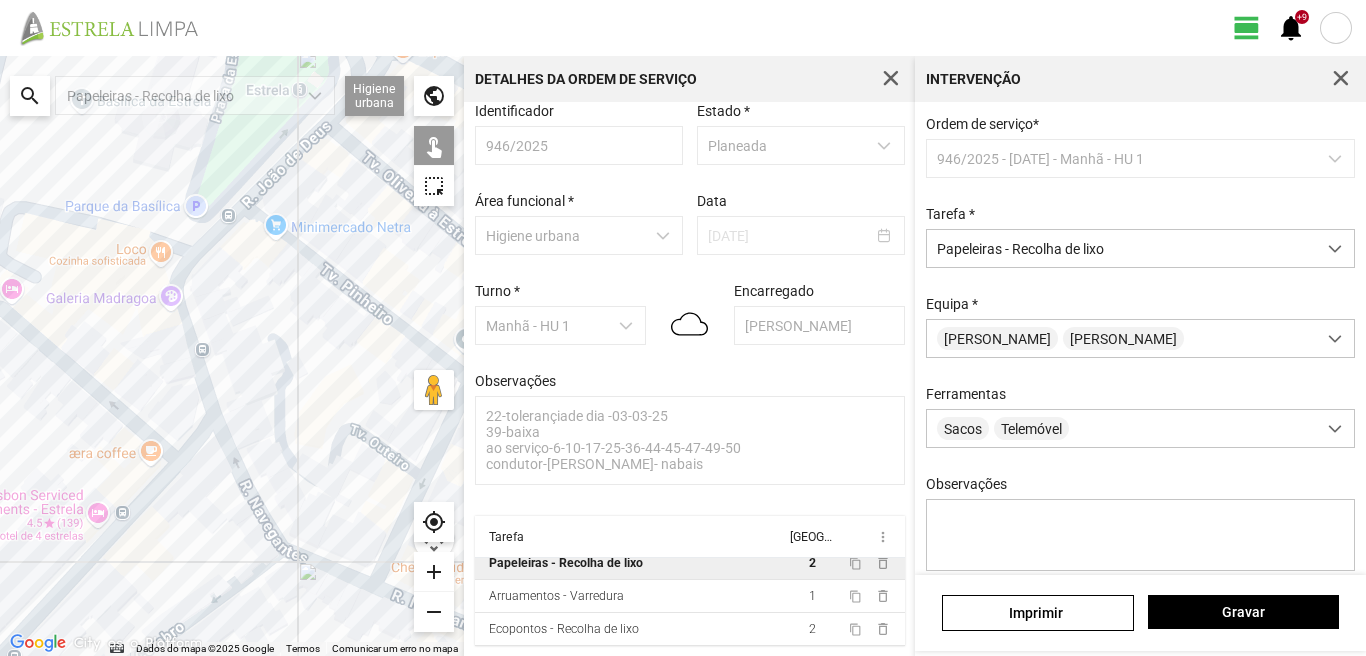 drag, startPoint x: 258, startPoint y: 310, endPoint x: 271, endPoint y: 349, distance: 41.109608 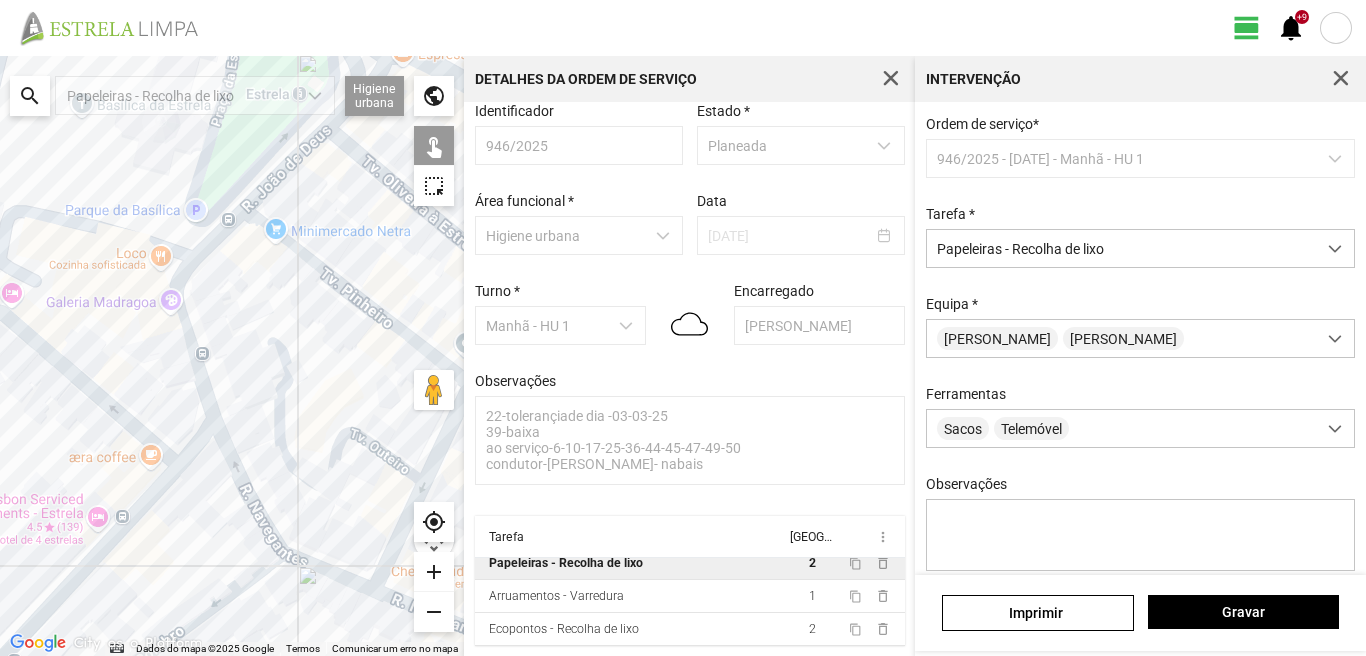 click on "Para navegar, prima as teclas de seta." 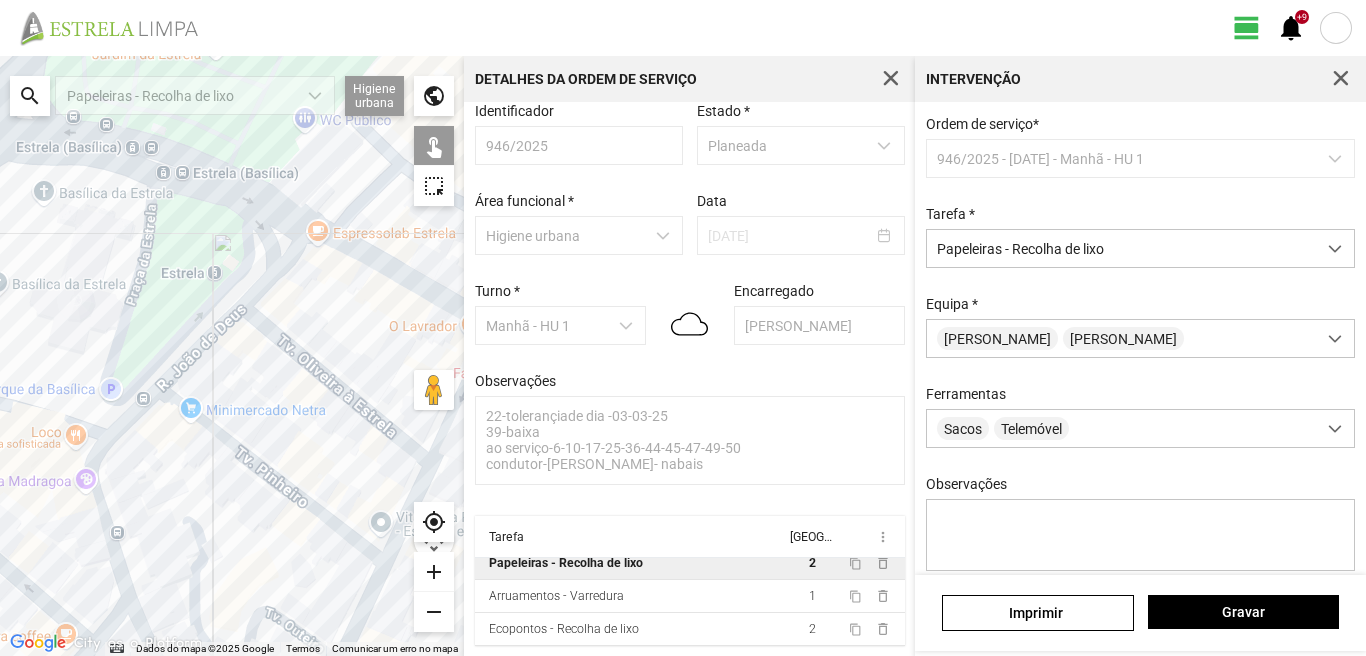 drag, startPoint x: 326, startPoint y: 207, endPoint x: 240, endPoint y: 397, distance: 208.55695 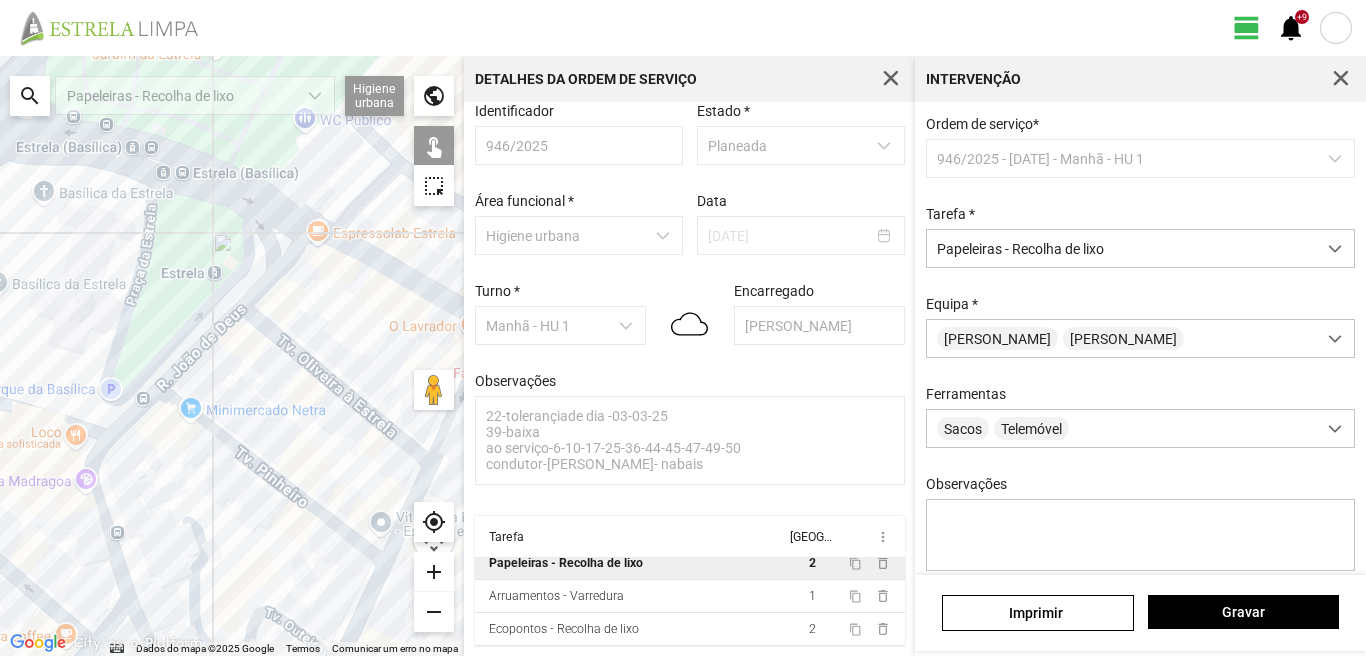 click on "Para navegar, prima as teclas de seta." 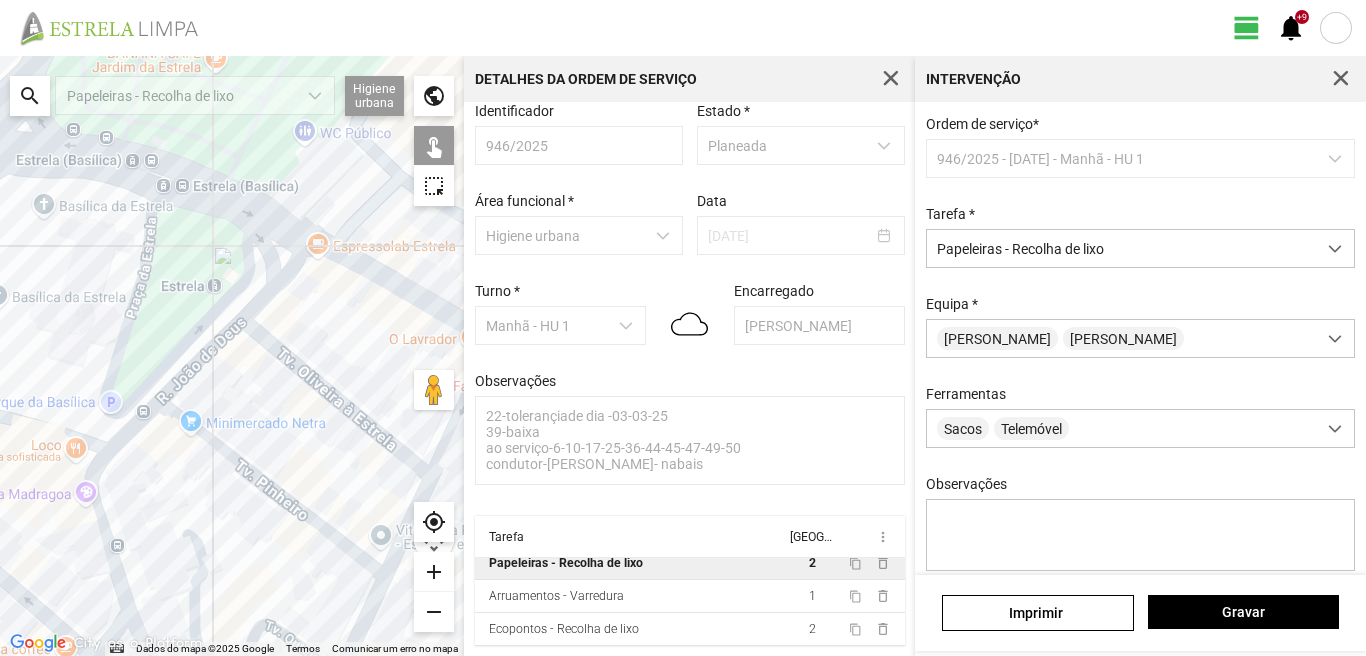click on "Para navegar, prima as teclas de seta." 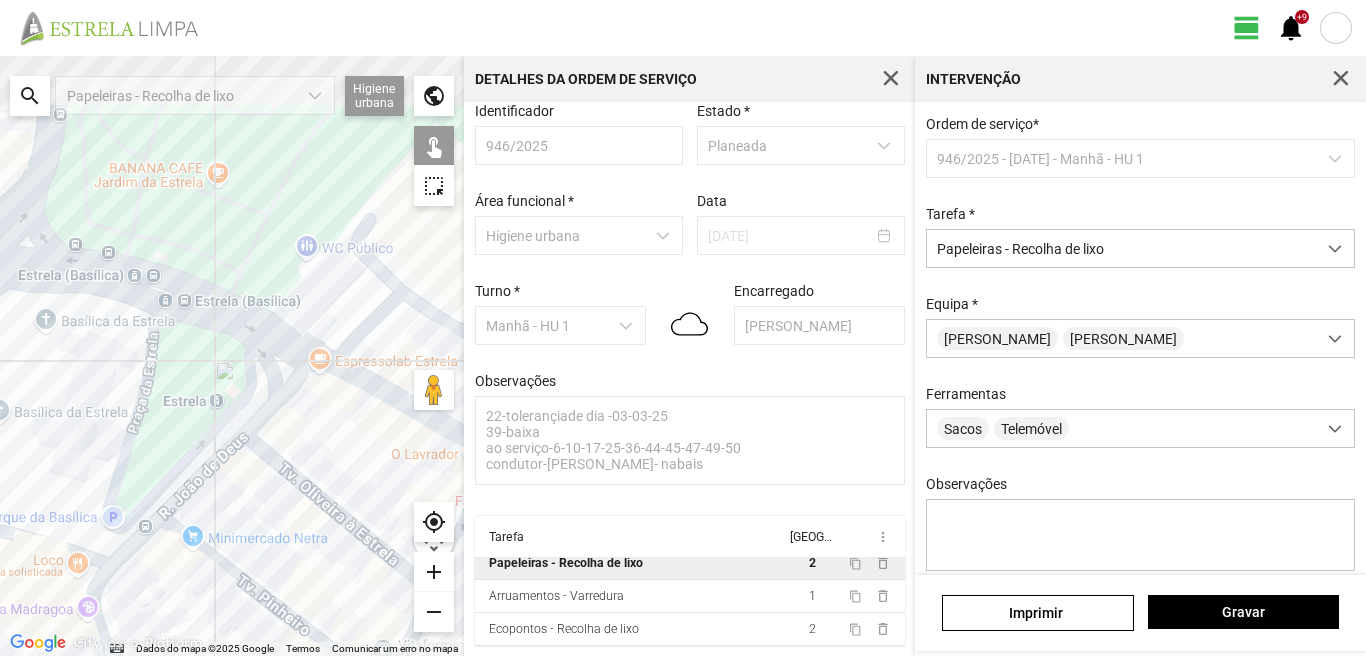 drag, startPoint x: 182, startPoint y: 282, endPoint x: 184, endPoint y: 420, distance: 138.0145 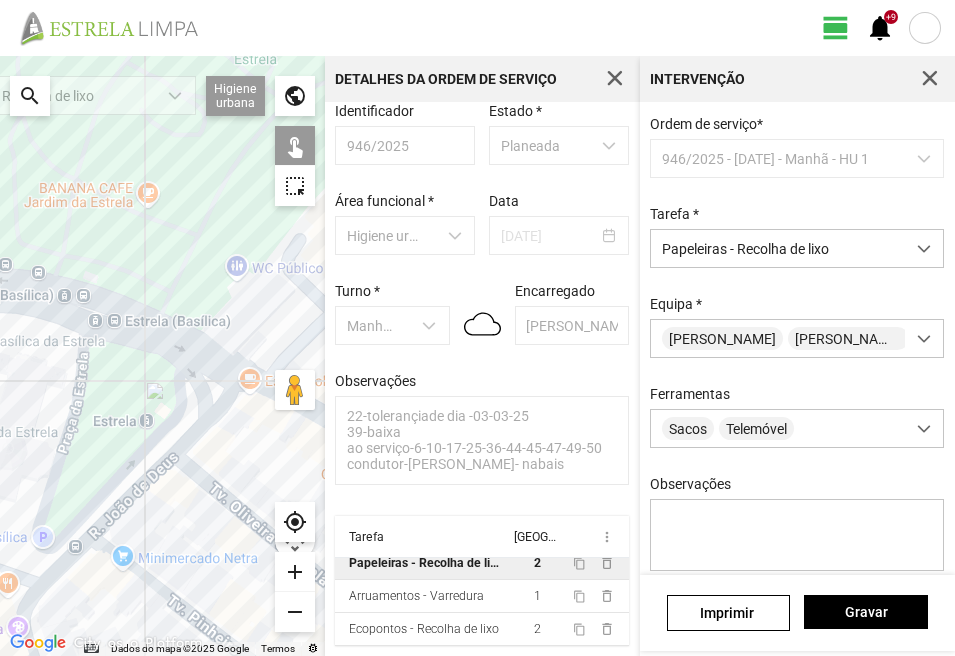 click on "Para navegar, prima as teclas de seta." 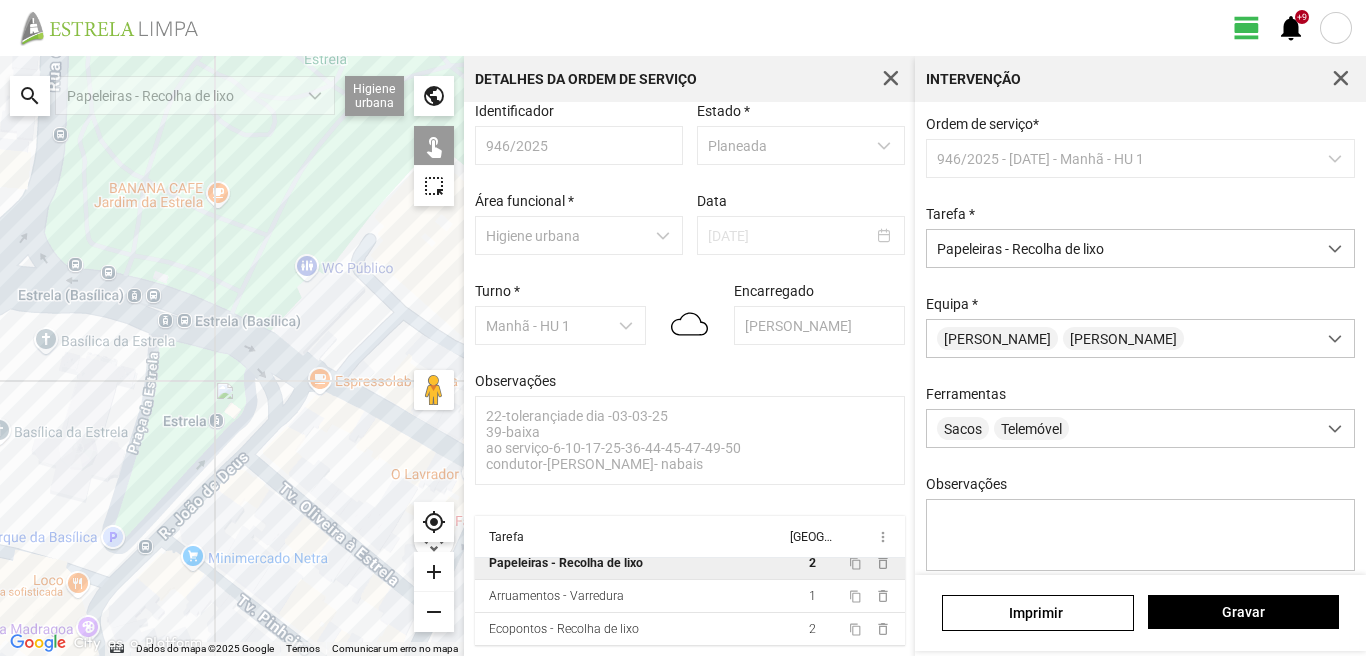 click on "Para navegar, prima as teclas de seta." 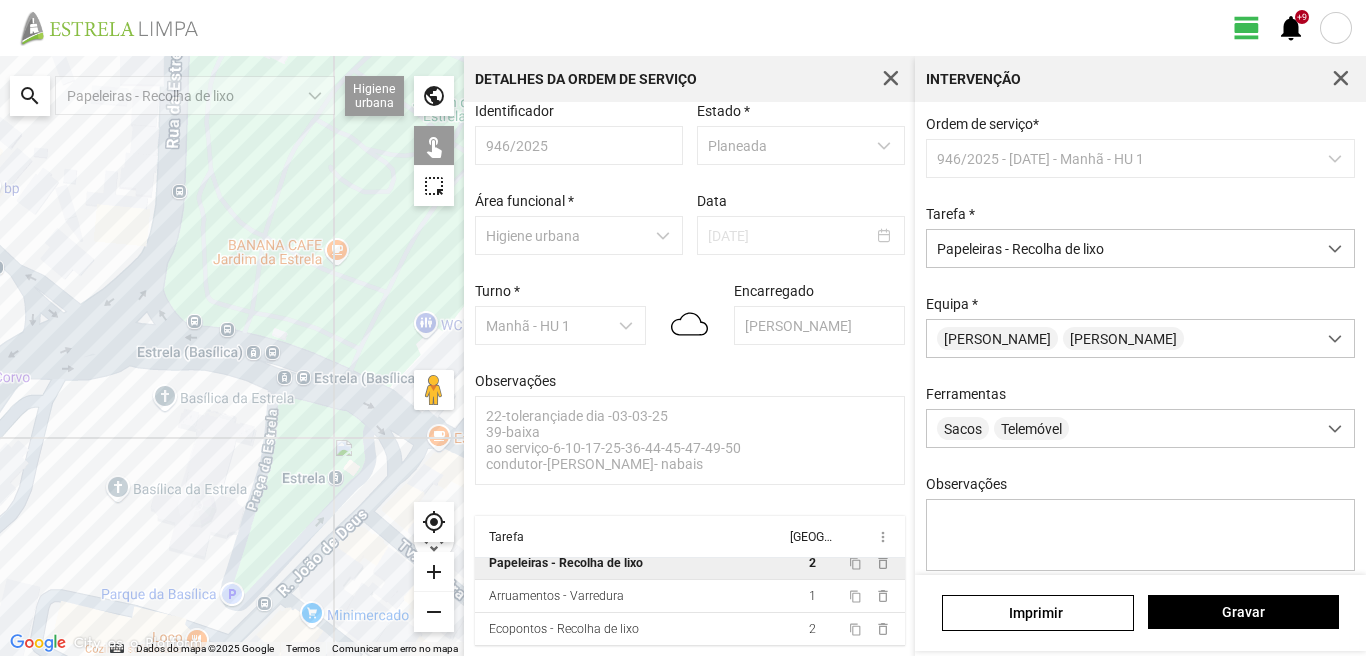 drag, startPoint x: 148, startPoint y: 328, endPoint x: 271, endPoint y: 388, distance: 136.85394 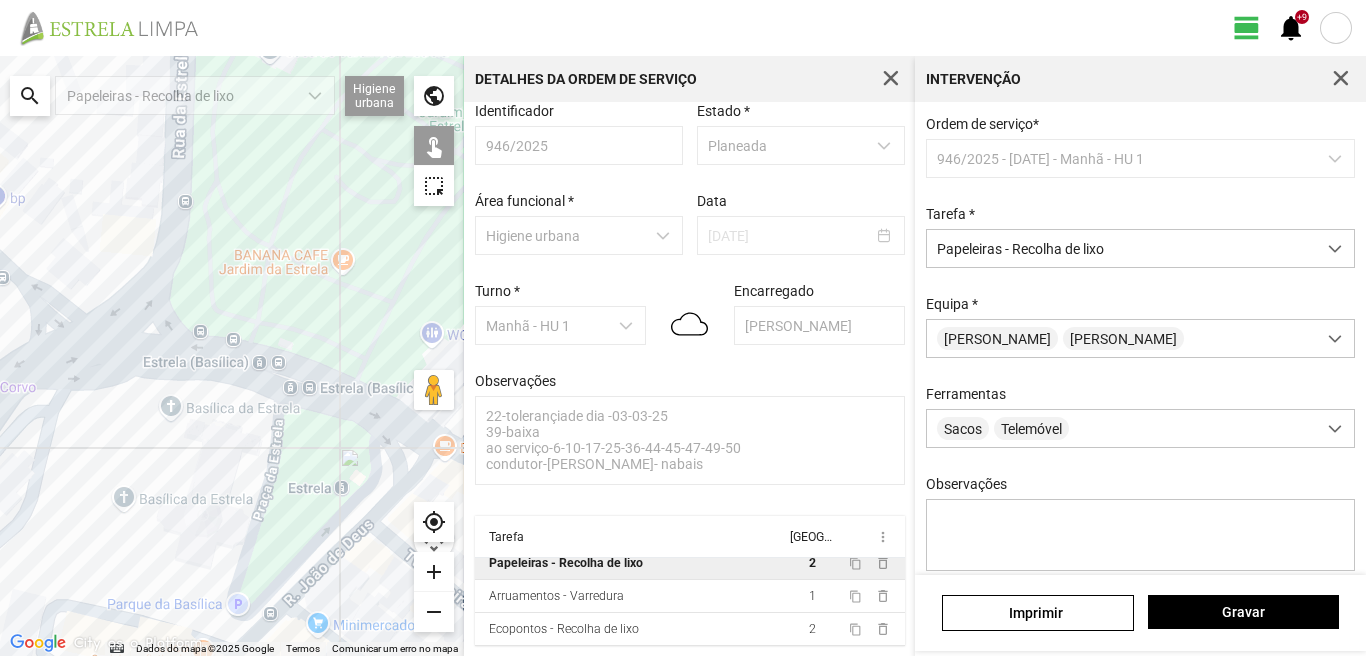 click on "Para navegar, prima as teclas de seta." 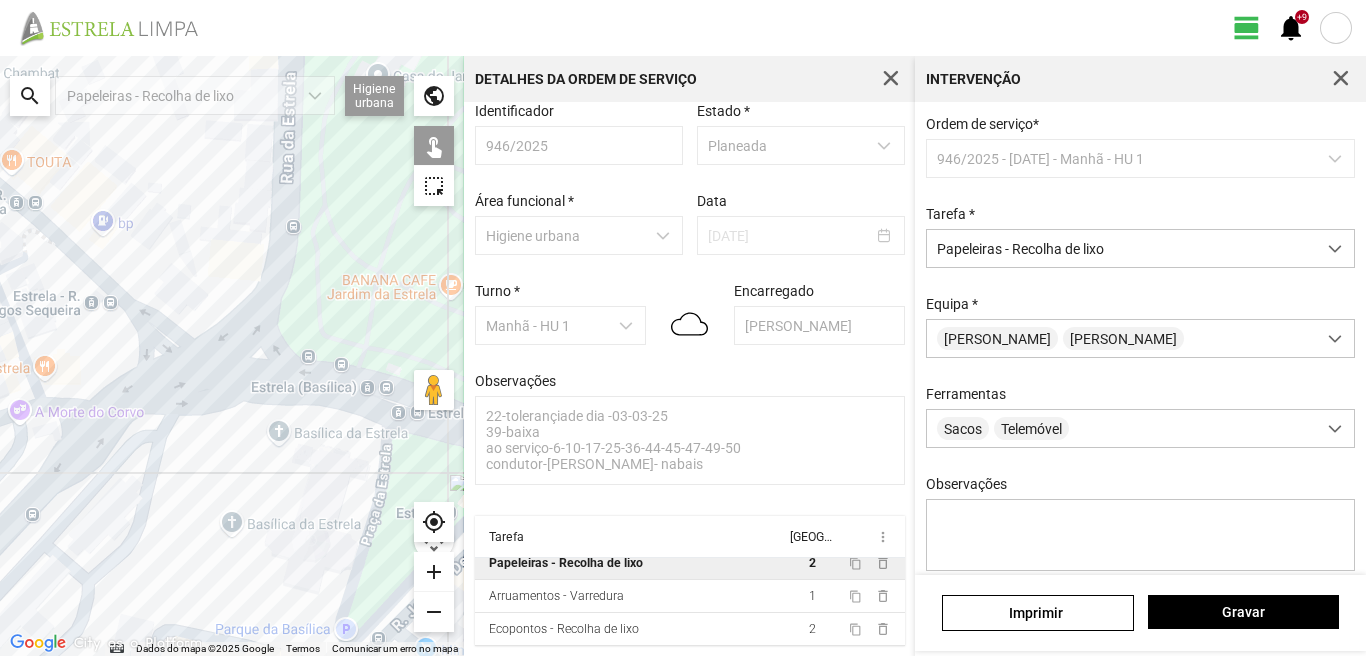 drag, startPoint x: 166, startPoint y: 350, endPoint x: 260, endPoint y: 371, distance: 96.317184 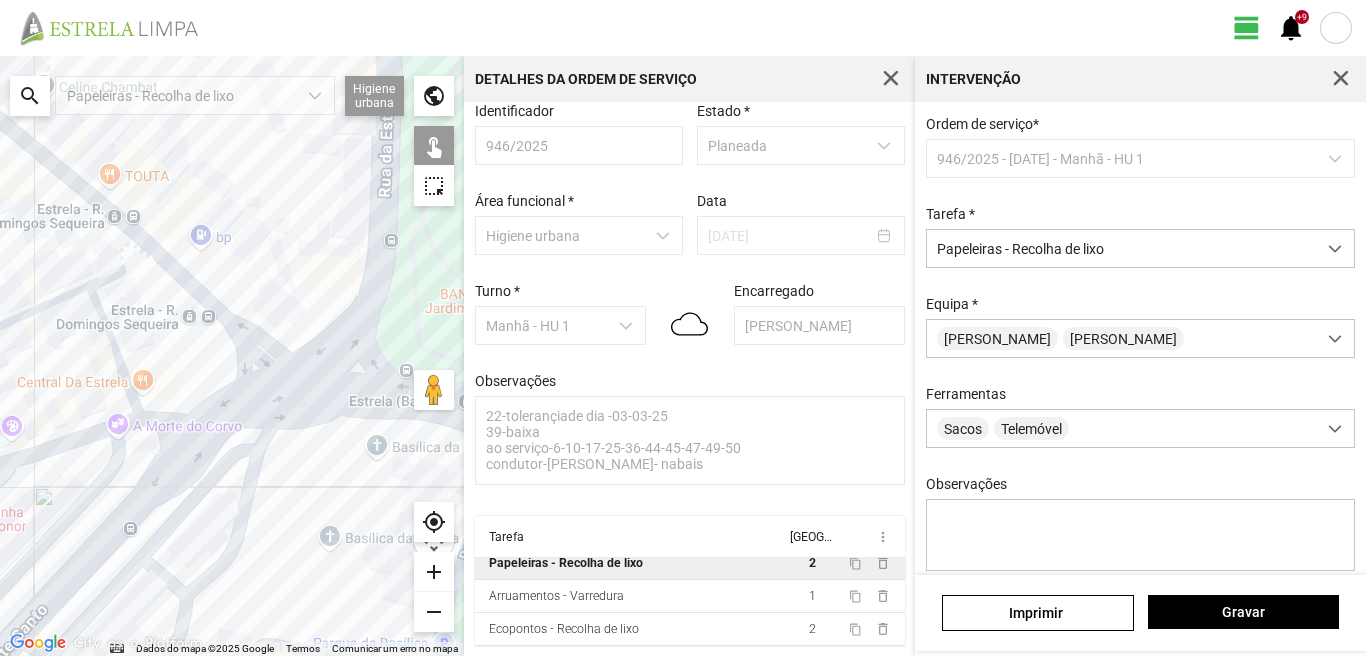 click on "Para navegar, prima as teclas de seta." 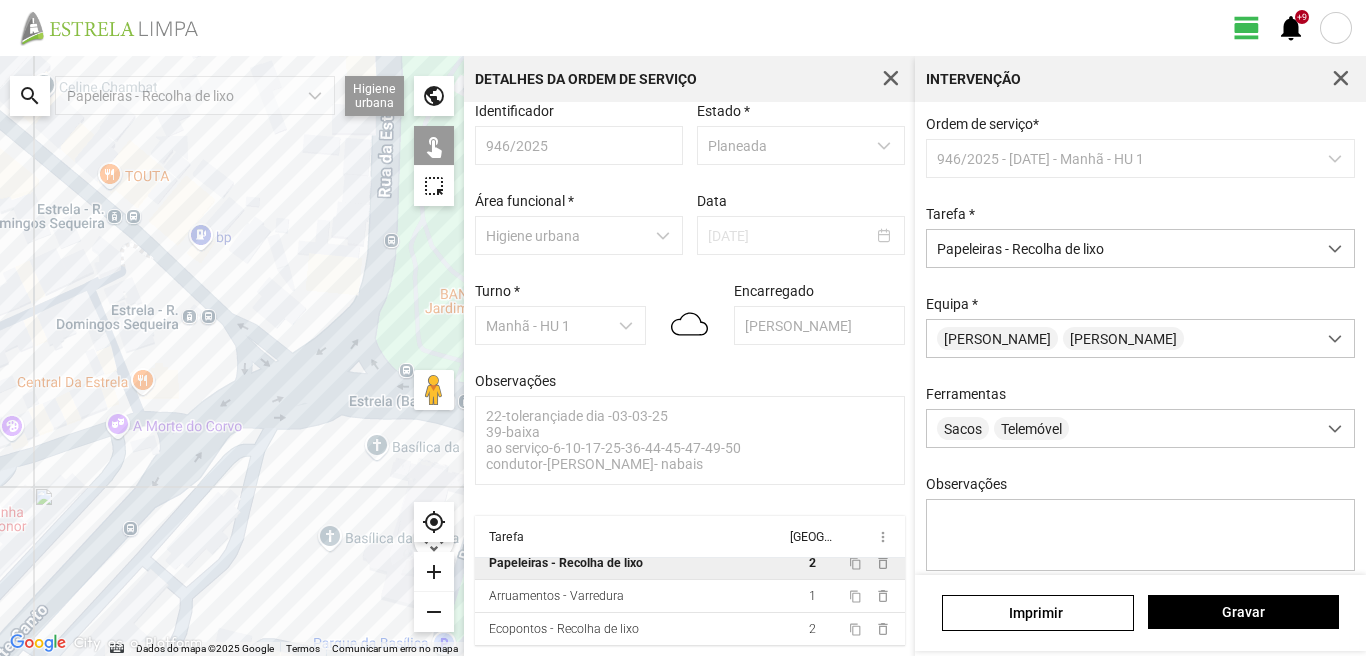 click on "Para navegar, prima as teclas de seta." 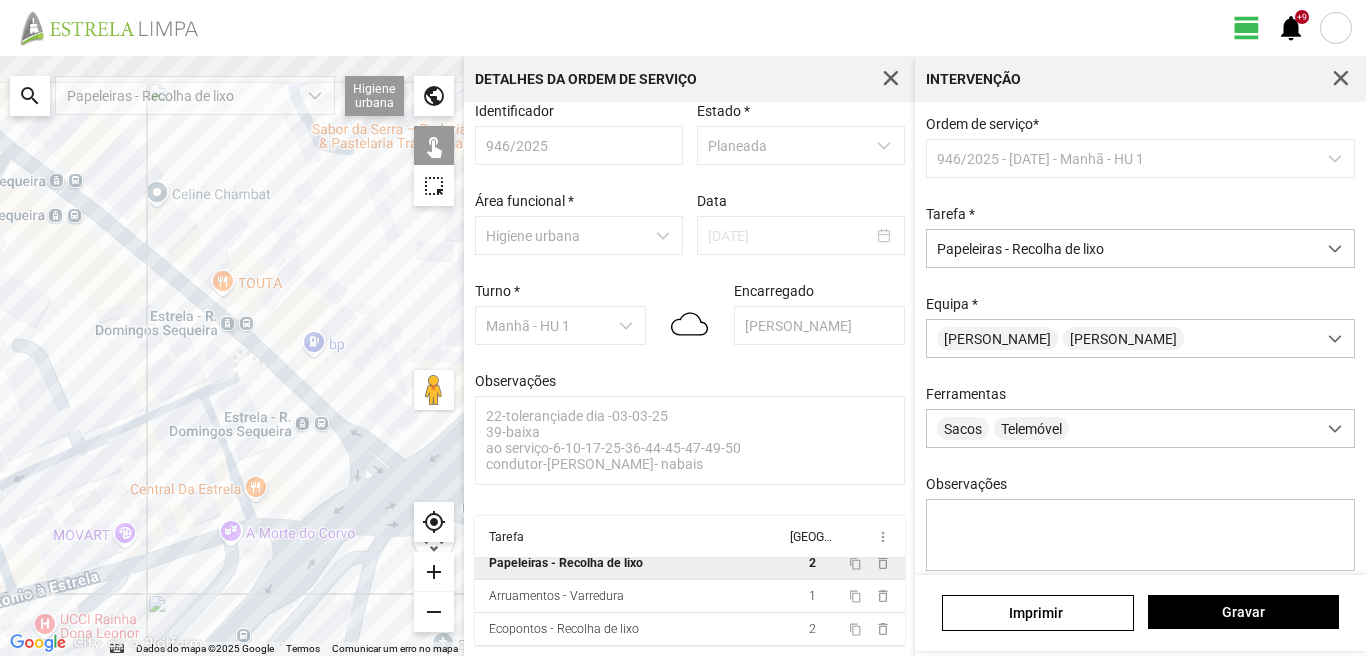 drag, startPoint x: 213, startPoint y: 345, endPoint x: 276, endPoint y: 426, distance: 102.61579 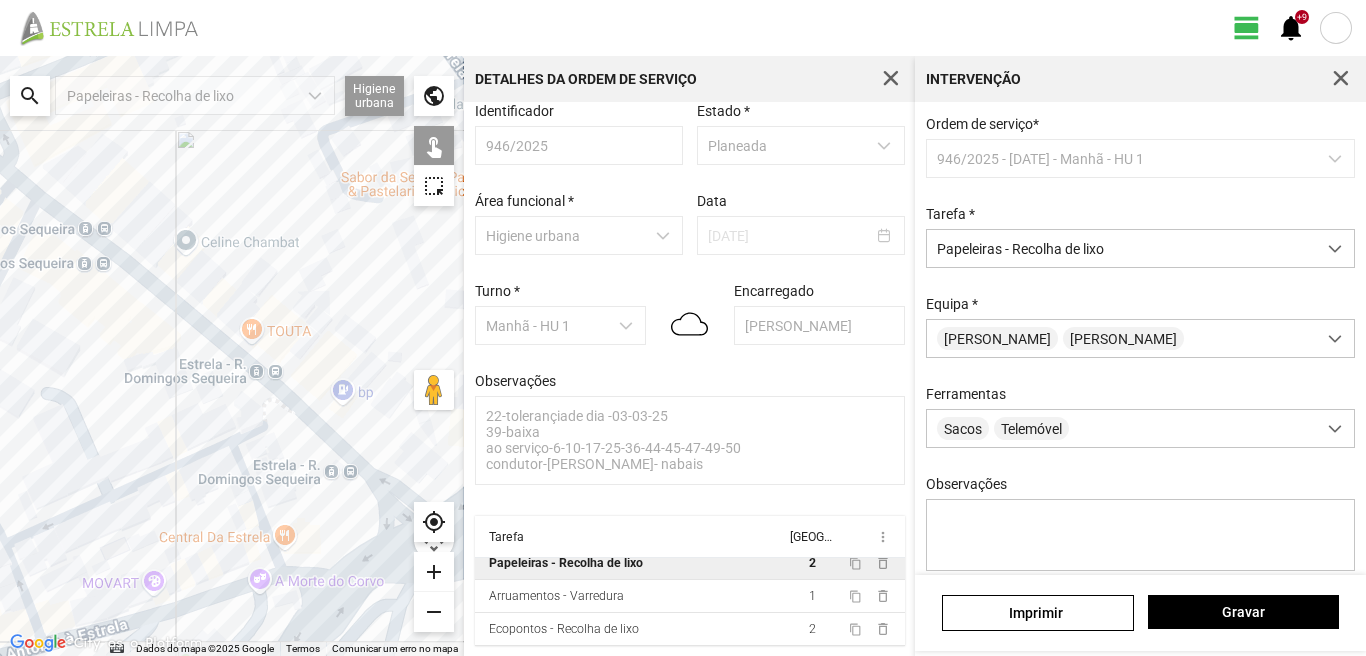 click on "Para navegar, prima as teclas de seta." 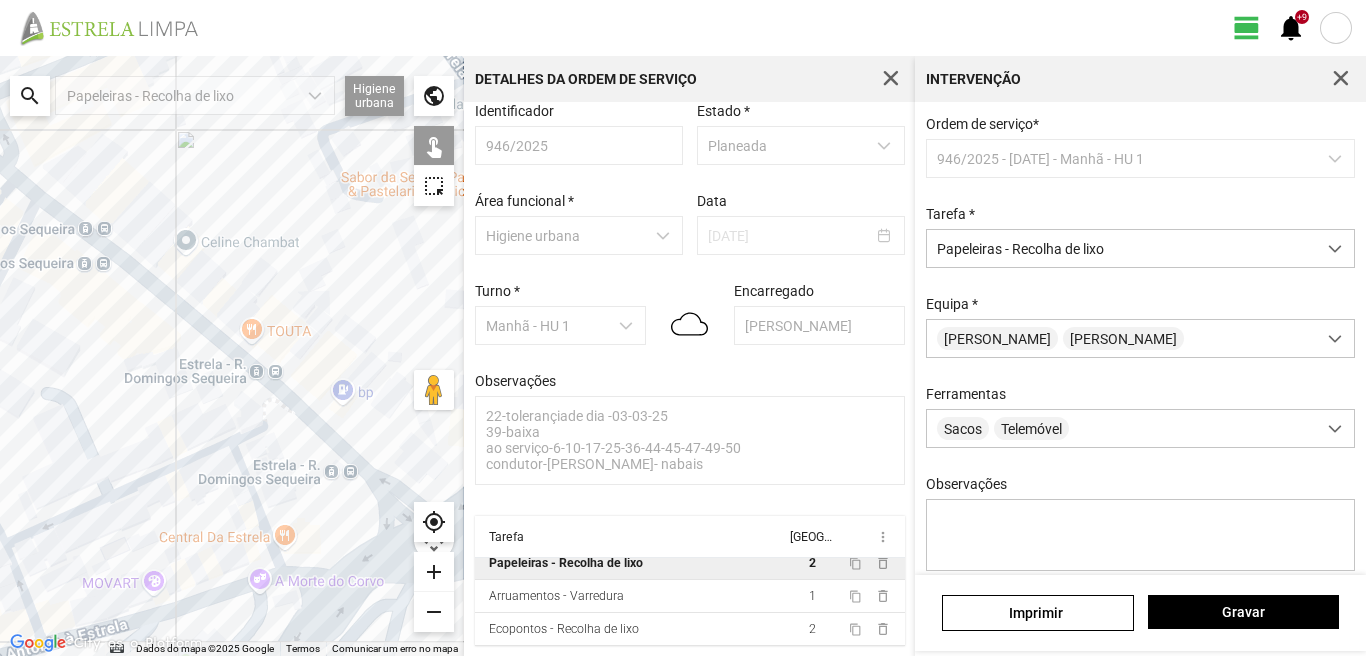 click on "Para navegar, prima as teclas de seta." 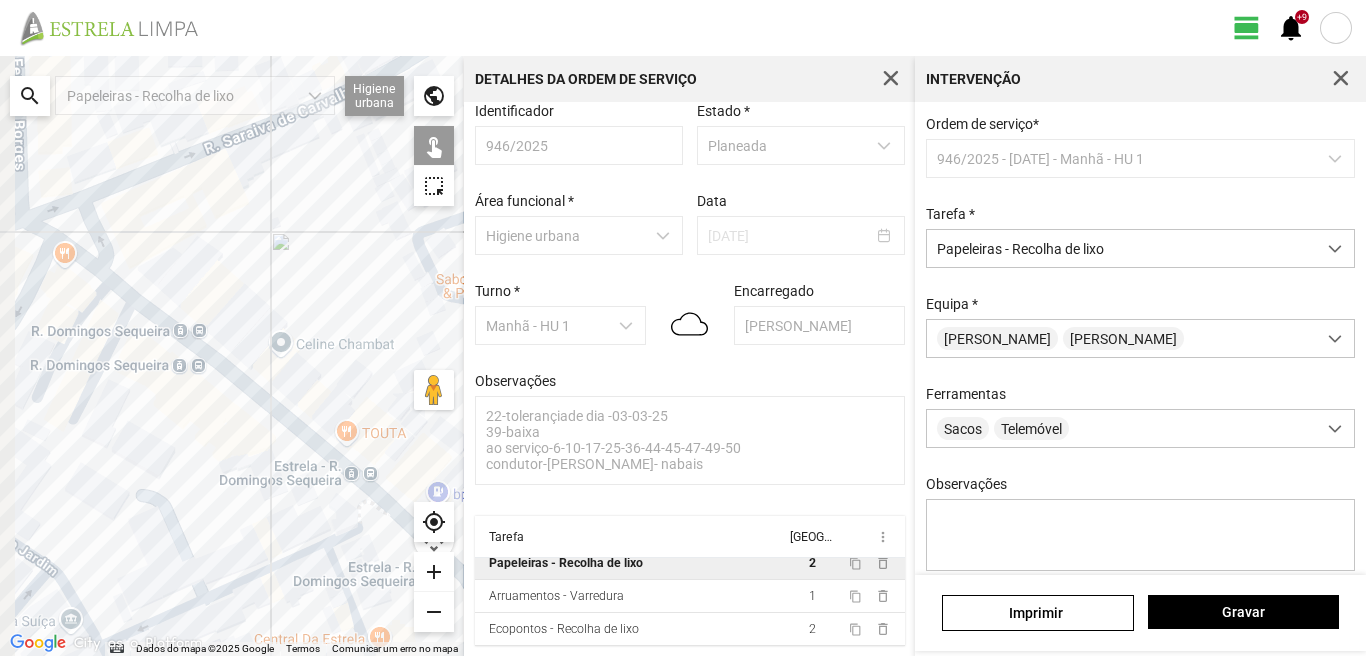 drag, startPoint x: 137, startPoint y: 286, endPoint x: 233, endPoint y: 392, distance: 143.01048 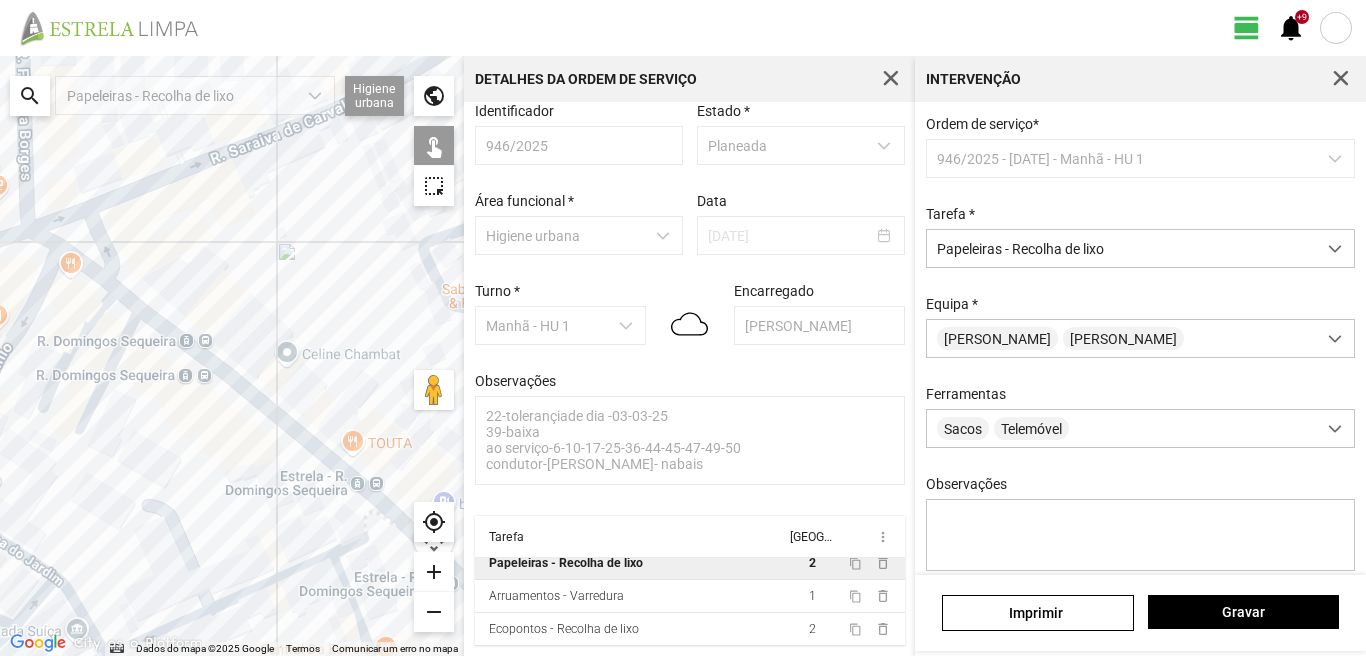 click on "Para navegar, prima as teclas de seta." 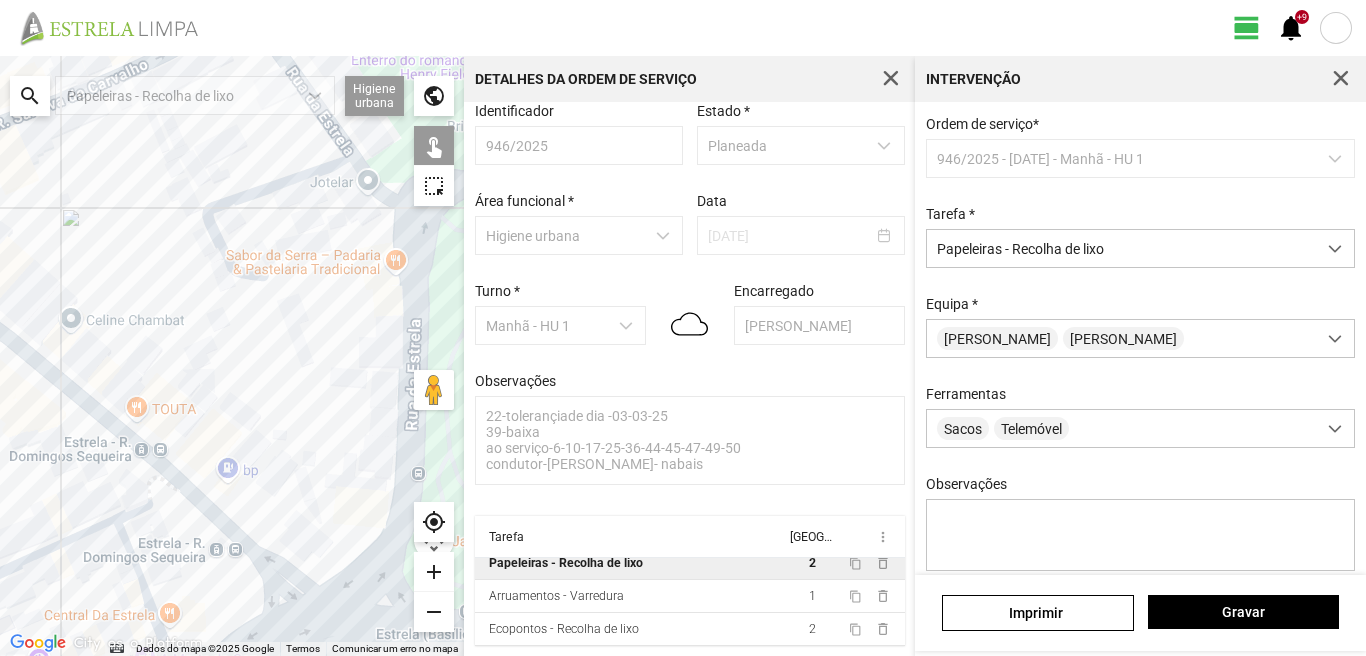 drag, startPoint x: 216, startPoint y: 417, endPoint x: 0, endPoint y: 378, distance: 219.4926 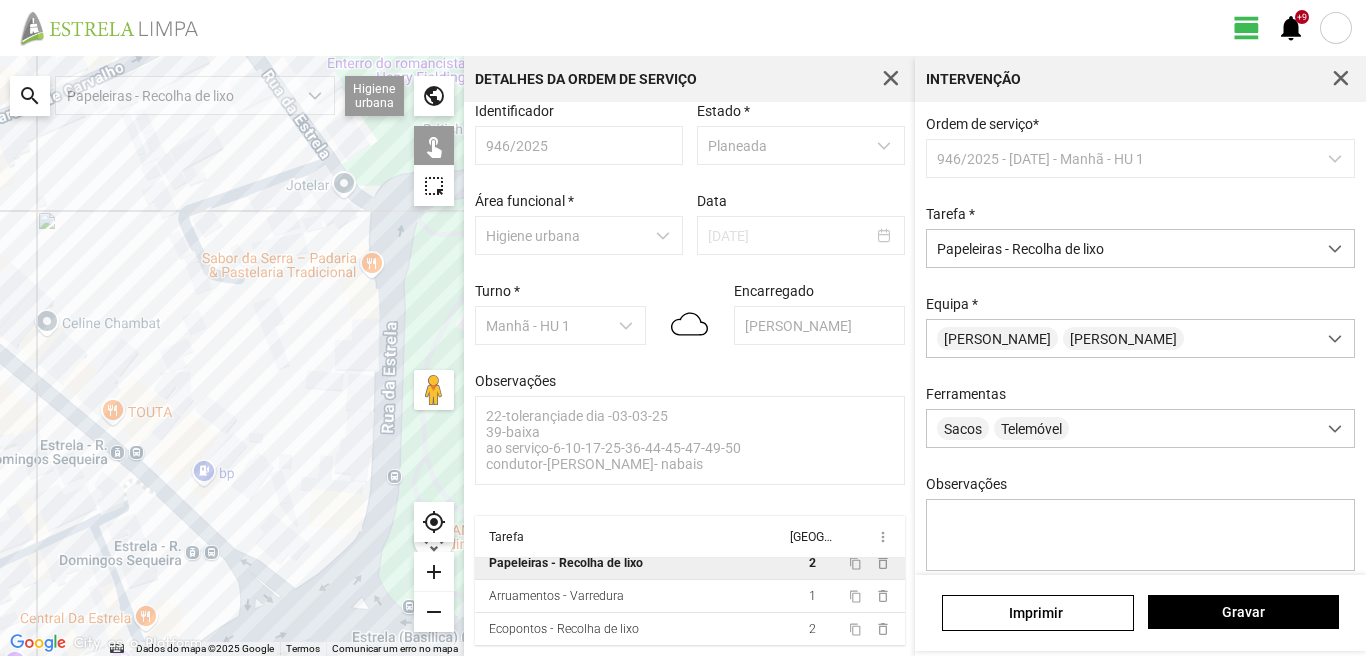 drag, startPoint x: 189, startPoint y: 379, endPoint x: 94, endPoint y: 381, distance: 95.02105 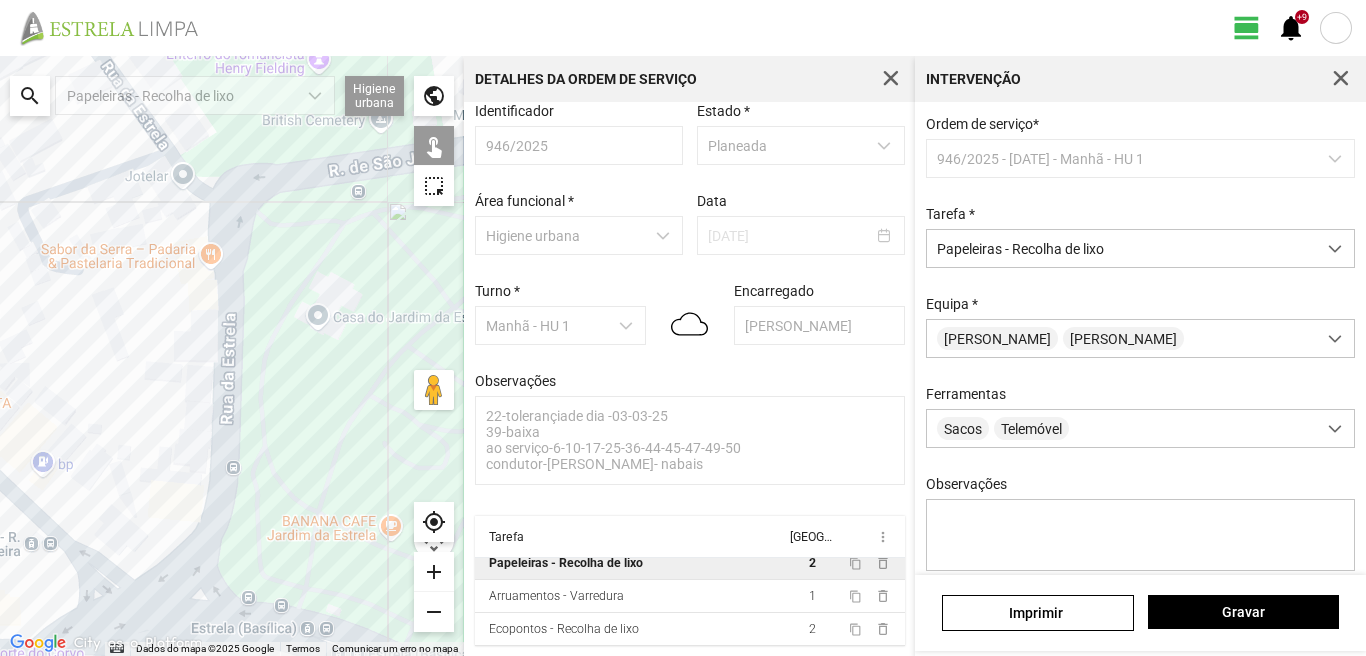 click on "Para navegar, prima as teclas de seta." 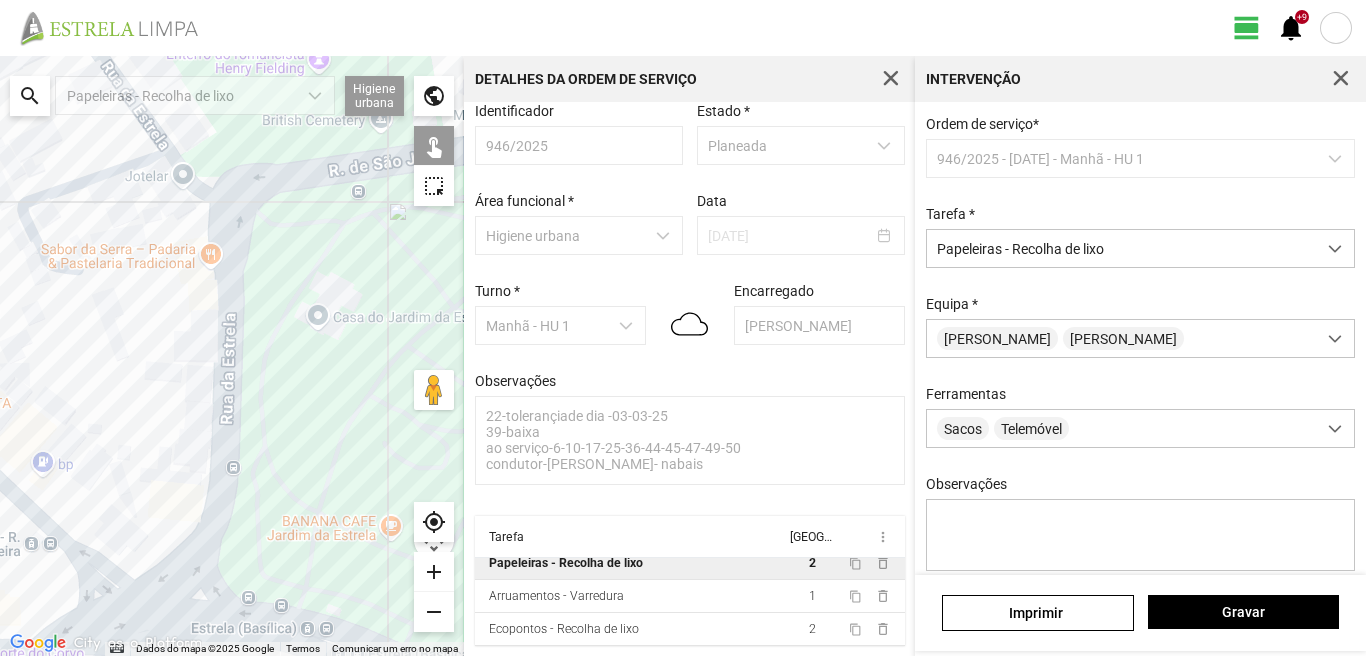 click on "Para navegar, prima as teclas de seta." 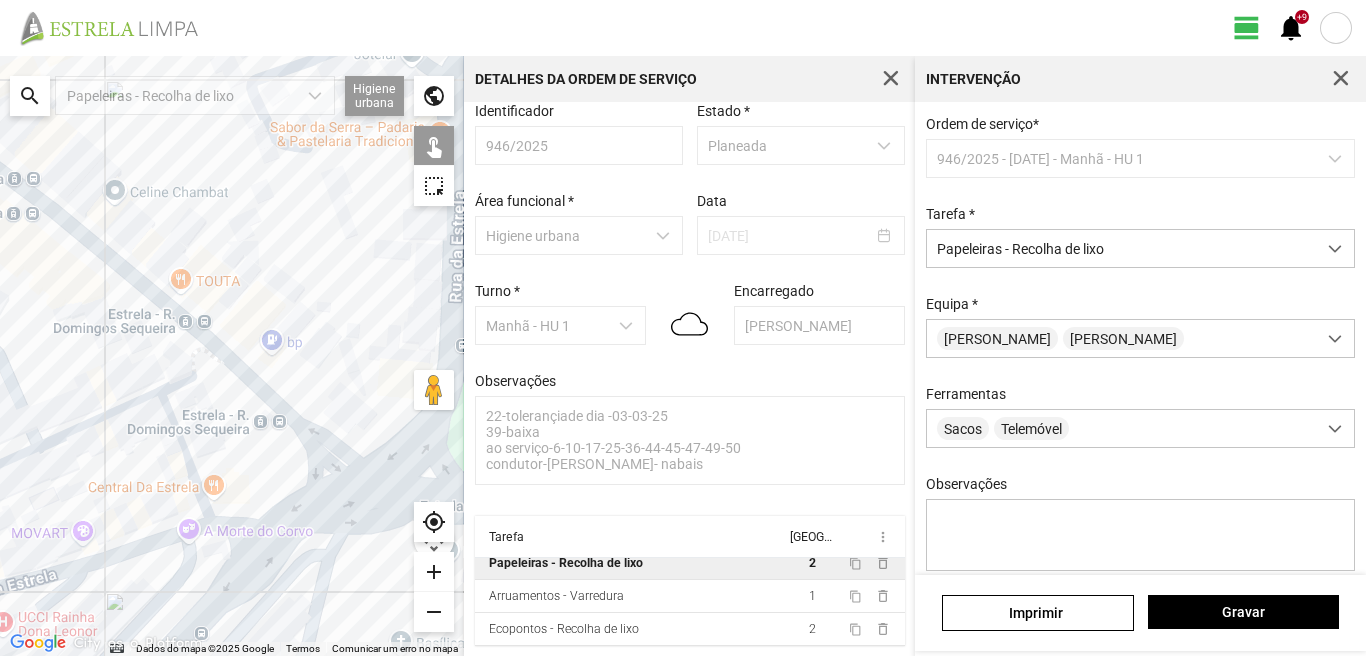 drag, startPoint x: 49, startPoint y: 457, endPoint x: 293, endPoint y: 299, distance: 290.68884 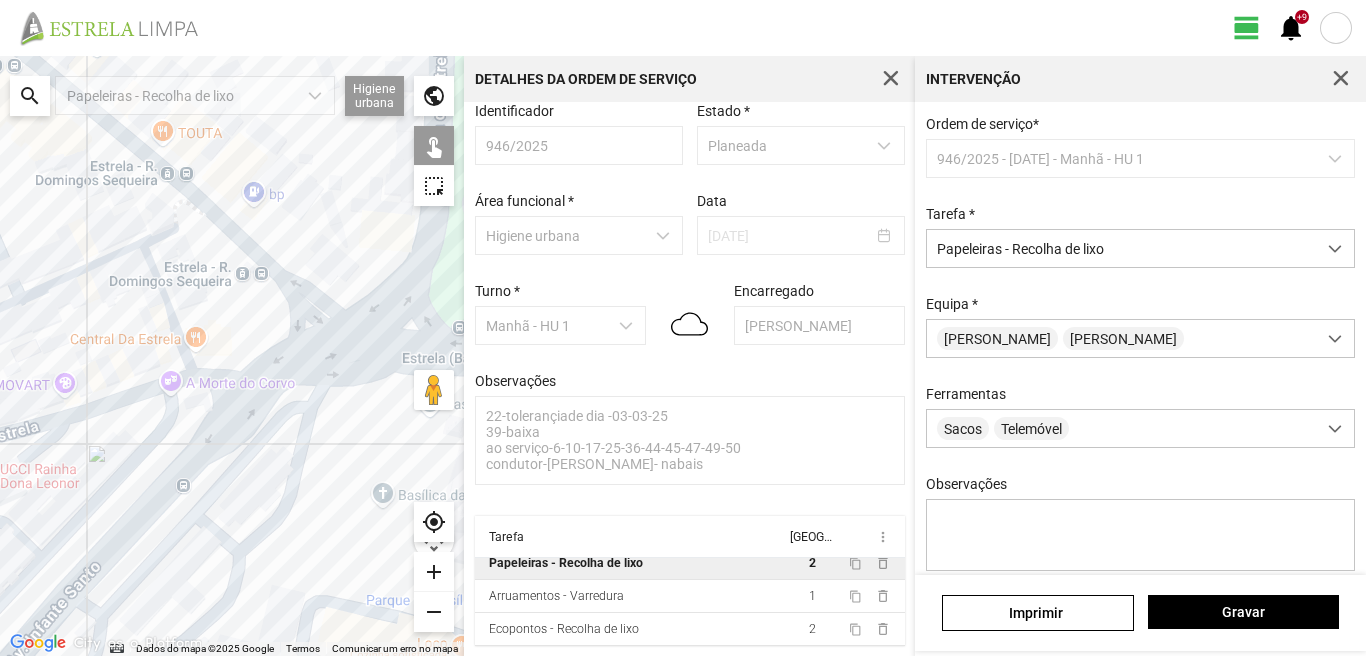 drag, startPoint x: 280, startPoint y: 454, endPoint x: 170, endPoint y: 242, distance: 238.83885 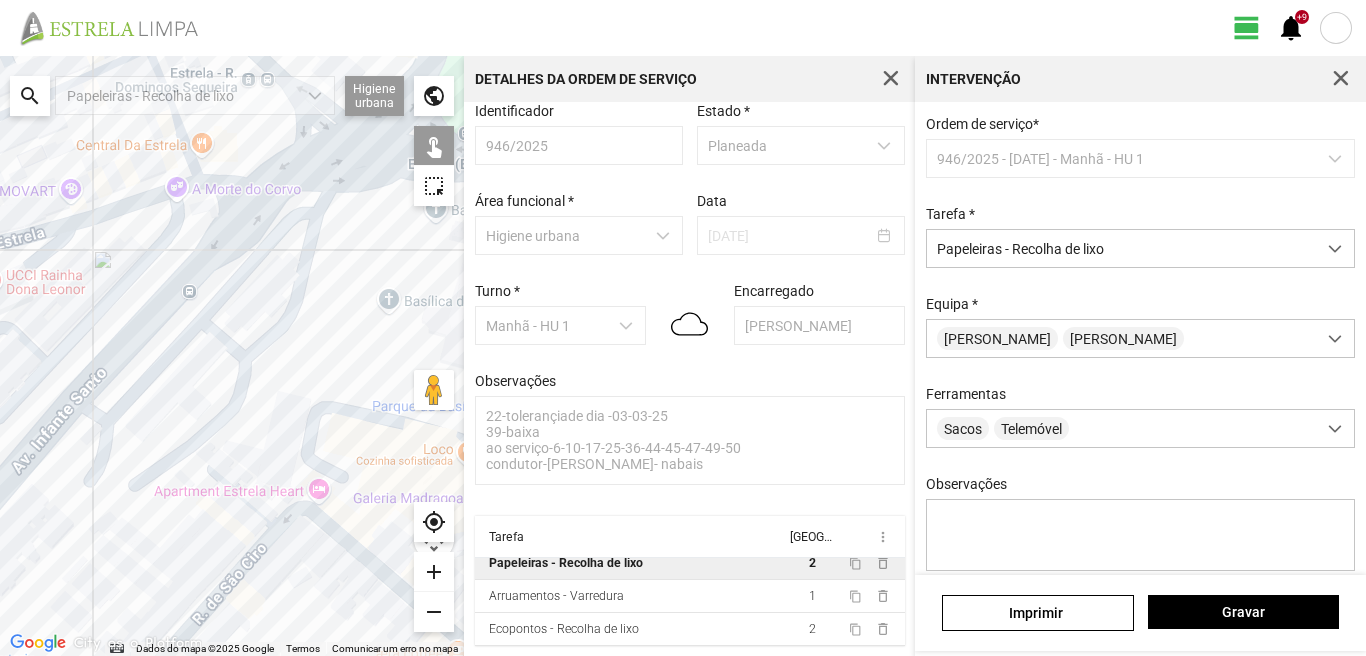 drag, startPoint x: 181, startPoint y: 298, endPoint x: 356, endPoint y: 322, distance: 176.63805 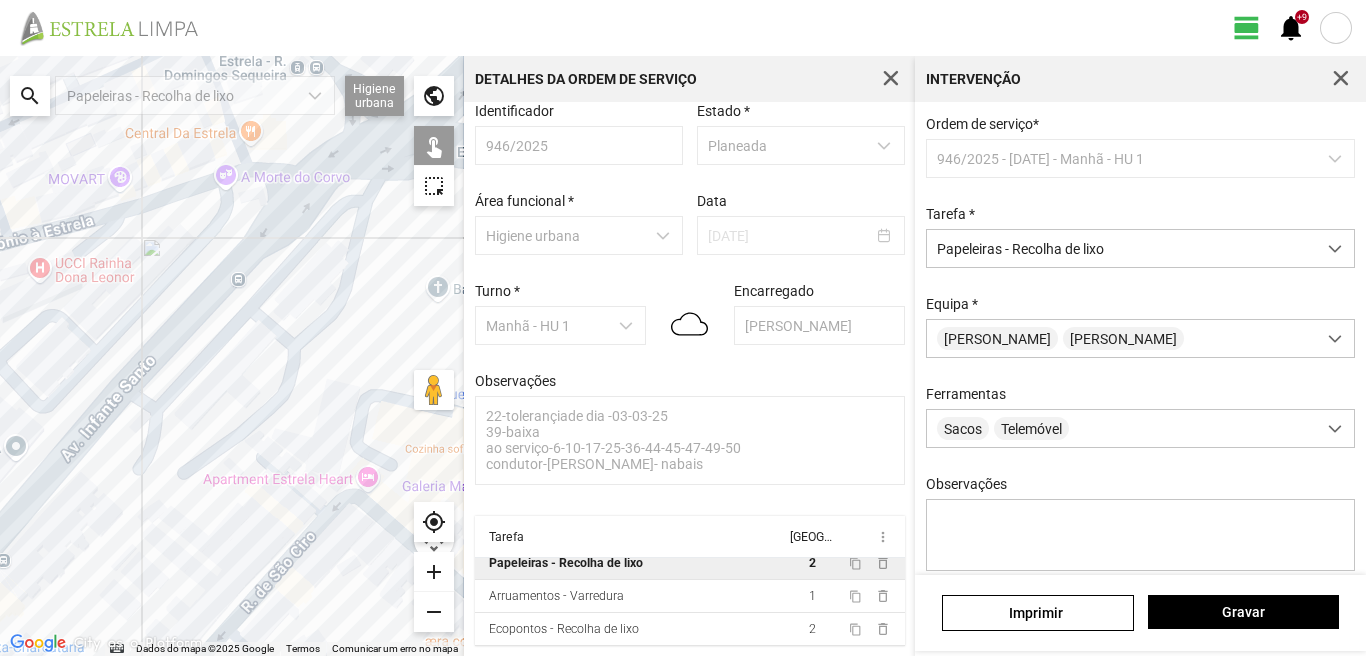 click on "Para navegar, prima as teclas de seta." 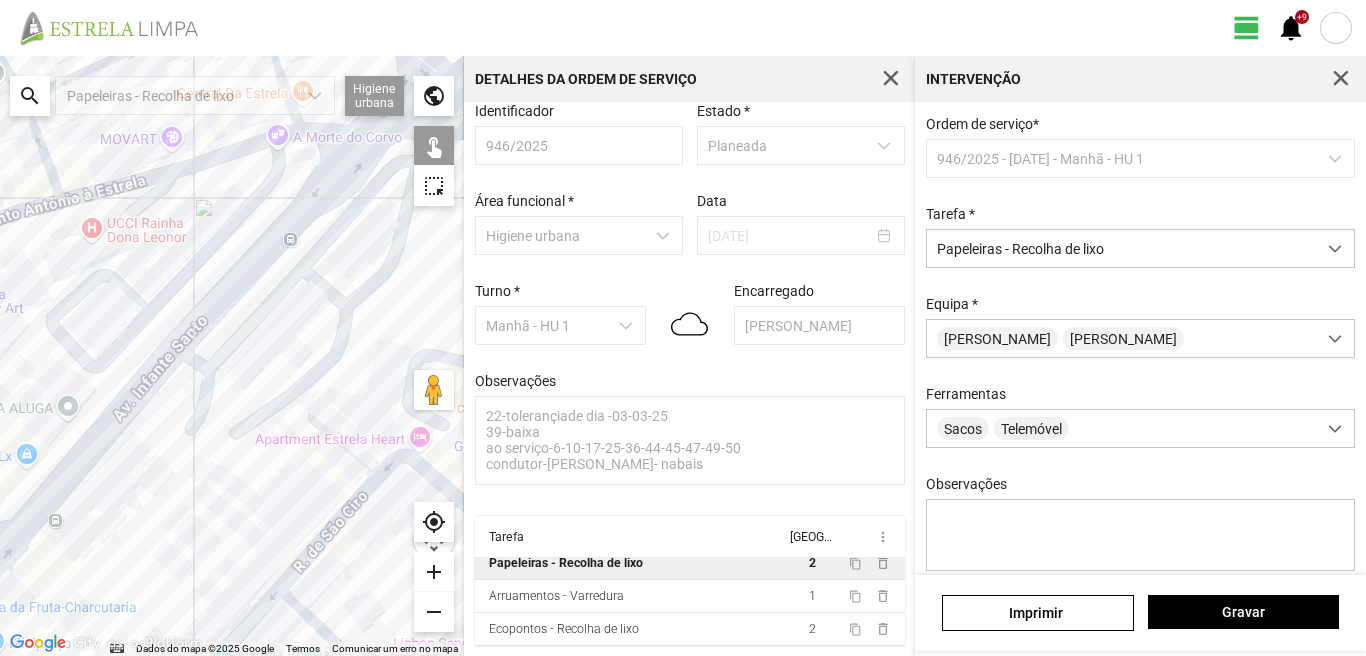 drag, startPoint x: 147, startPoint y: 410, endPoint x: 213, endPoint y: 376, distance: 74.24284 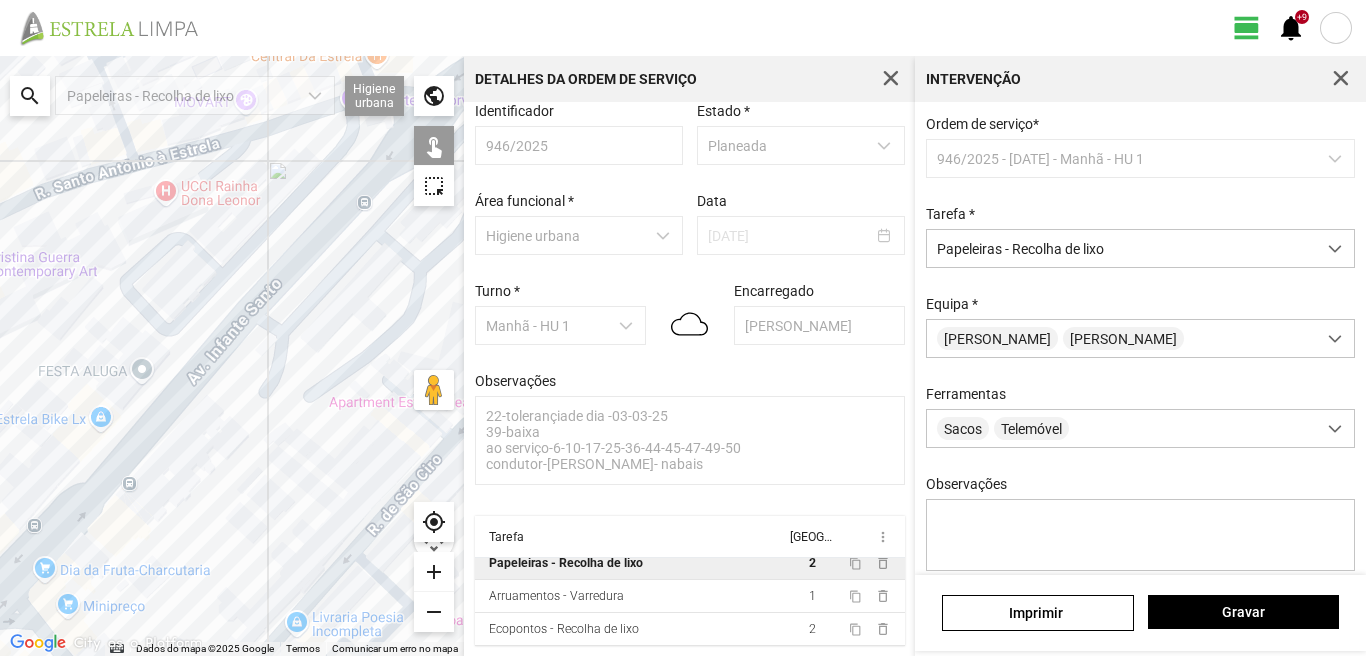 click on "Para navegar, prima as teclas de seta." 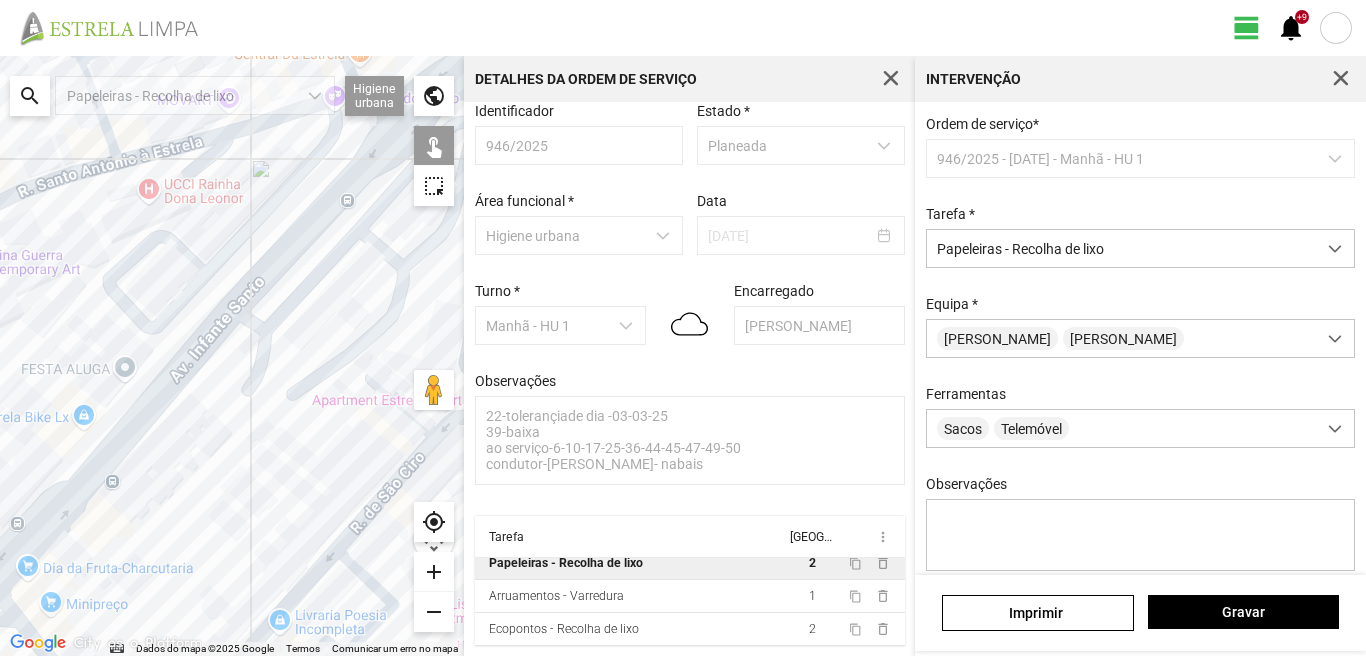 drag, startPoint x: 216, startPoint y: 442, endPoint x: 76, endPoint y: 401, distance: 145.88008 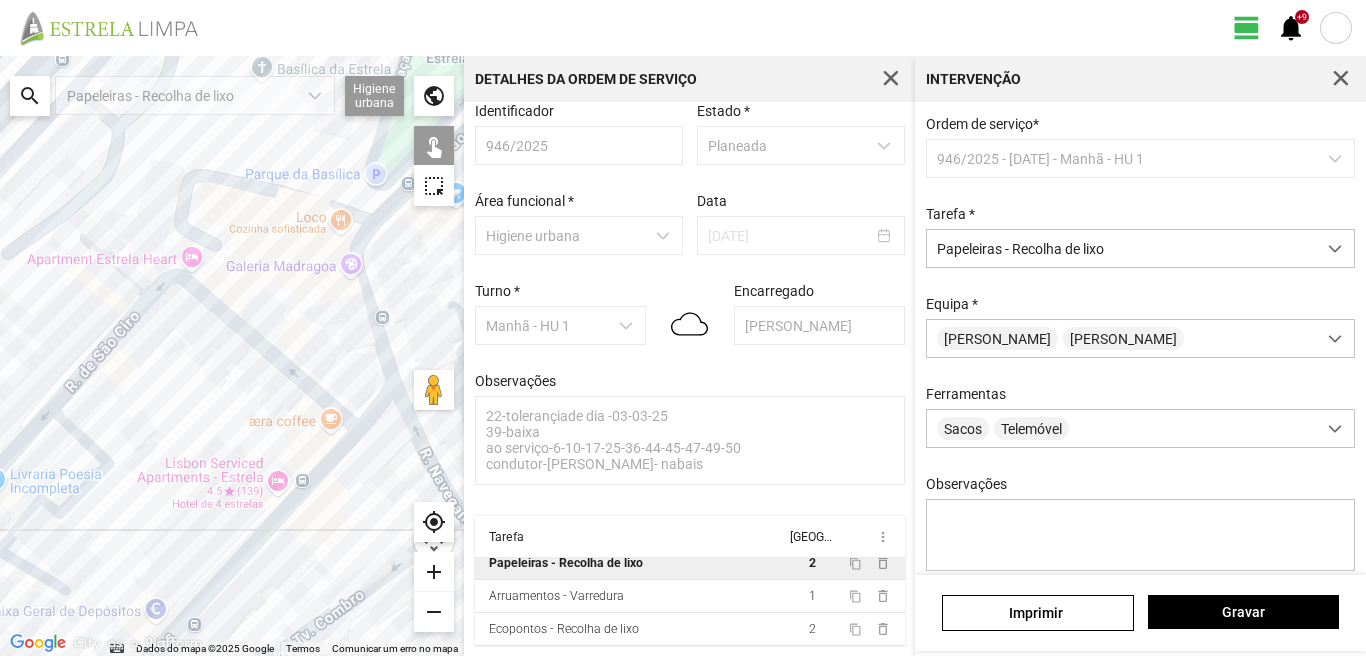 drag, startPoint x: 135, startPoint y: 462, endPoint x: 154, endPoint y: 305, distance: 158.14551 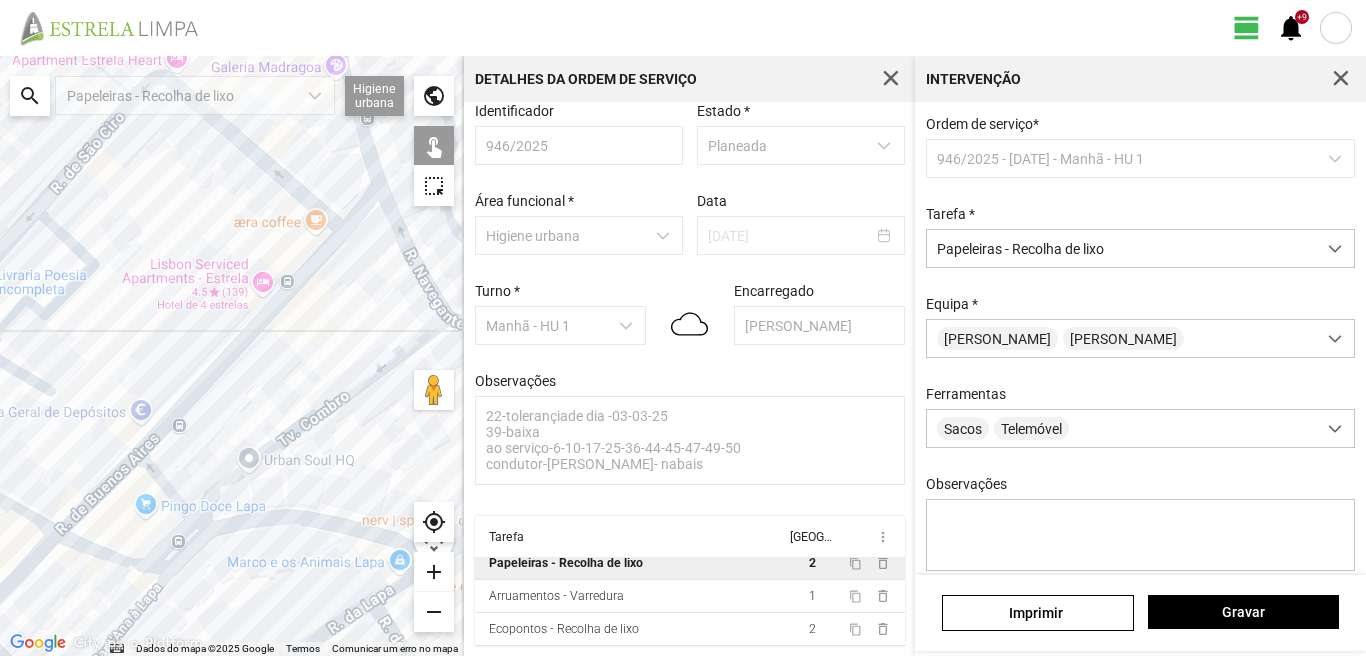 drag, startPoint x: 276, startPoint y: 409, endPoint x: 56, endPoint y: 420, distance: 220.27483 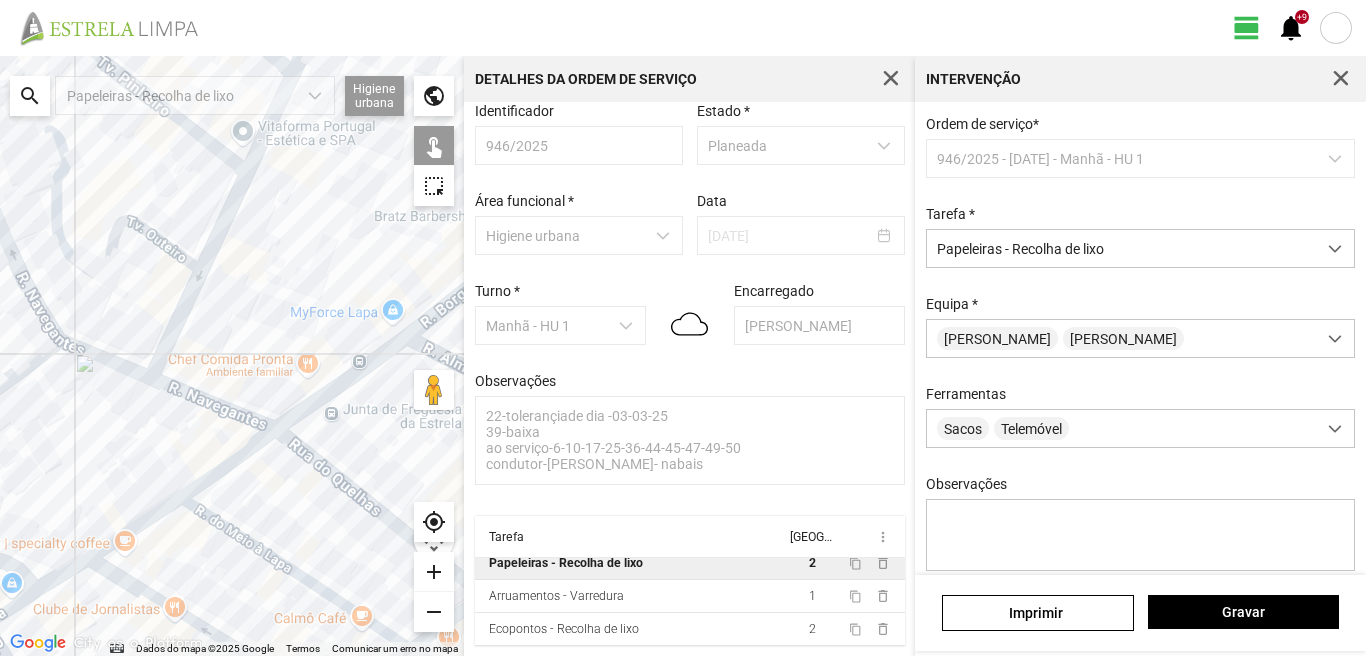 drag, startPoint x: 152, startPoint y: 396, endPoint x: 76, endPoint y: 379, distance: 77.87811 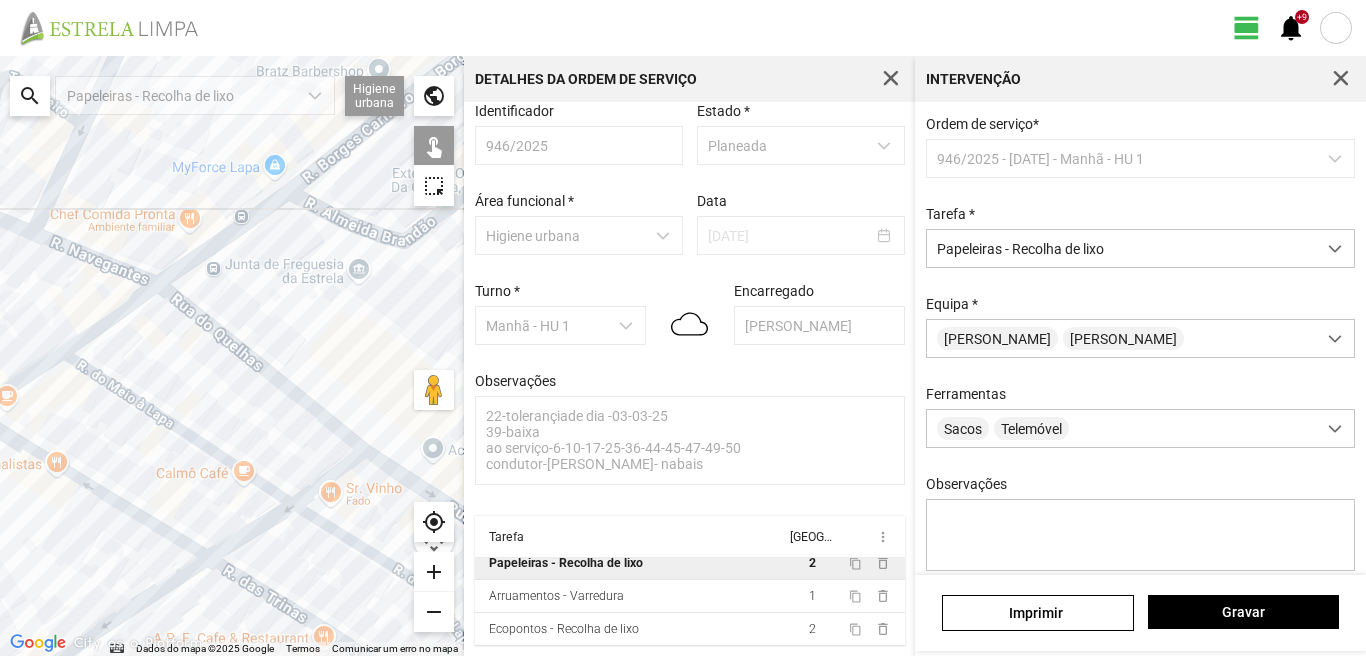 drag, startPoint x: 119, startPoint y: 480, endPoint x: 144, endPoint y: 319, distance: 162.92943 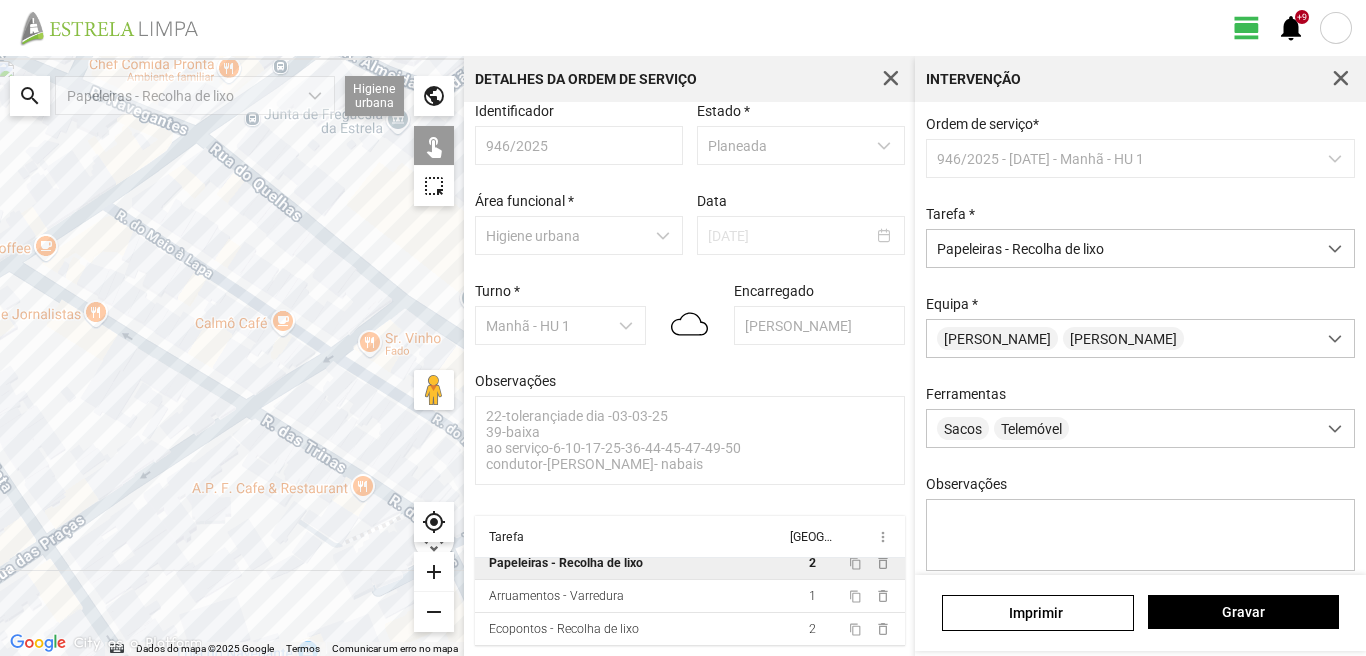 drag, startPoint x: 78, startPoint y: 399, endPoint x: 134, endPoint y: 376, distance: 60.53924 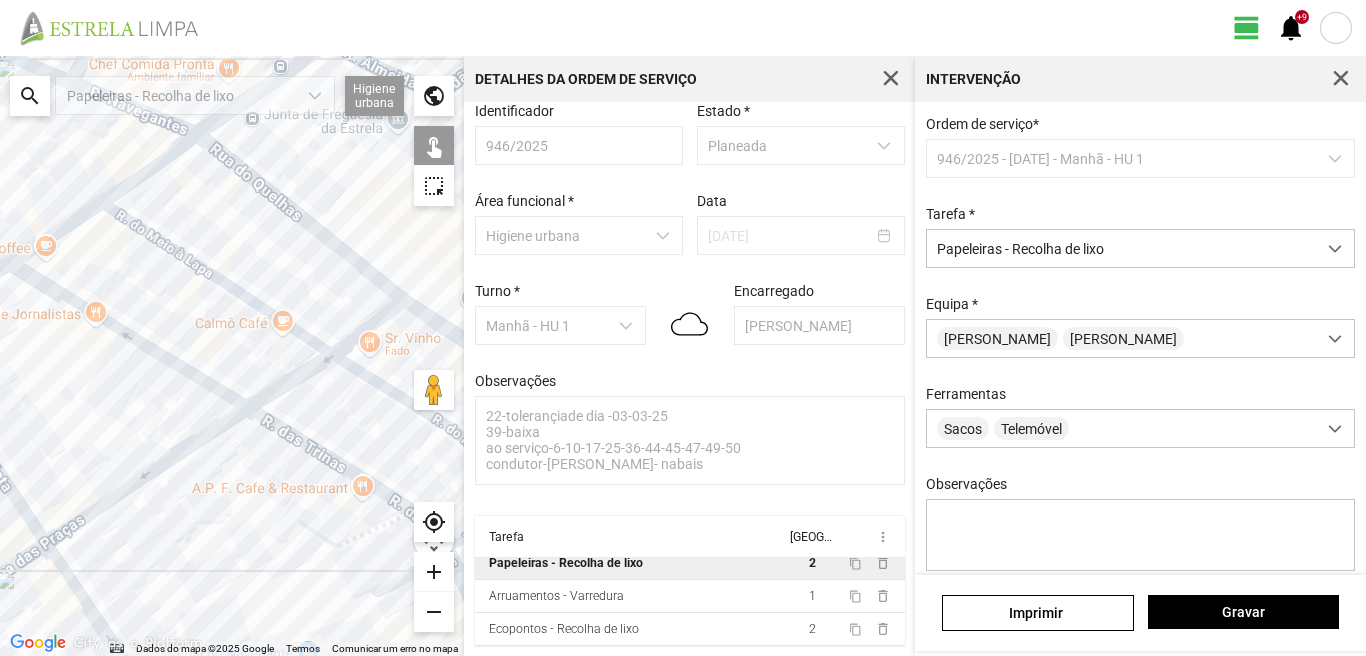 click on "Para navegar, prima as teclas de seta." 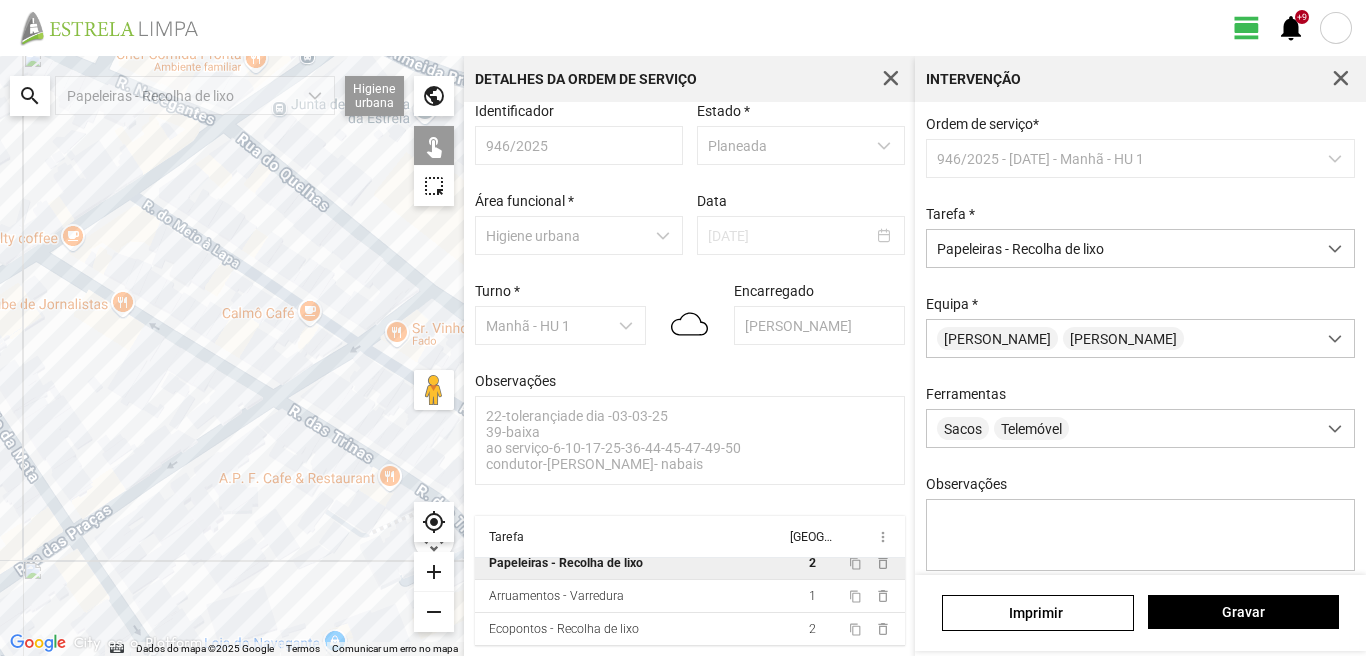 drag, startPoint x: 84, startPoint y: 479, endPoint x: 97, endPoint y: 452, distance: 29.966648 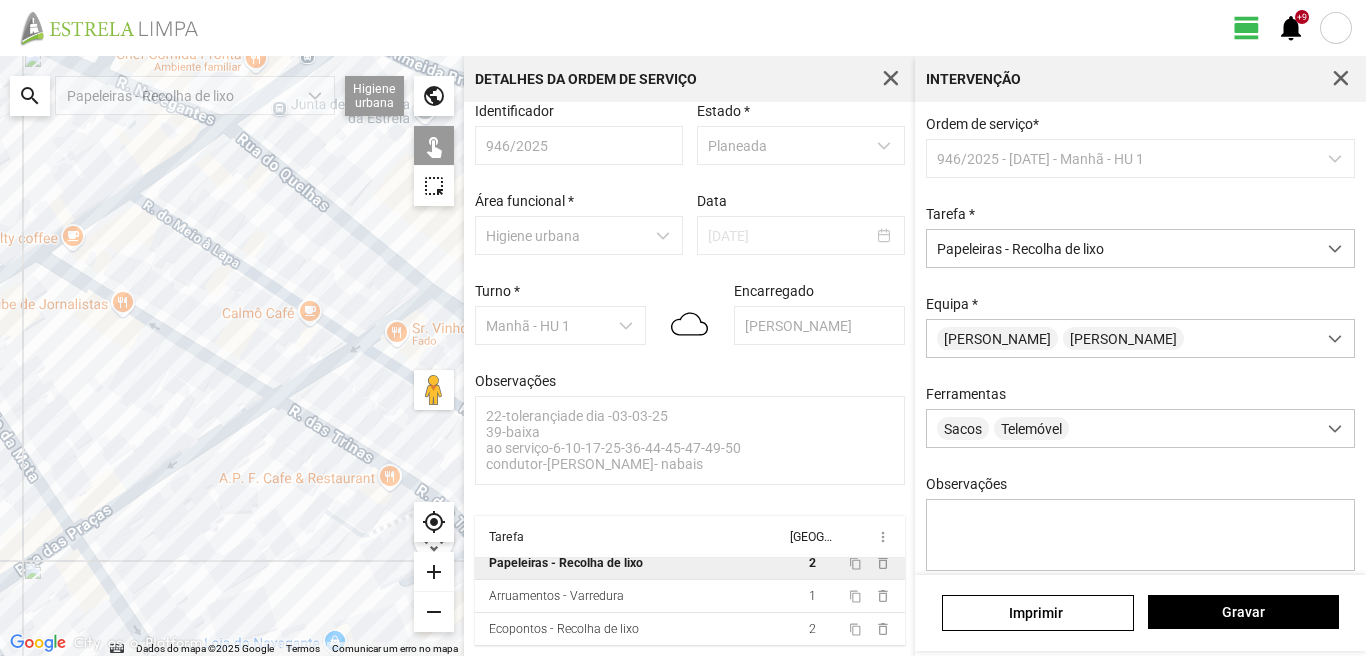 click on "Para navegar, prima as teclas de seta." 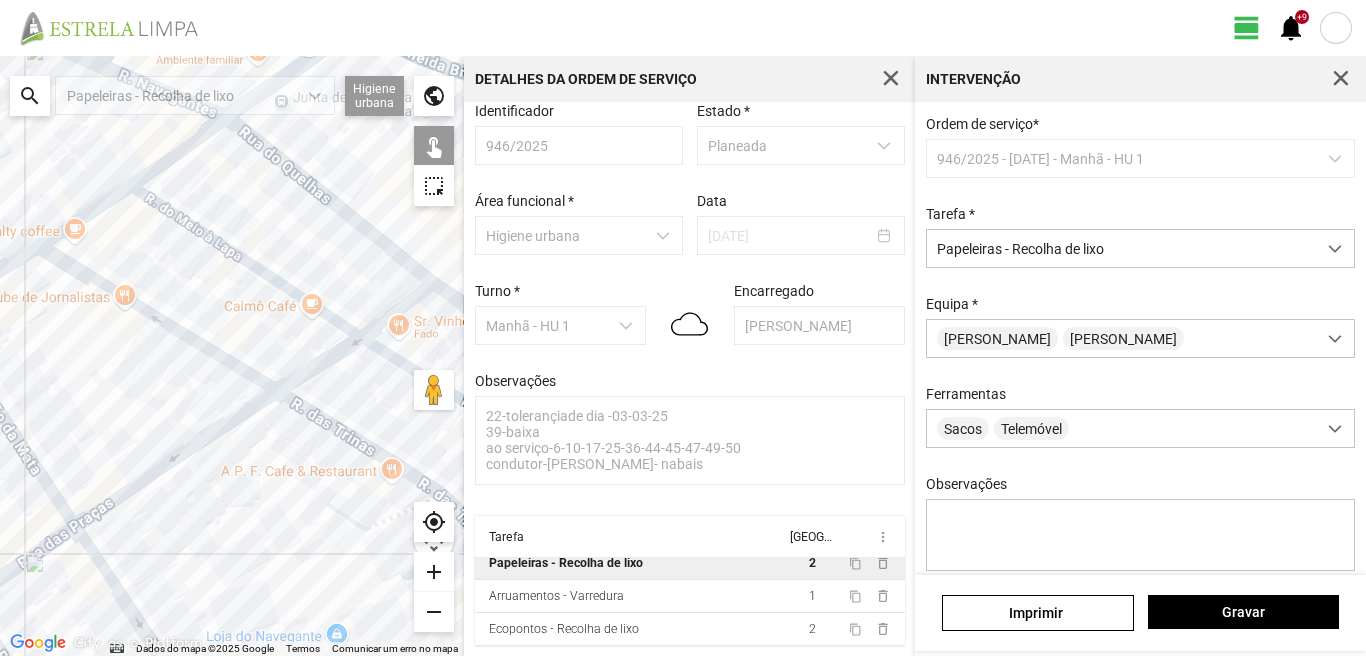 click on "Para navegar, prima as teclas de seta." 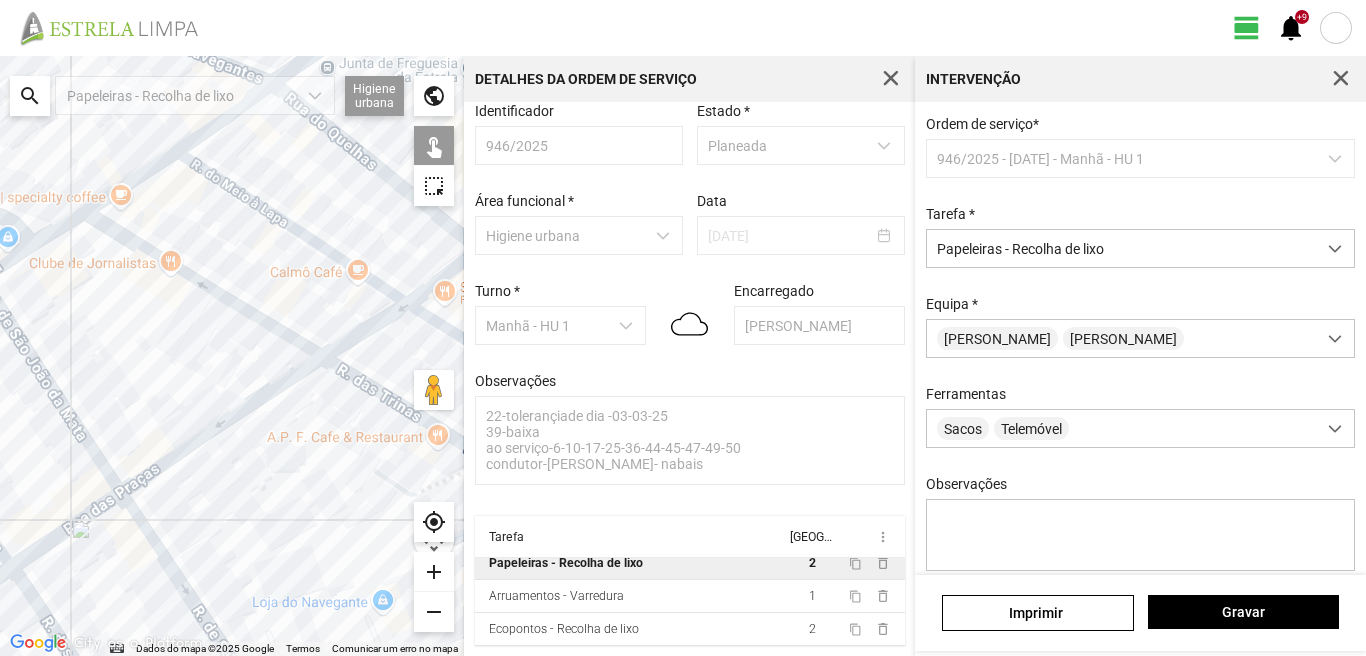 drag, startPoint x: 138, startPoint y: 448, endPoint x: 181, endPoint y: 414, distance: 54.81788 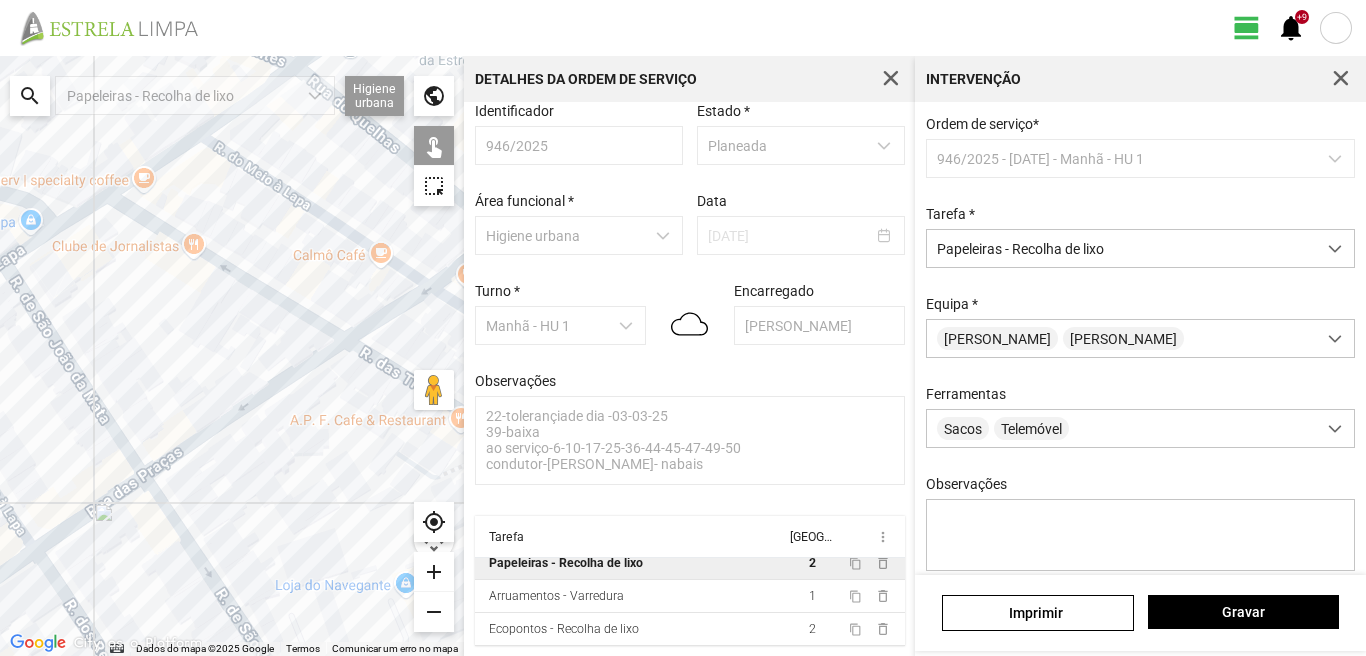 drag, startPoint x: 61, startPoint y: 494, endPoint x: 190, endPoint y: 422, distance: 147.73286 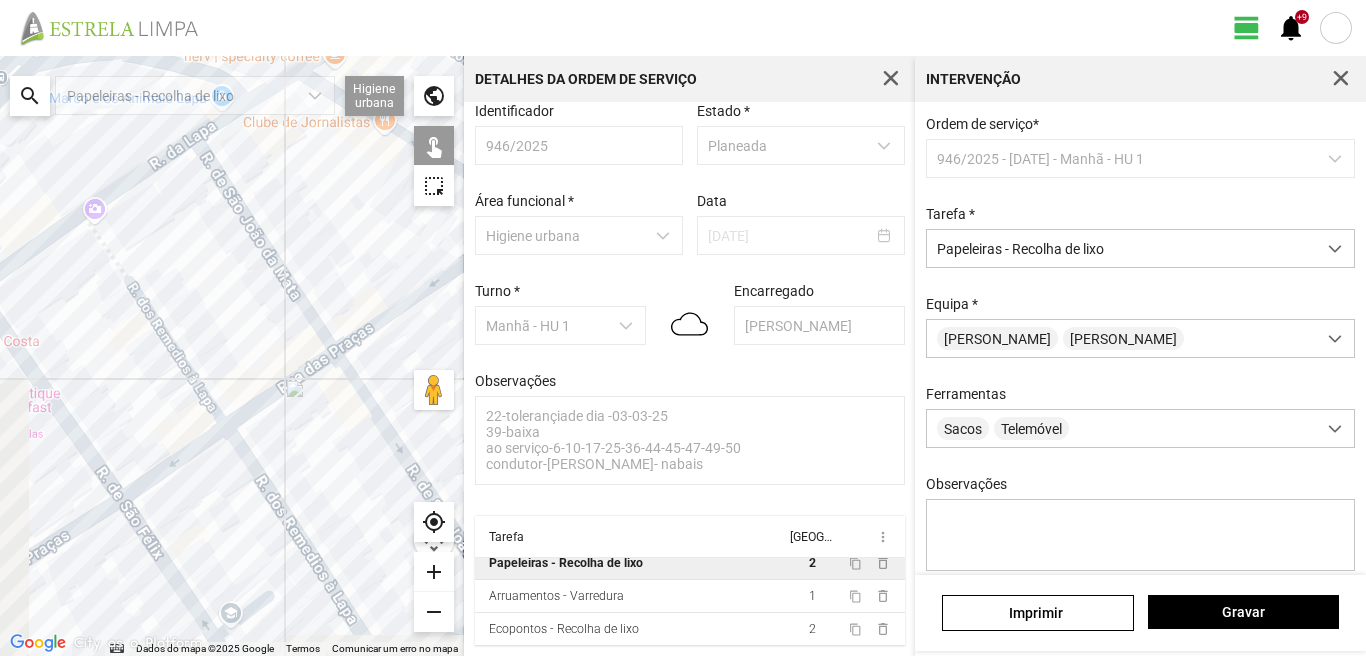 drag, startPoint x: 117, startPoint y: 522, endPoint x: 166, endPoint y: 470, distance: 71.44928 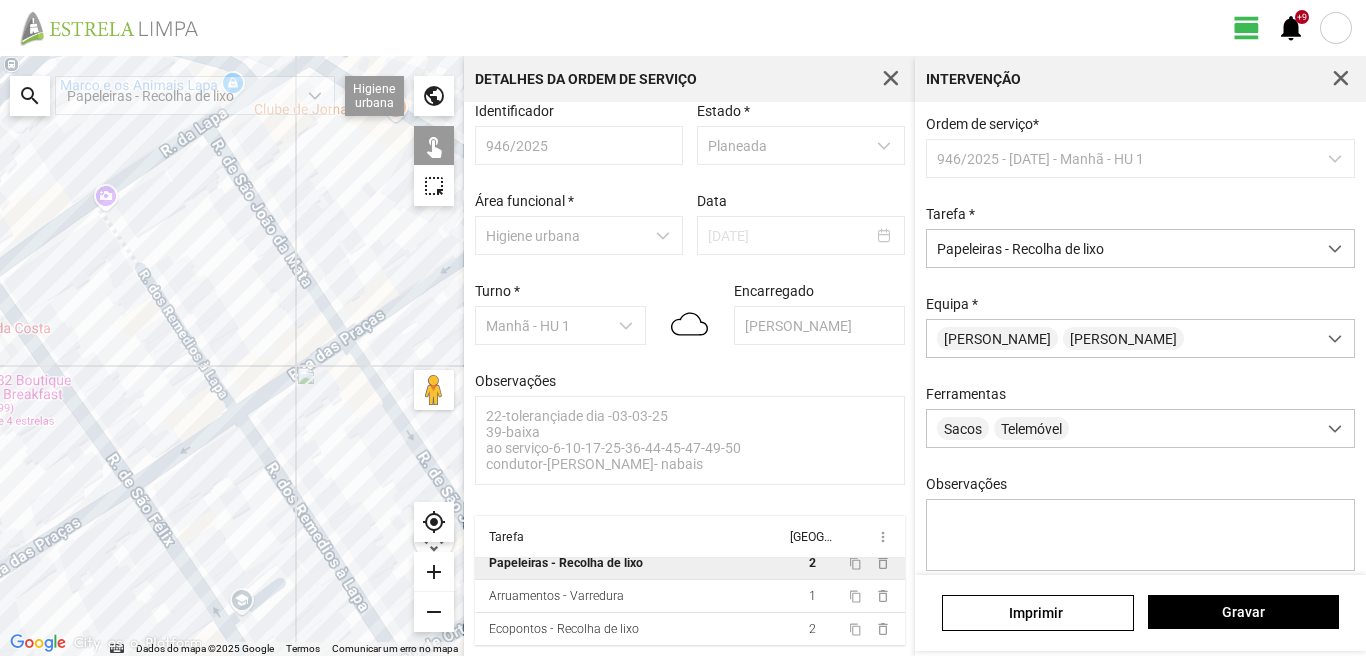 click on "Para navegar, prima as teclas de seta." 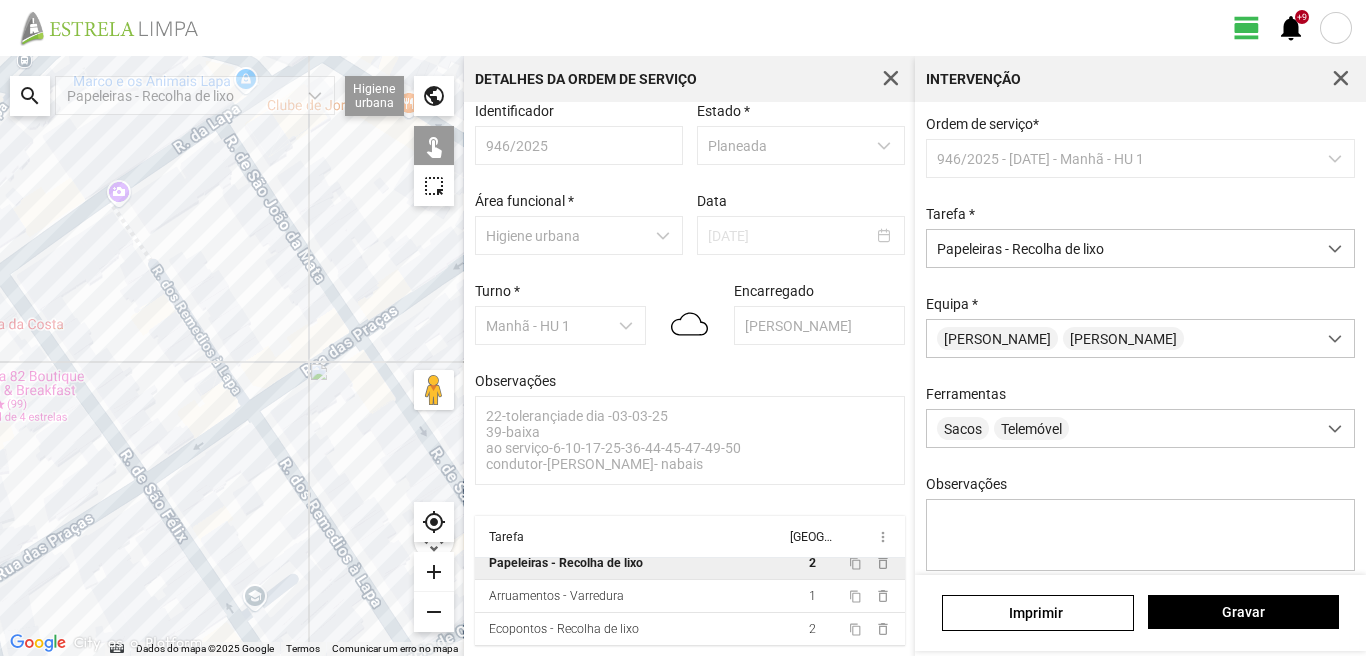 drag, startPoint x: 85, startPoint y: 418, endPoint x: 185, endPoint y: 382, distance: 106.28264 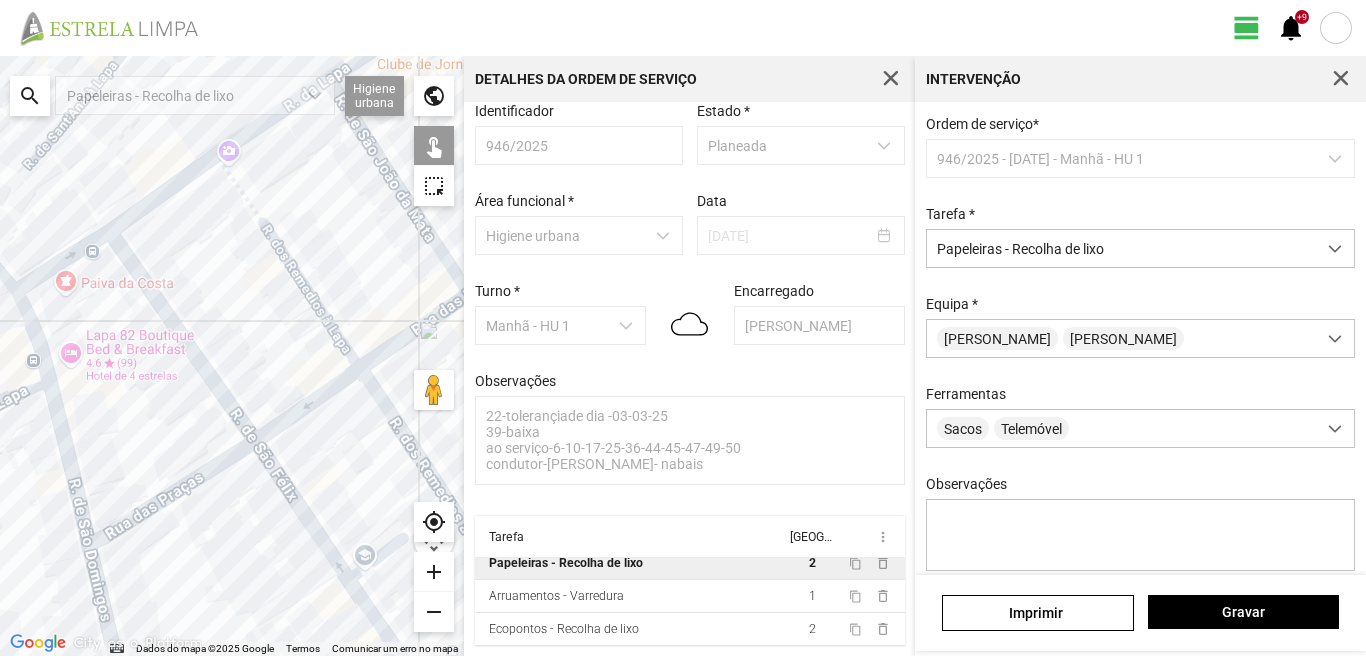 click on "Para navegar, prima as teclas de seta." 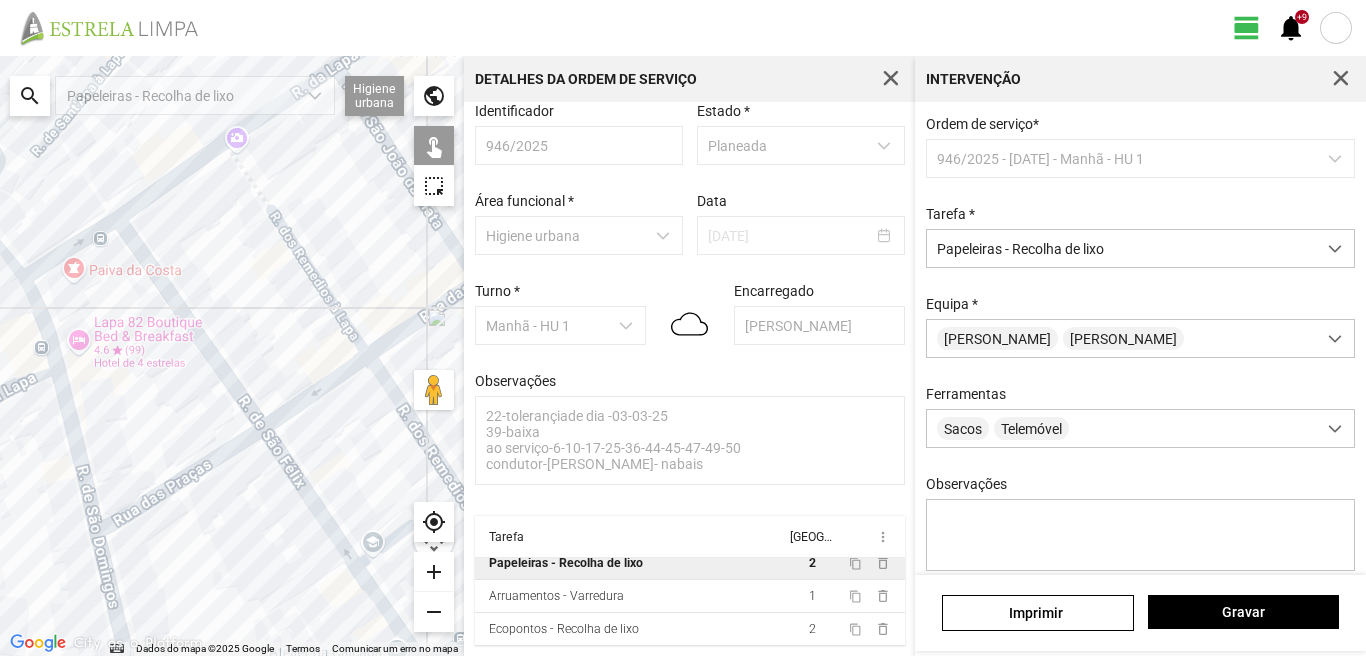 drag, startPoint x: 126, startPoint y: 478, endPoint x: 132, endPoint y: 314, distance: 164.10973 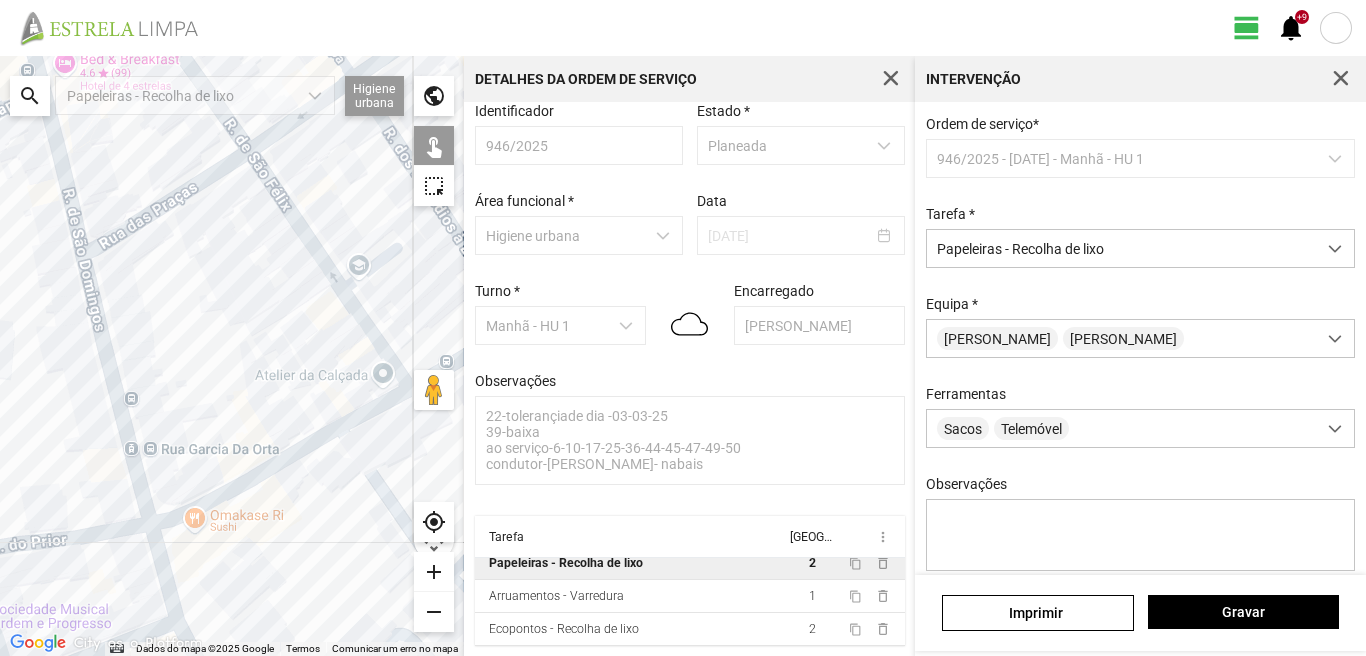 drag, startPoint x: 148, startPoint y: 486, endPoint x: 147, endPoint y: 446, distance: 40.012497 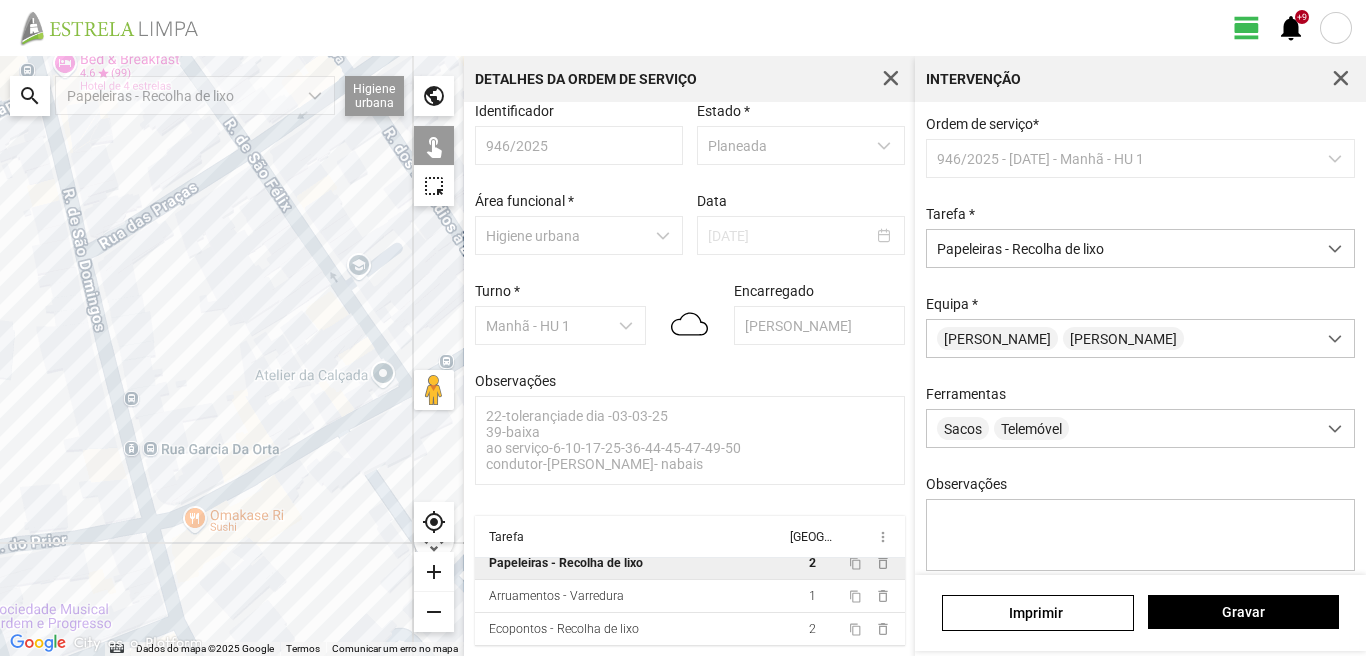click on "Para navegar, prima as teclas de seta." 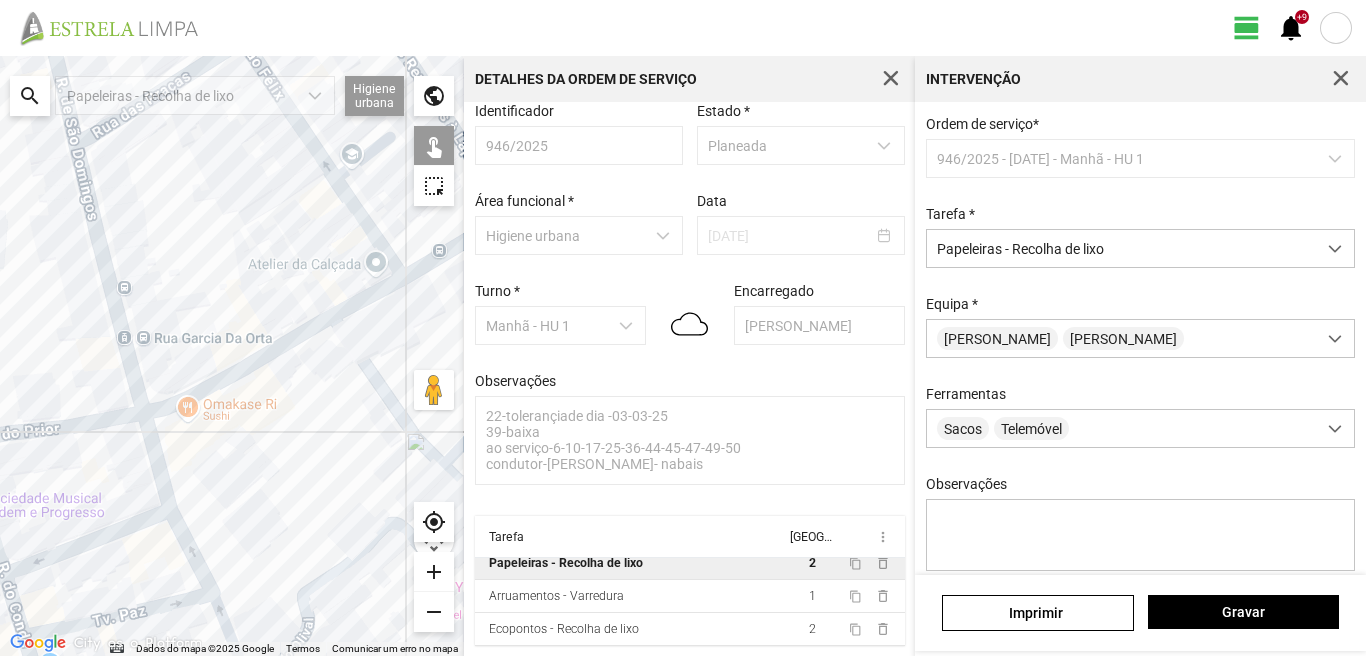drag, startPoint x: 160, startPoint y: 553, endPoint x: 139, endPoint y: 377, distance: 177.24841 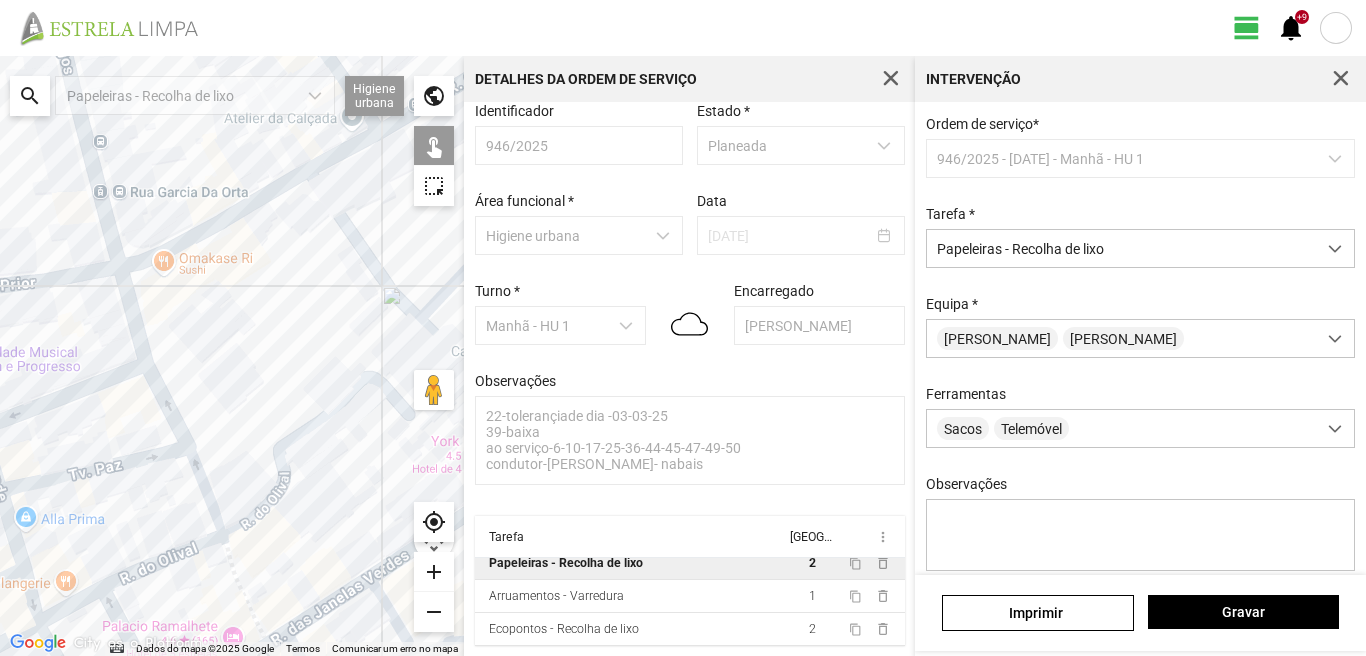 drag, startPoint x: 176, startPoint y: 454, endPoint x: 152, endPoint y: 363, distance: 94.11163 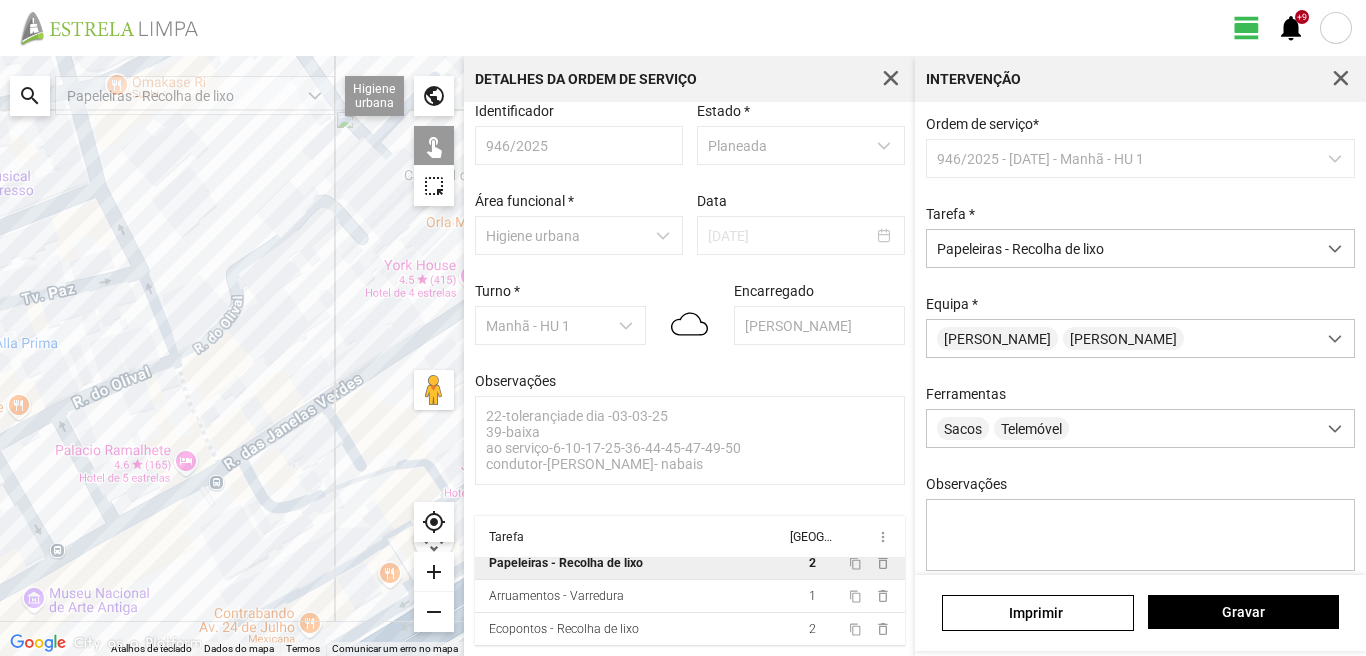 drag, startPoint x: 161, startPoint y: 481, endPoint x: 218, endPoint y: 393, distance: 104.84751 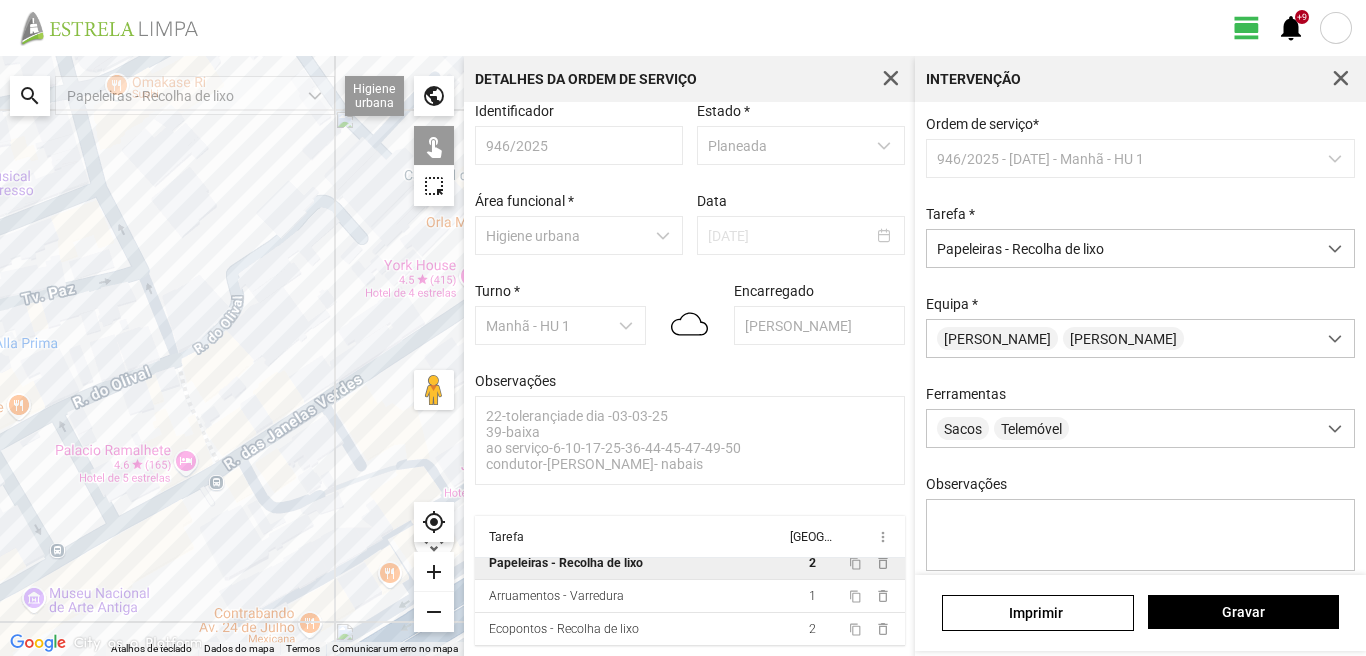 click on "Para navegar, prima as teclas de seta." 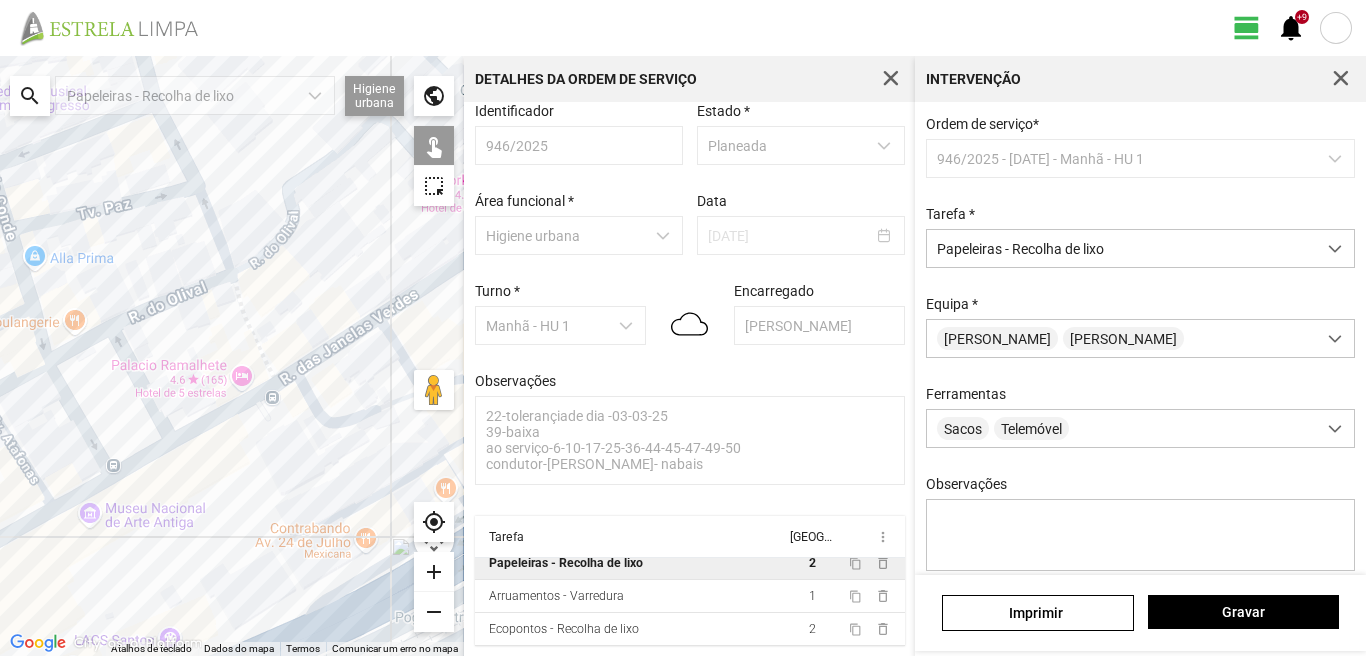 click on "Para navegar, prima as teclas de seta." 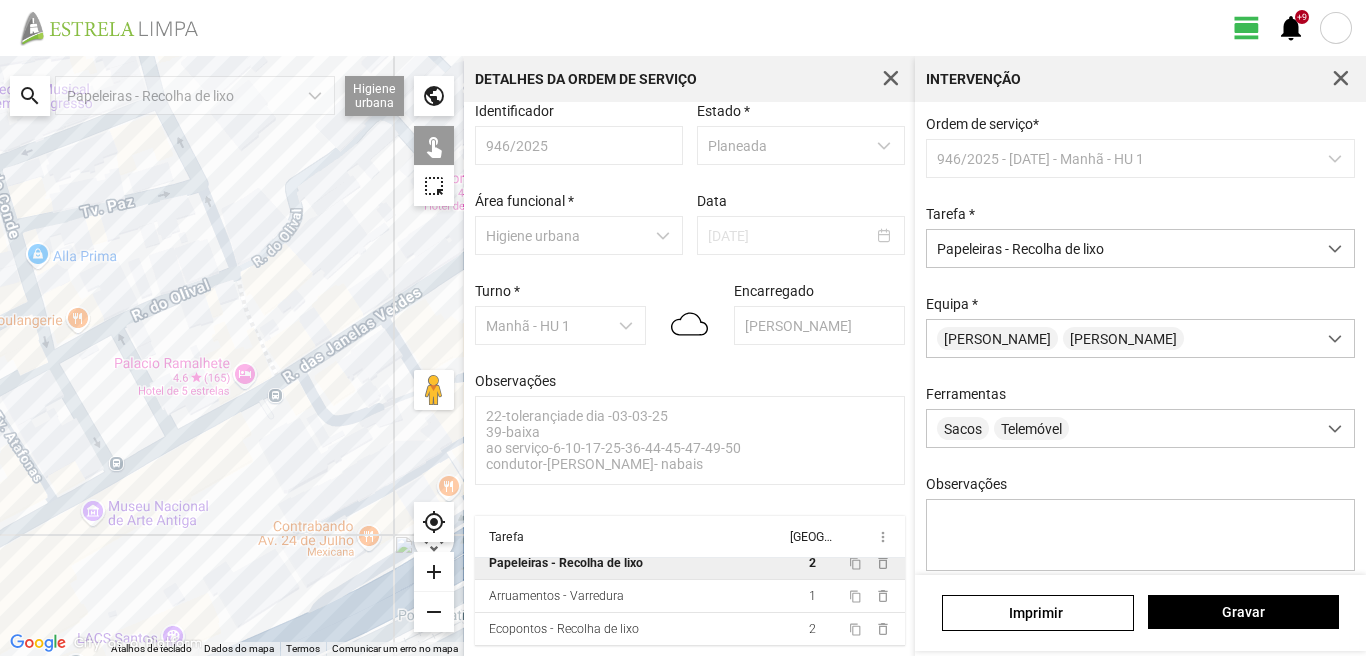 click on "Para navegar, prima as teclas de seta." 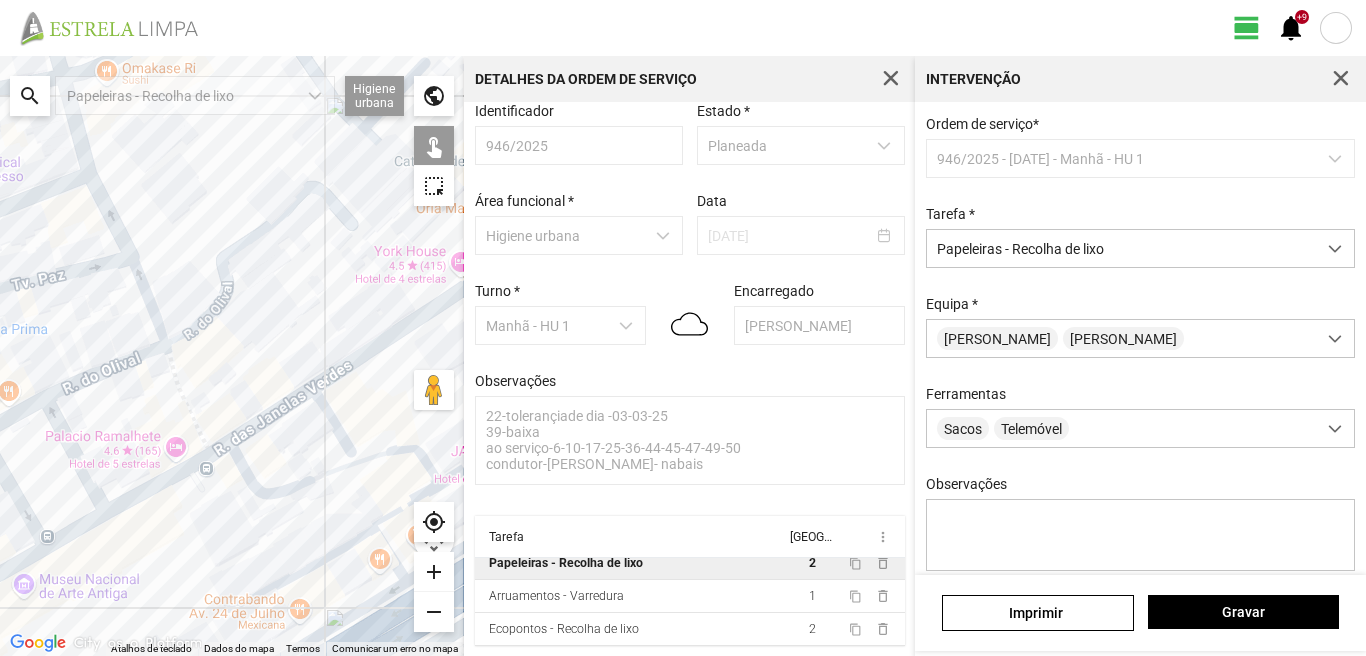 drag, startPoint x: 326, startPoint y: 362, endPoint x: 241, endPoint y: 447, distance: 120.20815 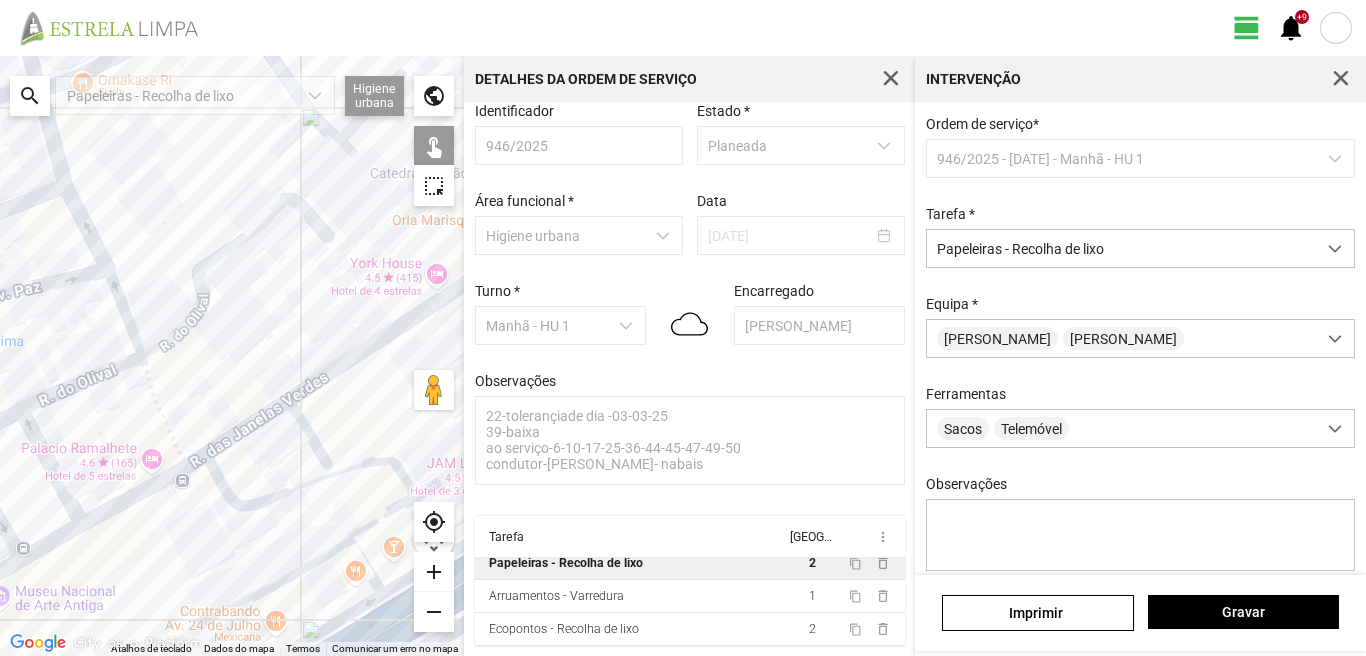 click on "Para navegar, prima as teclas de seta." 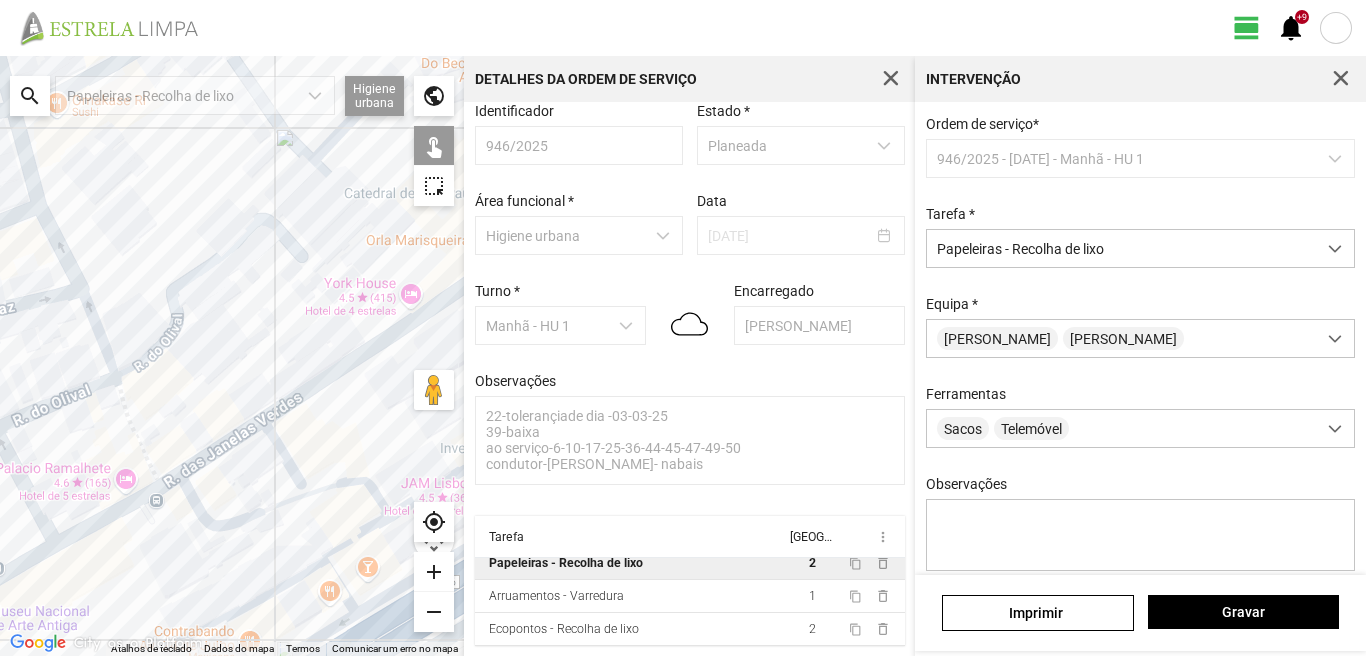 drag, startPoint x: 368, startPoint y: 345, endPoint x: 206, endPoint y: 427, distance: 181.57092 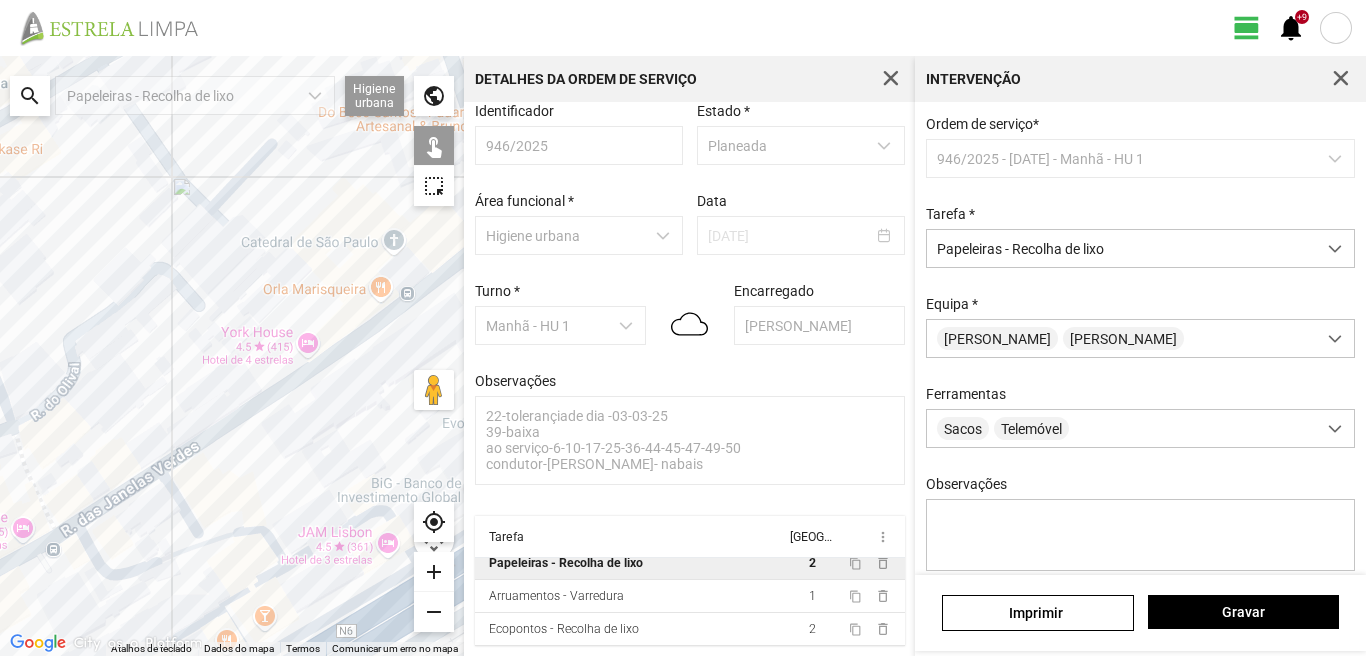 click on "Para navegar, prima as teclas de seta." 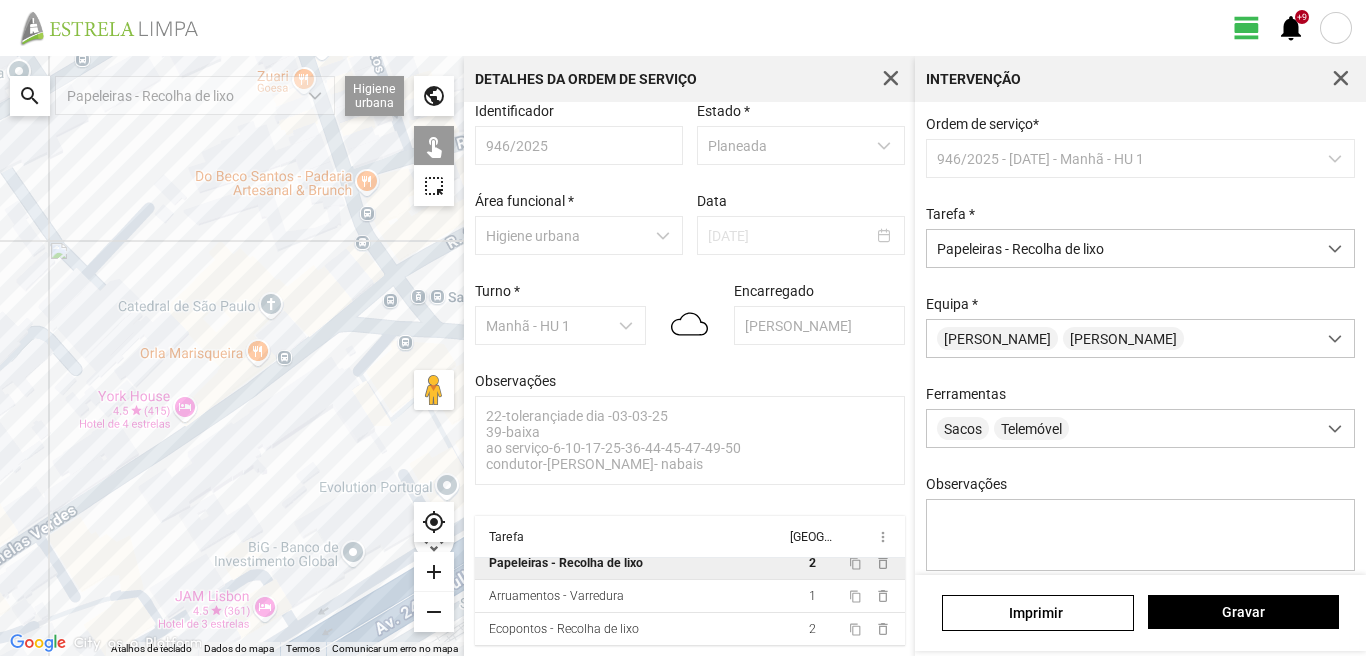 drag, startPoint x: 346, startPoint y: 342, endPoint x: 206, endPoint y: 412, distance: 156.52477 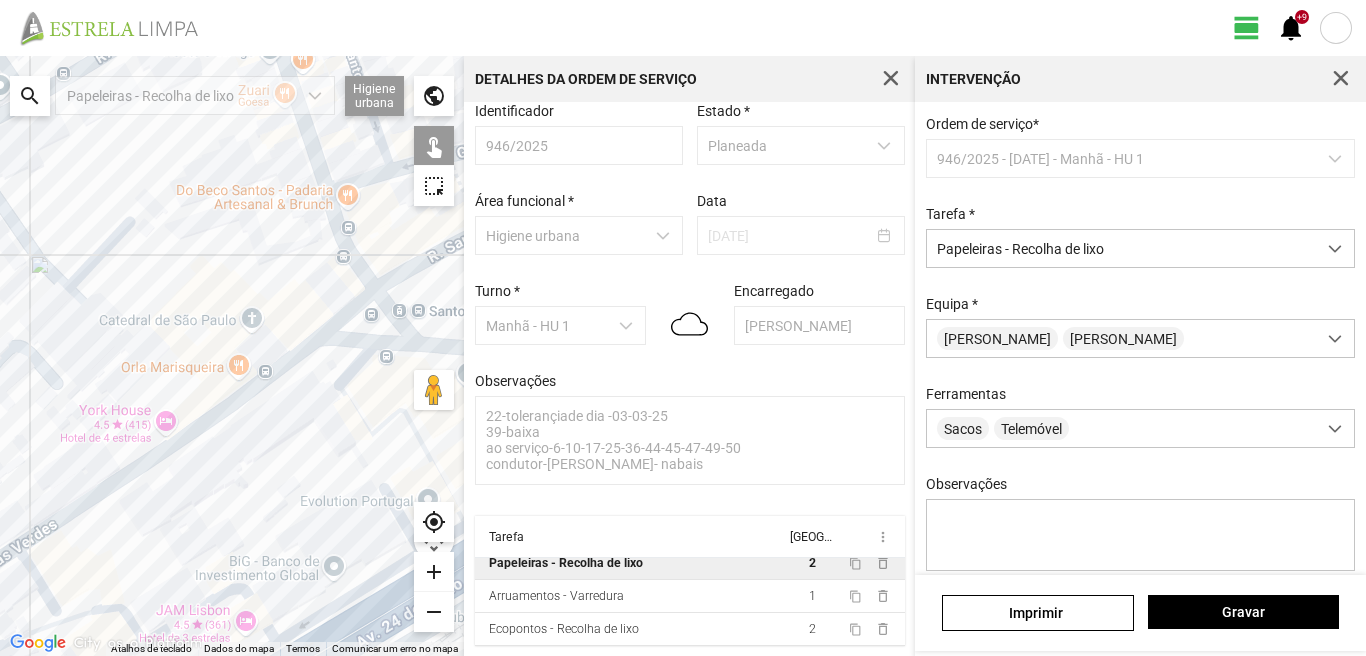 click on "Para navegar, prima as teclas de seta." 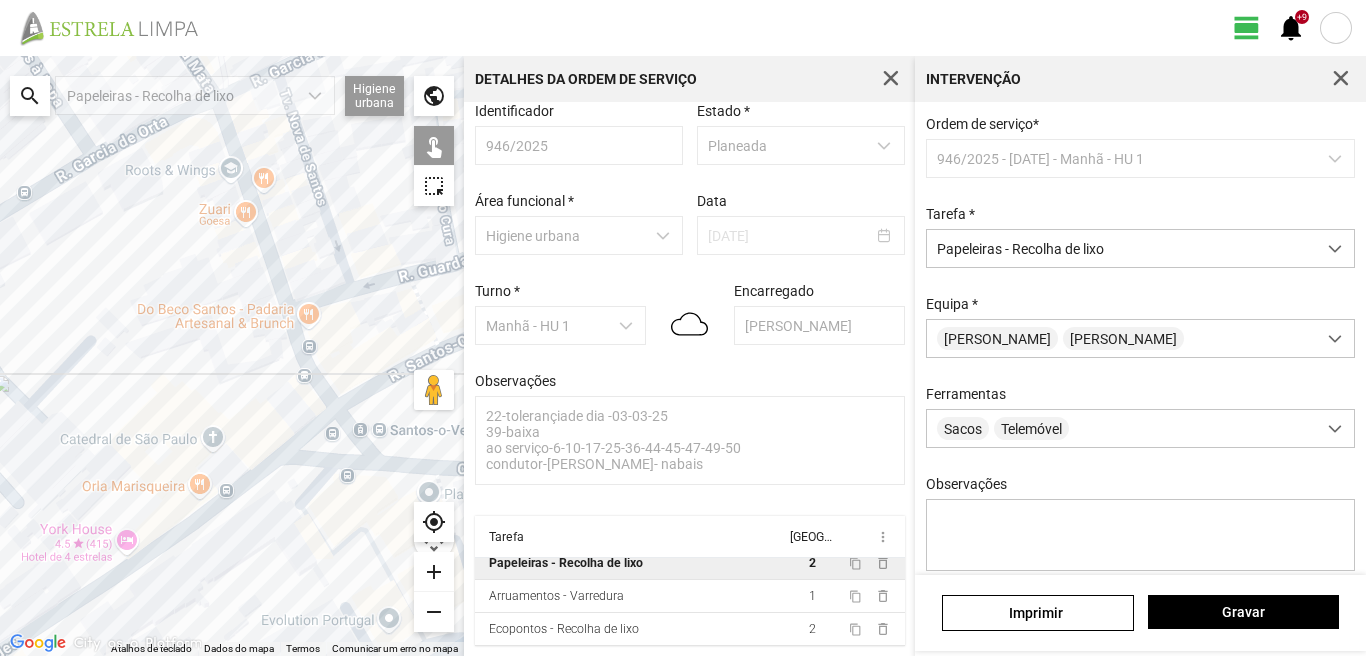 drag, startPoint x: 343, startPoint y: 335, endPoint x: 310, endPoint y: 447, distance: 116.76044 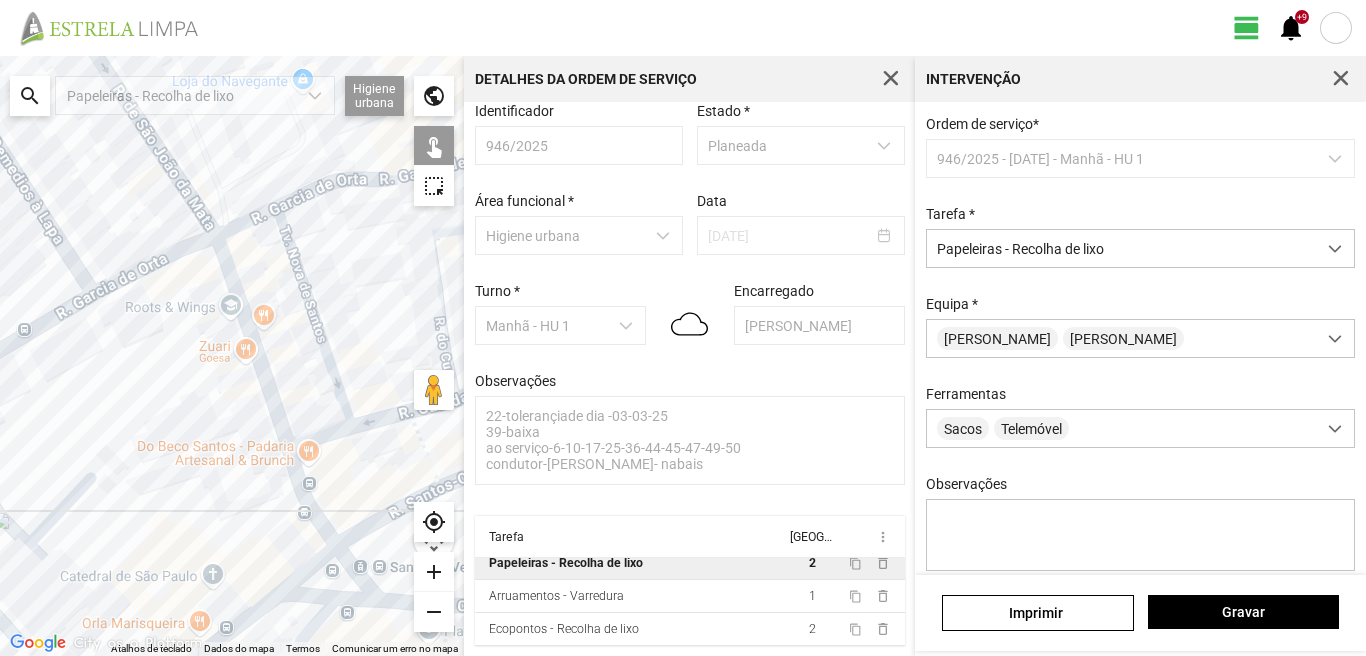 drag, startPoint x: 222, startPoint y: 320, endPoint x: 229, endPoint y: 380, distance: 60.40695 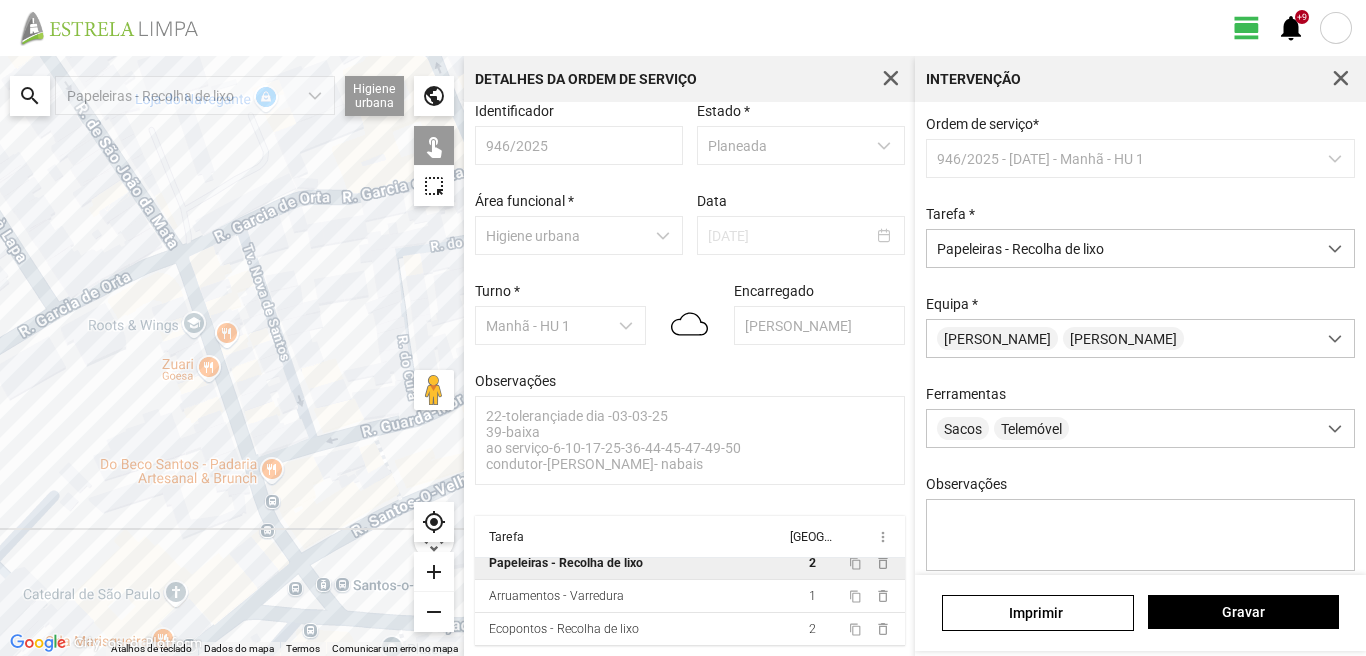 drag, startPoint x: 260, startPoint y: 343, endPoint x: 190, endPoint y: 345, distance: 70.028564 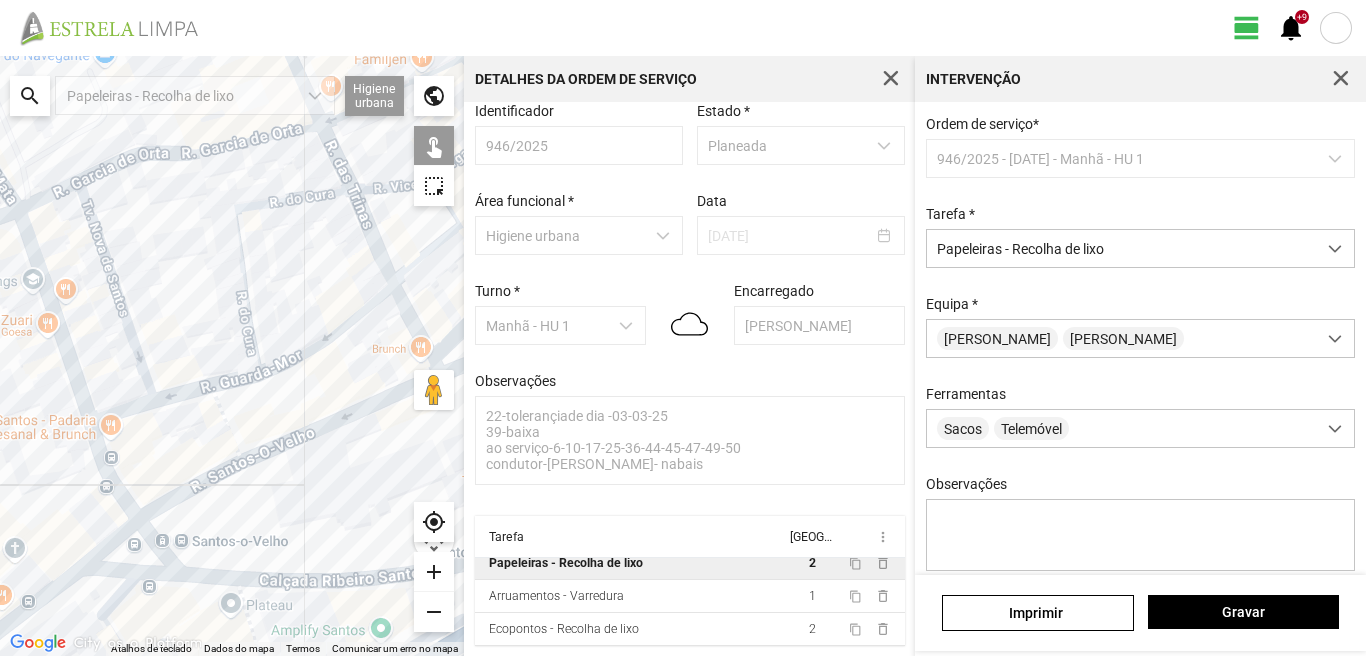 drag, startPoint x: 290, startPoint y: 391, endPoint x: 137, endPoint y: 315, distance: 170.83618 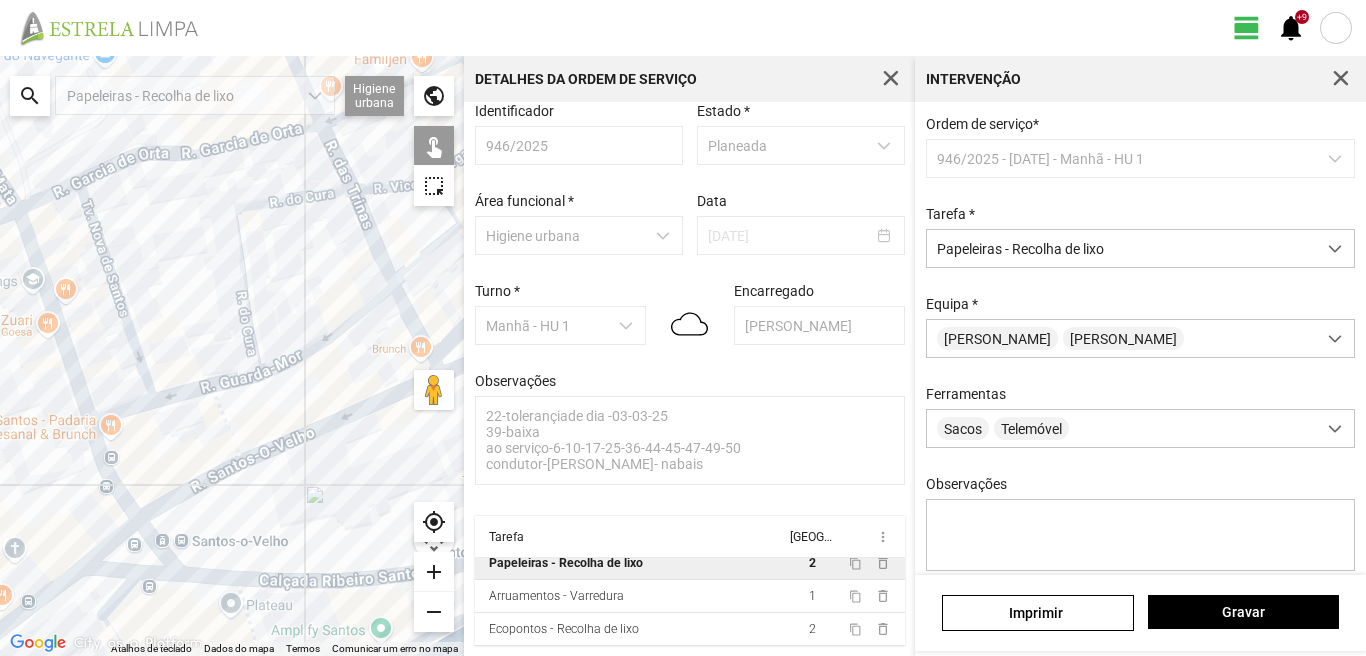click on "Para navegar, prima as teclas de seta." 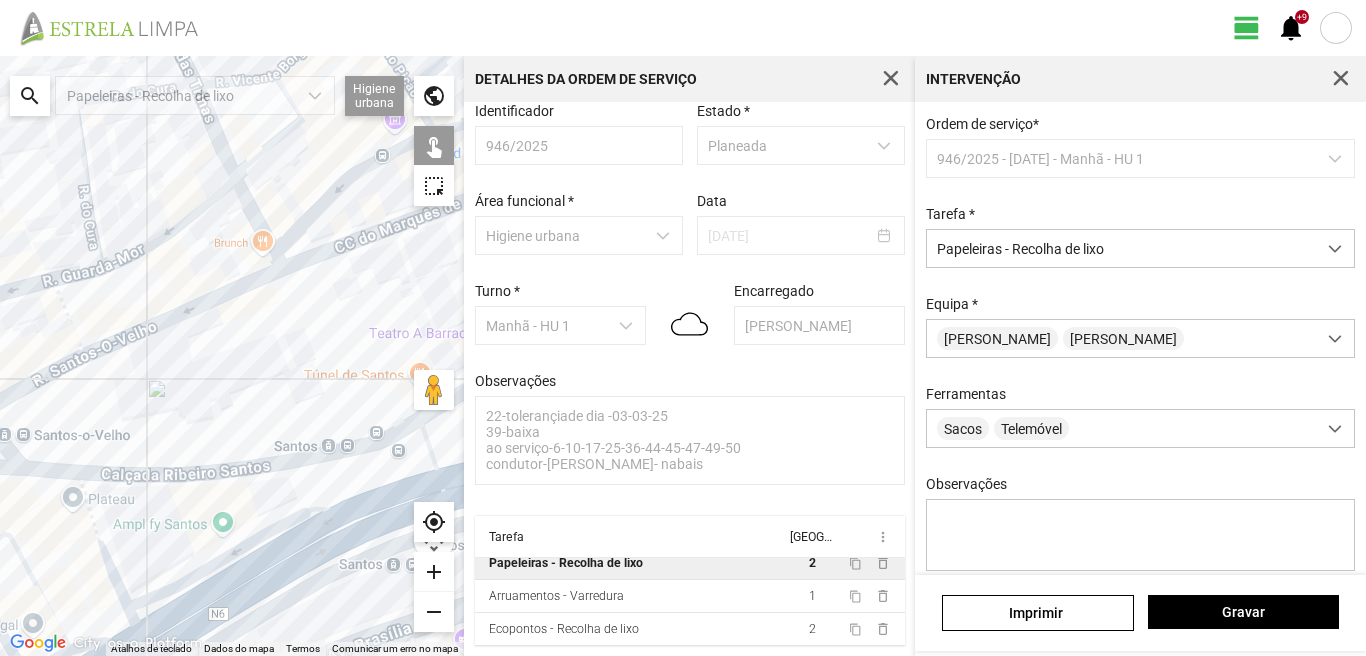 drag, startPoint x: 80, startPoint y: 404, endPoint x: 186, endPoint y: 361, distance: 114.38969 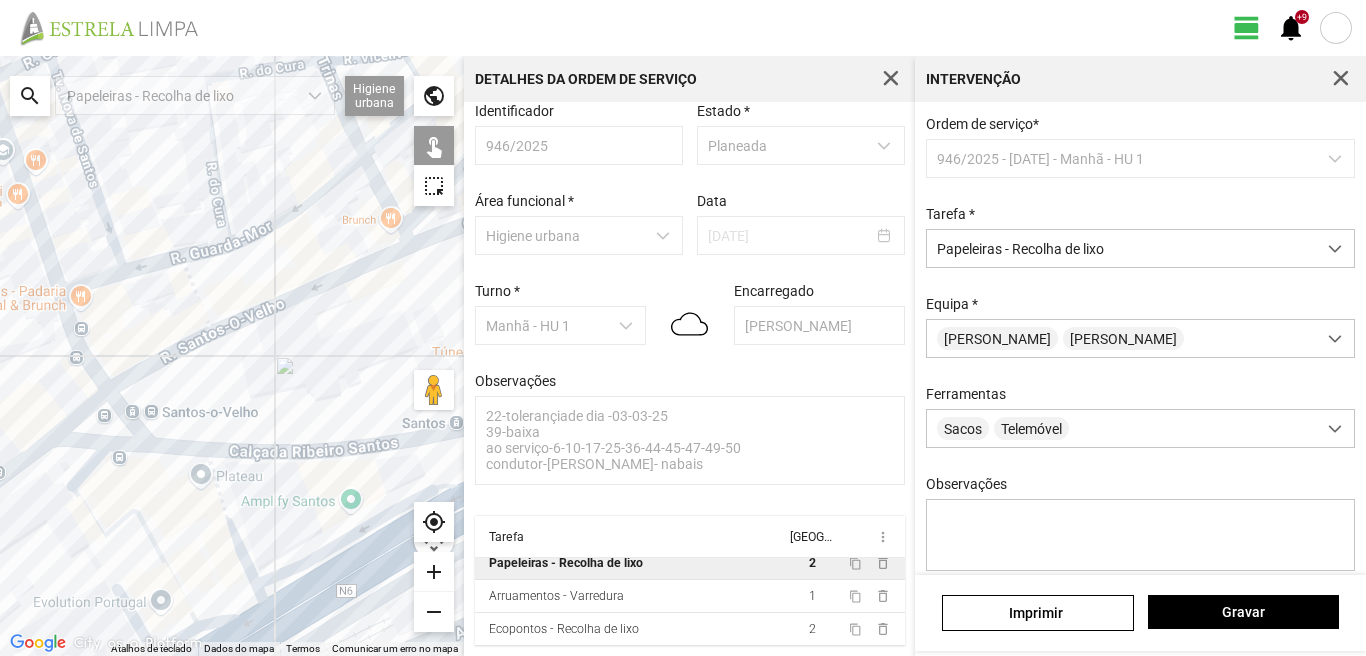 click on "Para navegar, prima as teclas de seta." 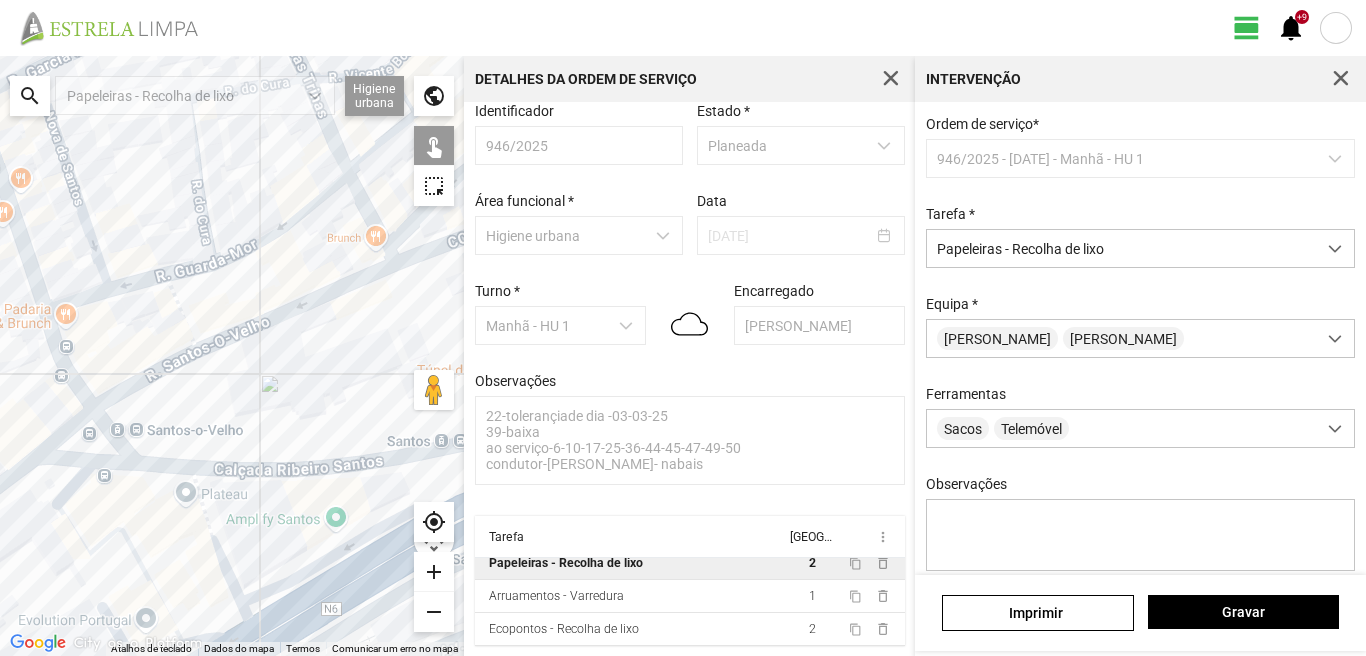 drag, startPoint x: 324, startPoint y: 264, endPoint x: 242, endPoint y: 323, distance: 101.0198 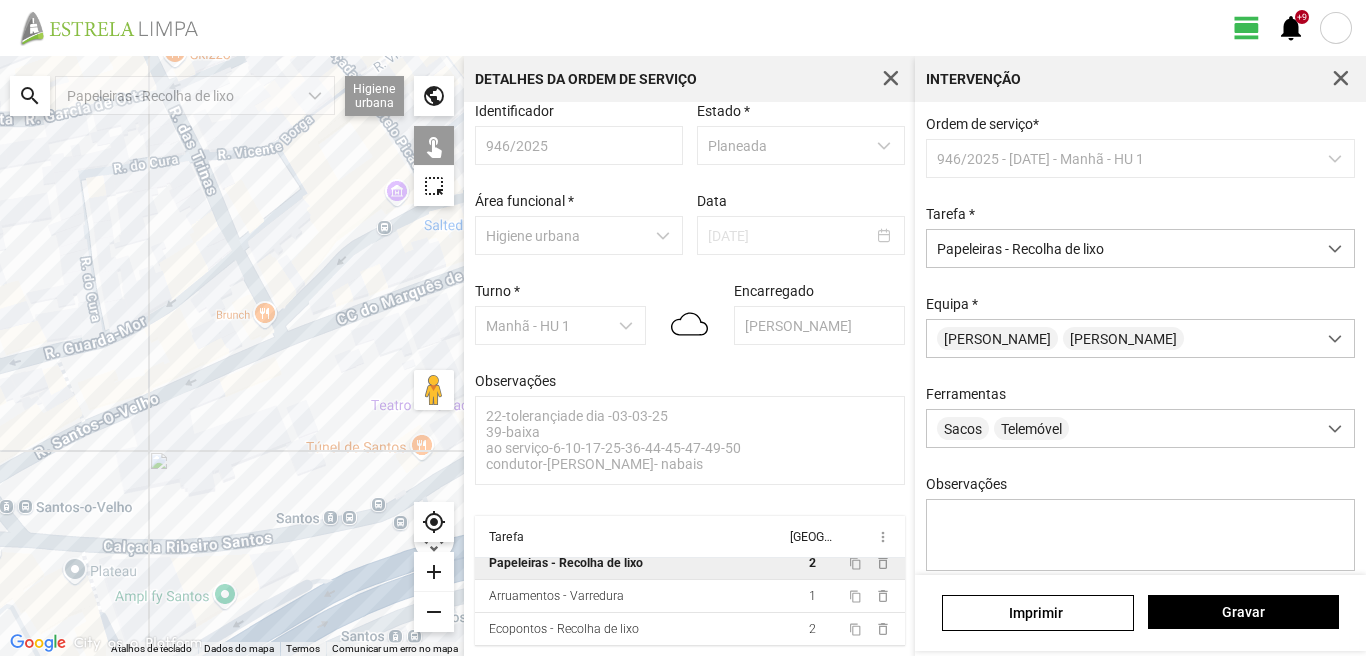 drag, startPoint x: 286, startPoint y: 278, endPoint x: 236, endPoint y: 319, distance: 64.66065 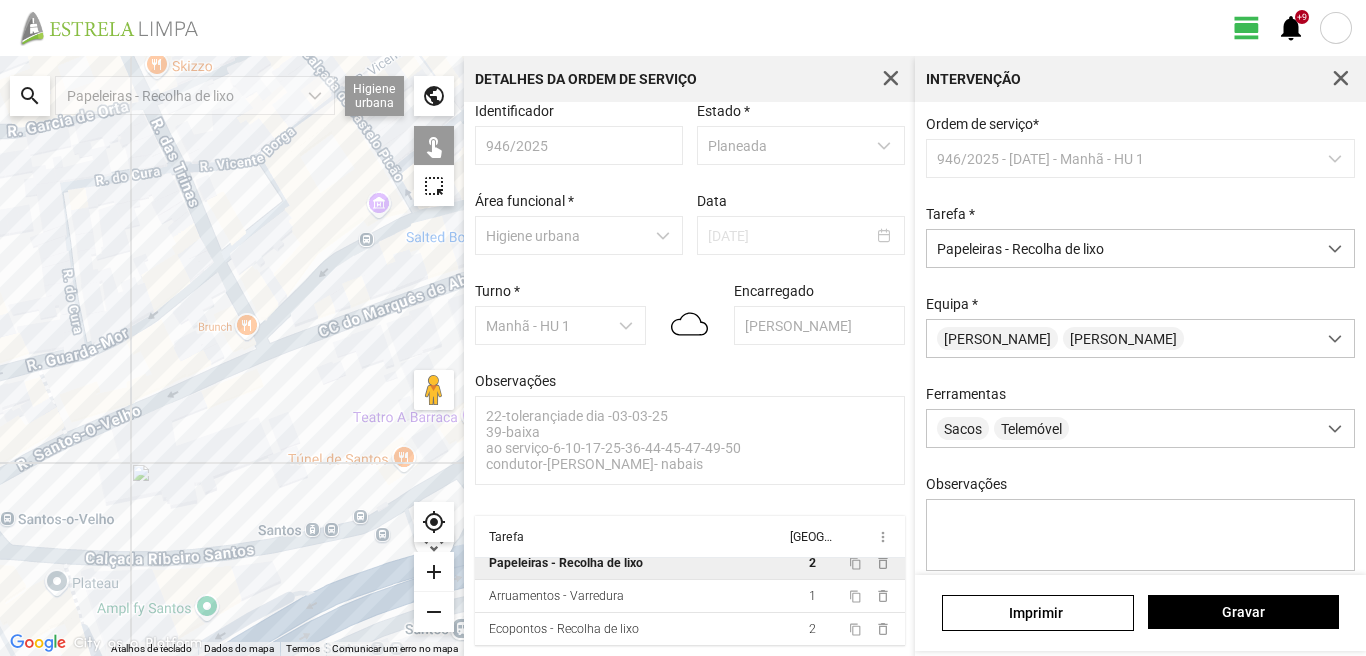 click on "Para navegar, prima as teclas de seta." 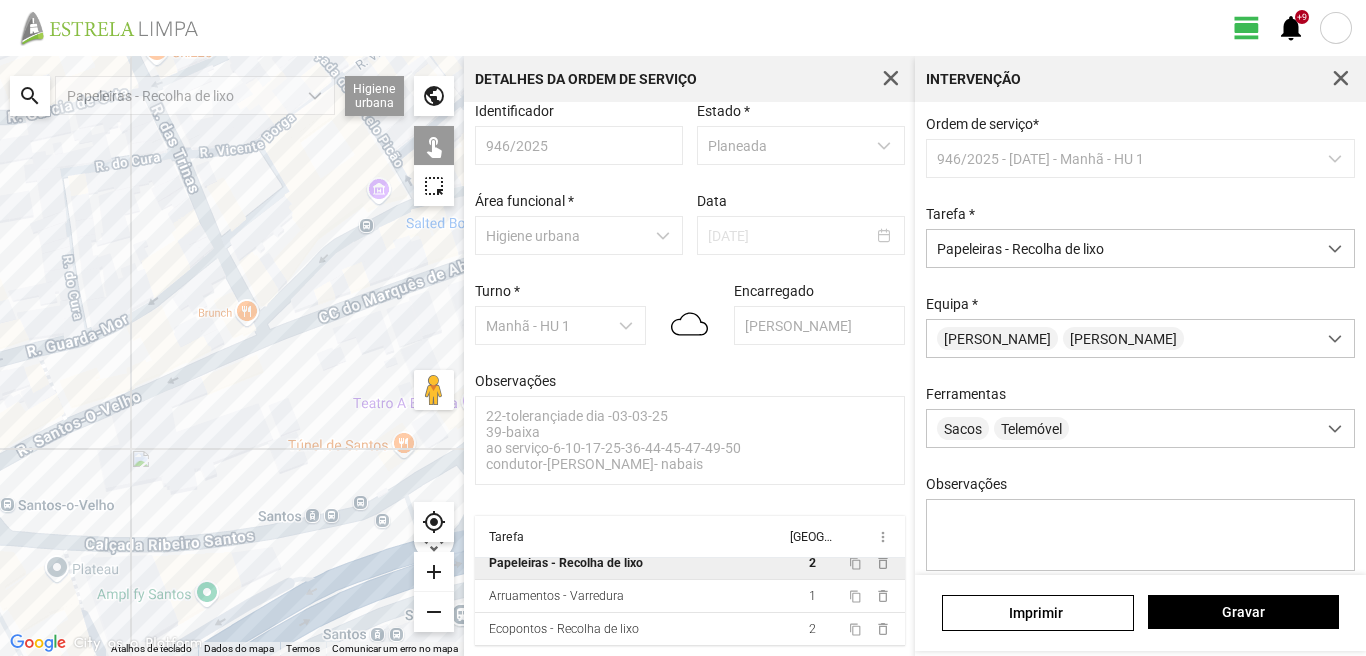 drag, startPoint x: 281, startPoint y: 437, endPoint x: 258, endPoint y: 298, distance: 140.89003 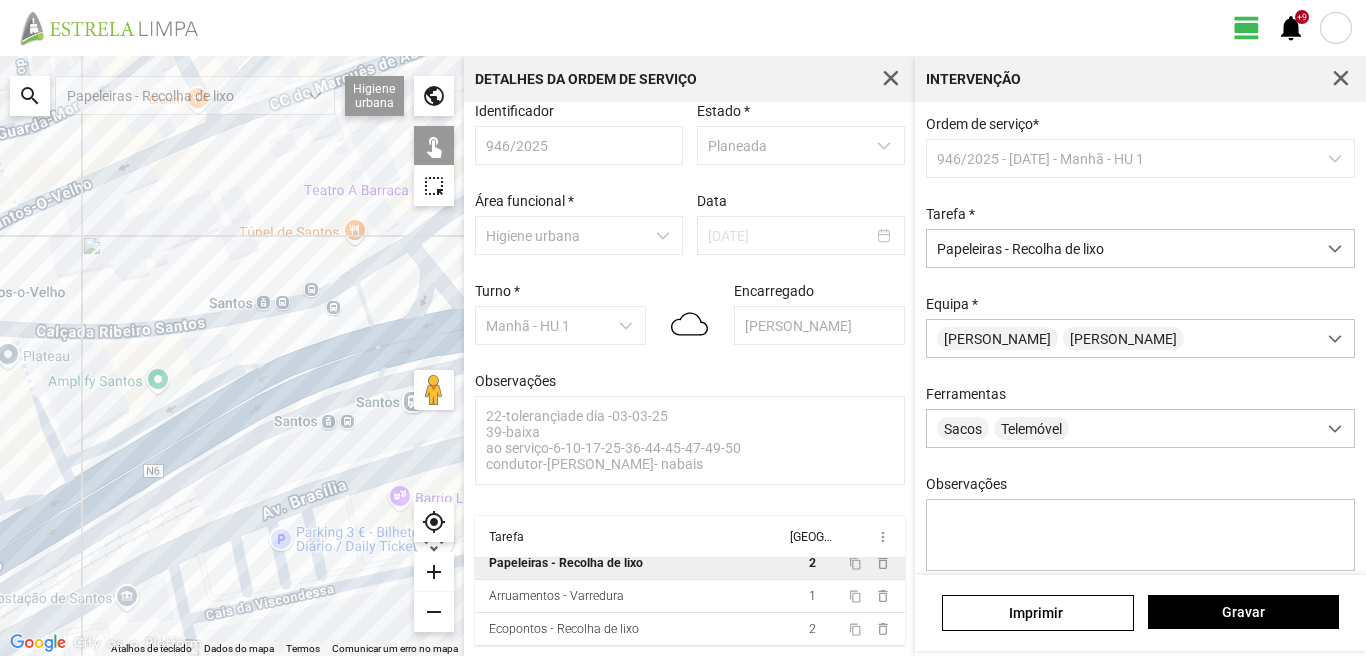 click on "Para navegar, prima as teclas de seta." 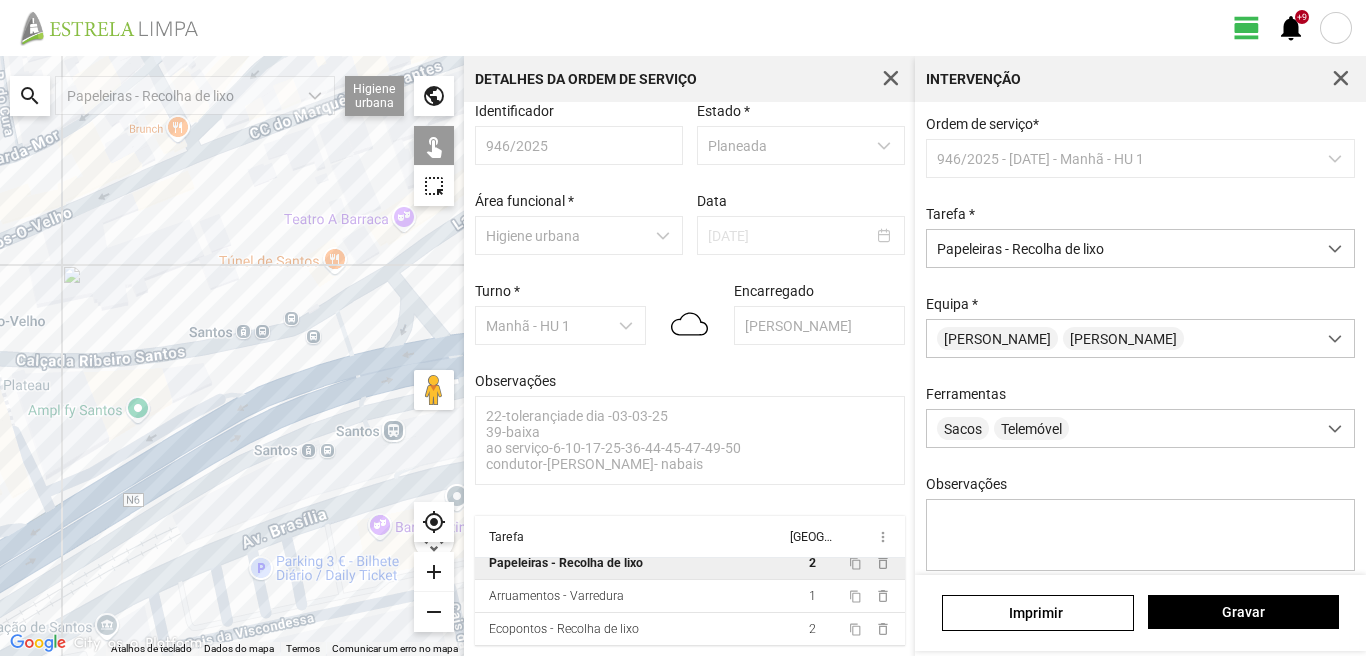 drag, startPoint x: 311, startPoint y: 342, endPoint x: 216, endPoint y: 426, distance: 126.81088 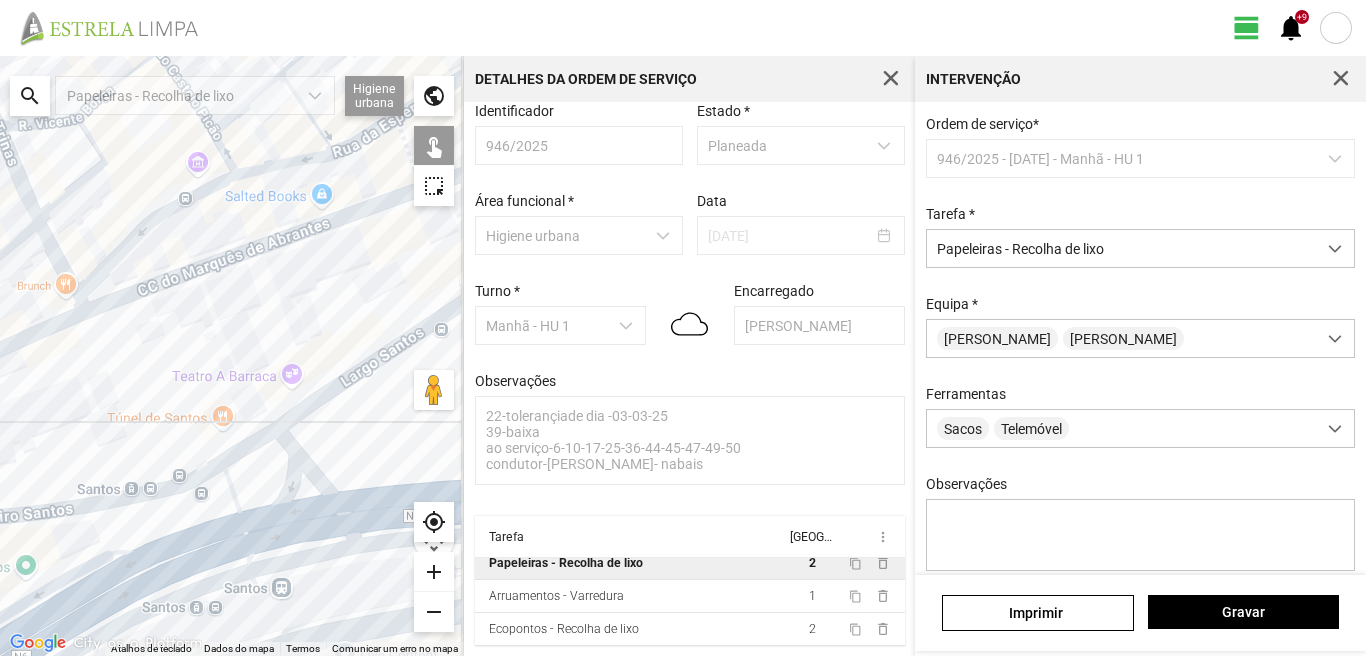 drag, startPoint x: 281, startPoint y: 309, endPoint x: 234, endPoint y: 433, distance: 132.60844 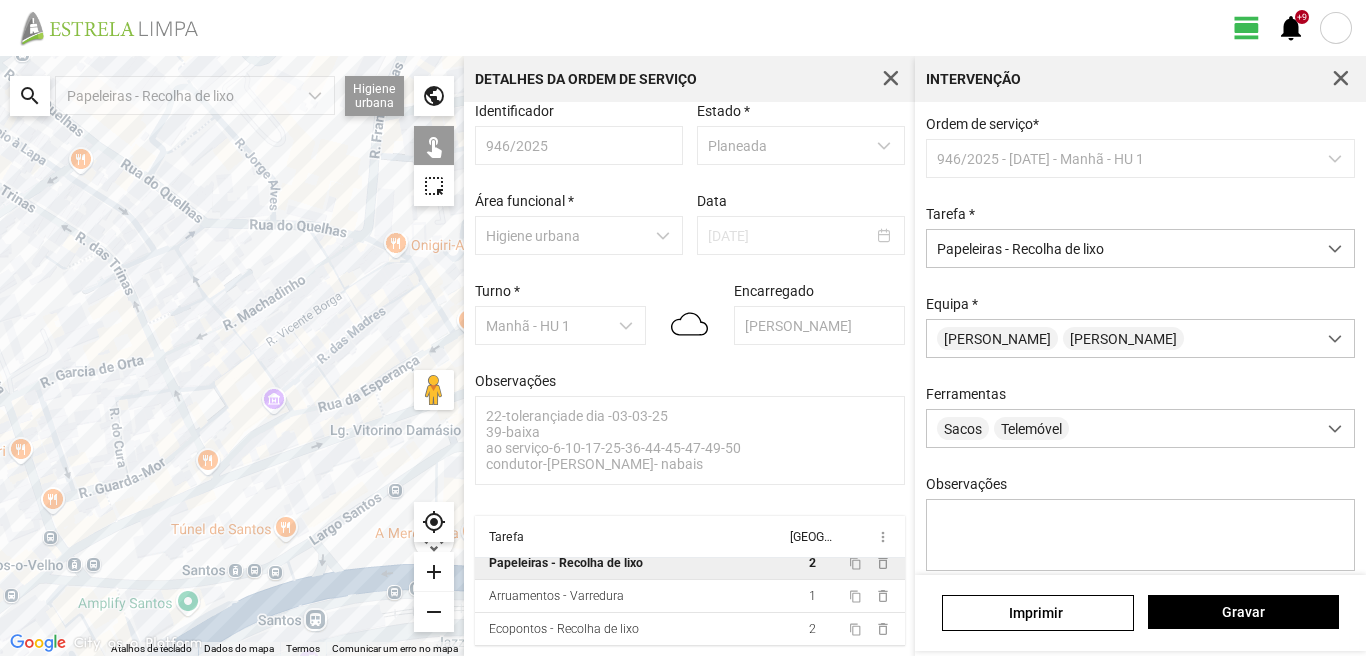 drag, startPoint x: 72, startPoint y: 339, endPoint x: 166, endPoint y: 425, distance: 127.40487 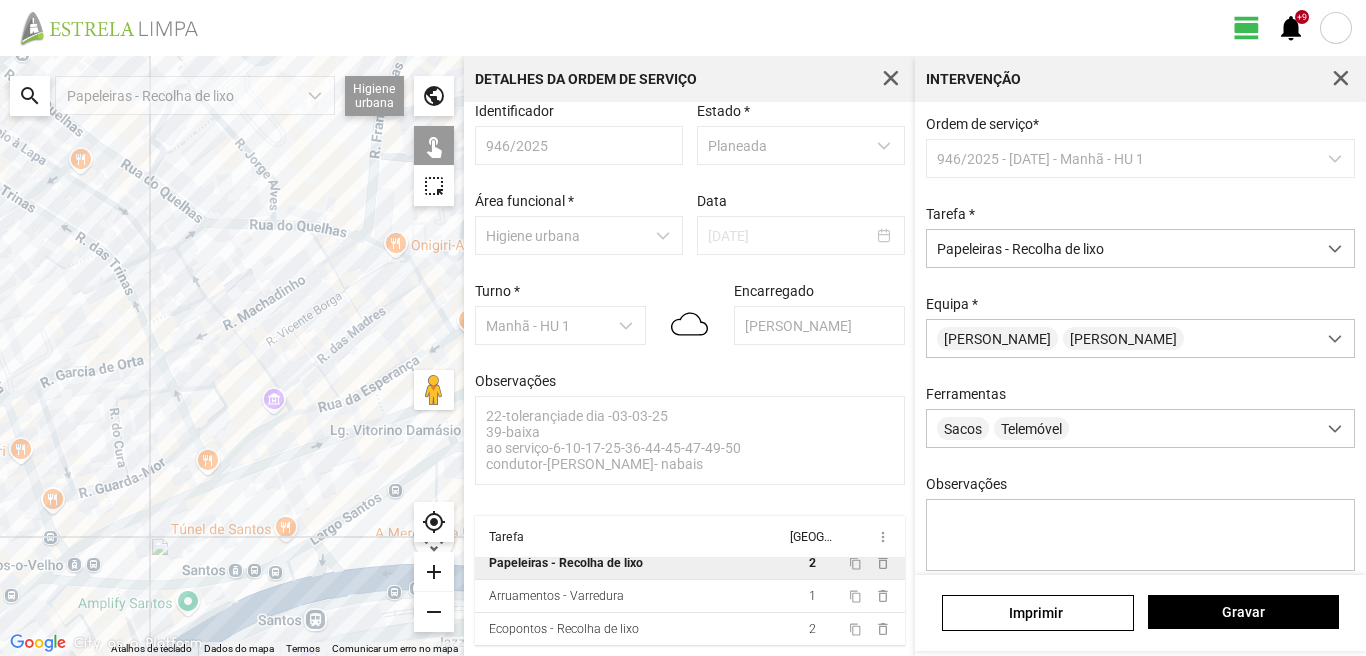 click on "Para navegar, prima as teclas de seta." 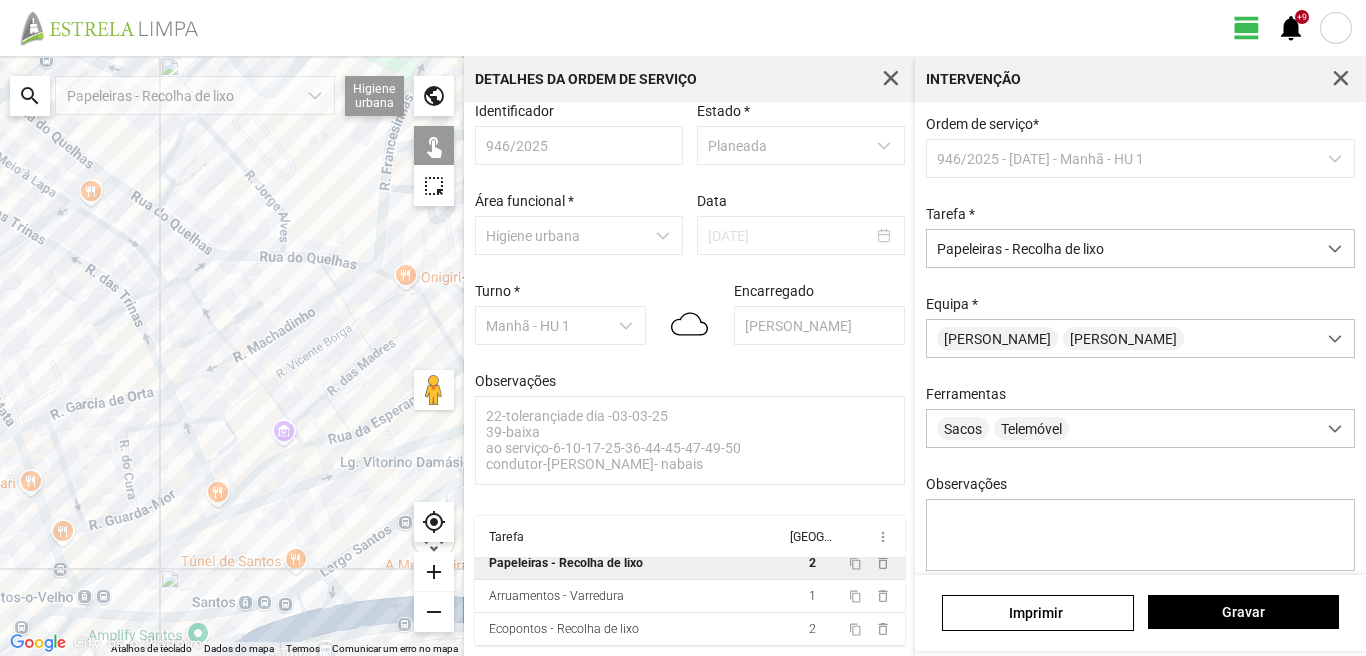 click on "Para navegar, prima as teclas de seta." 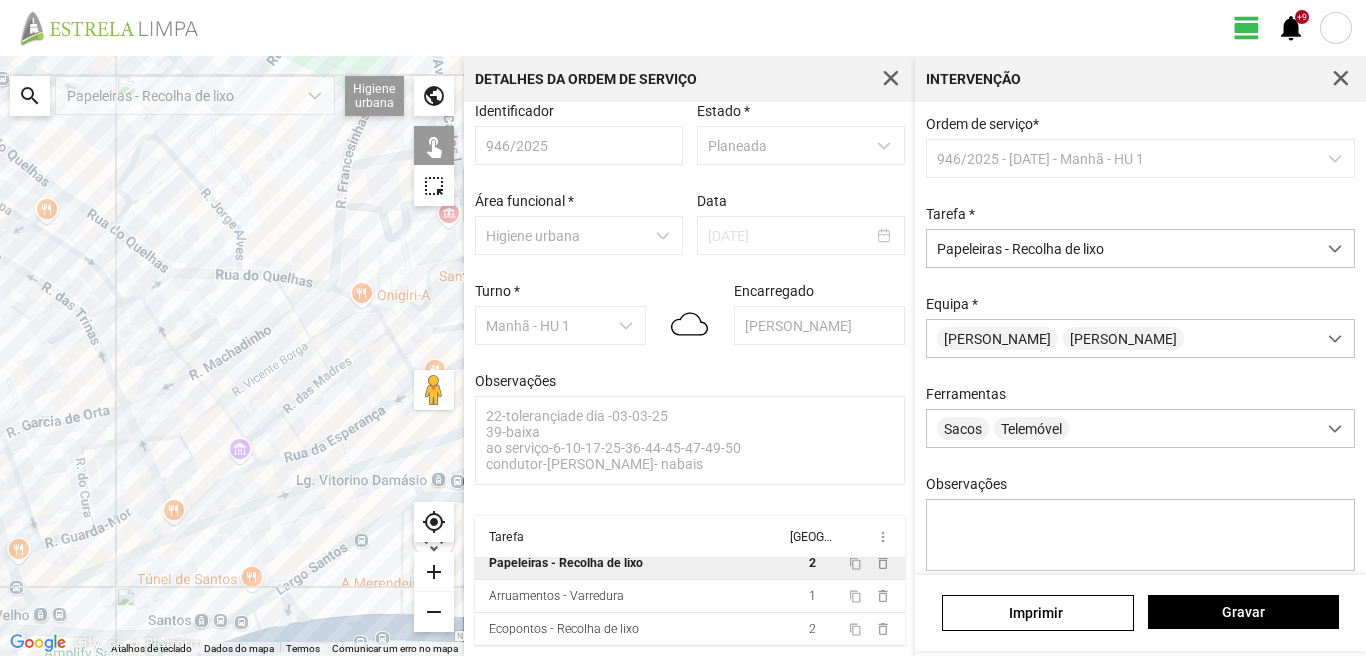 drag, startPoint x: 297, startPoint y: 298, endPoint x: 253, endPoint y: 318, distance: 48.332184 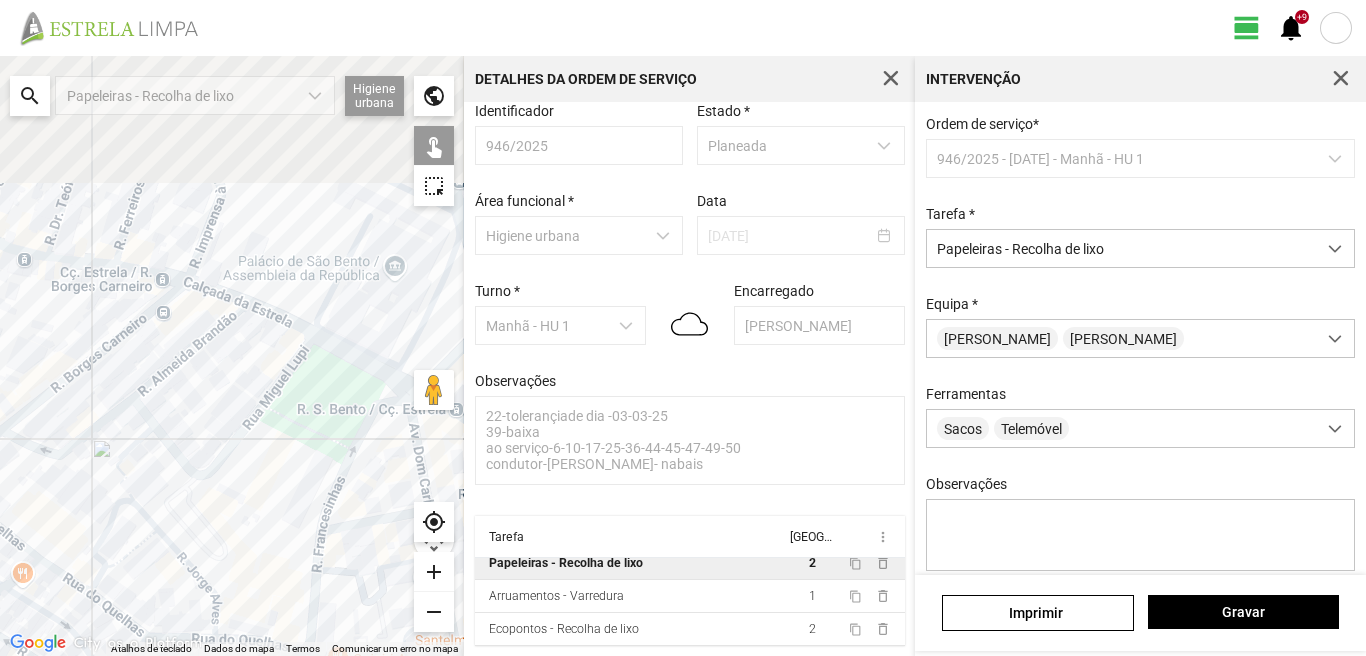 drag, startPoint x: 299, startPoint y: 187, endPoint x: 289, endPoint y: 551, distance: 364.13733 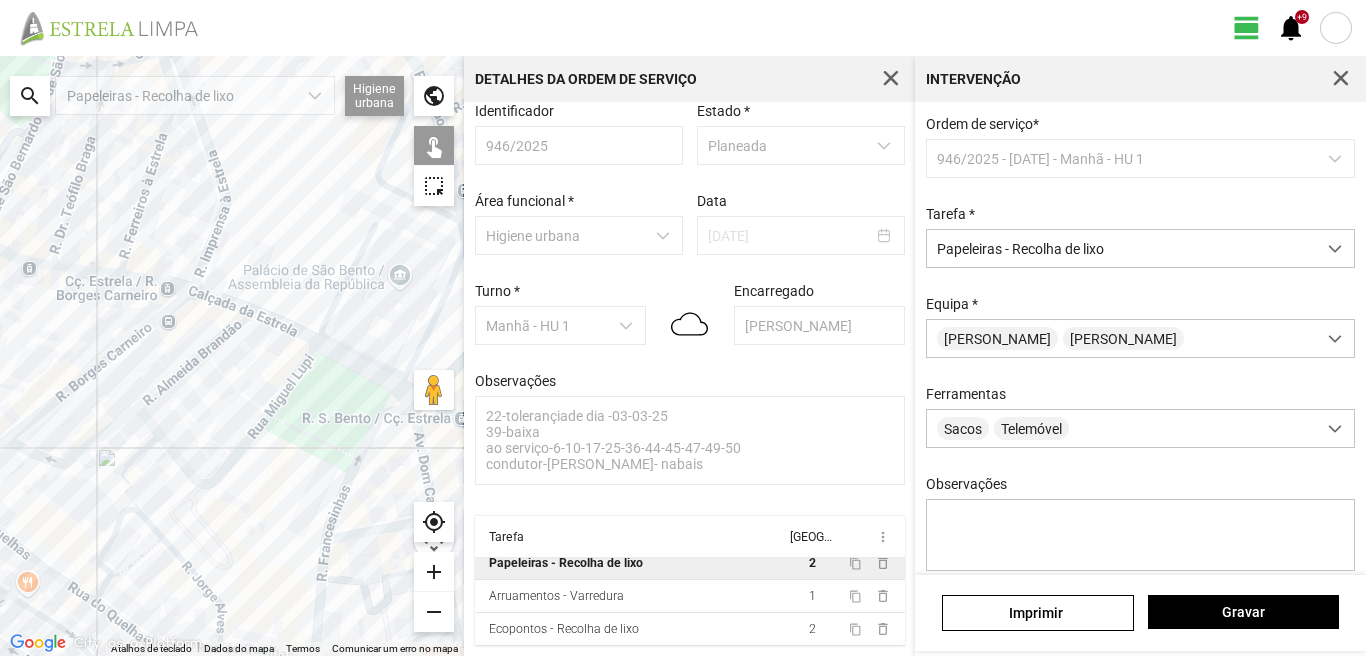 click on "Para navegar, prima as teclas de seta." 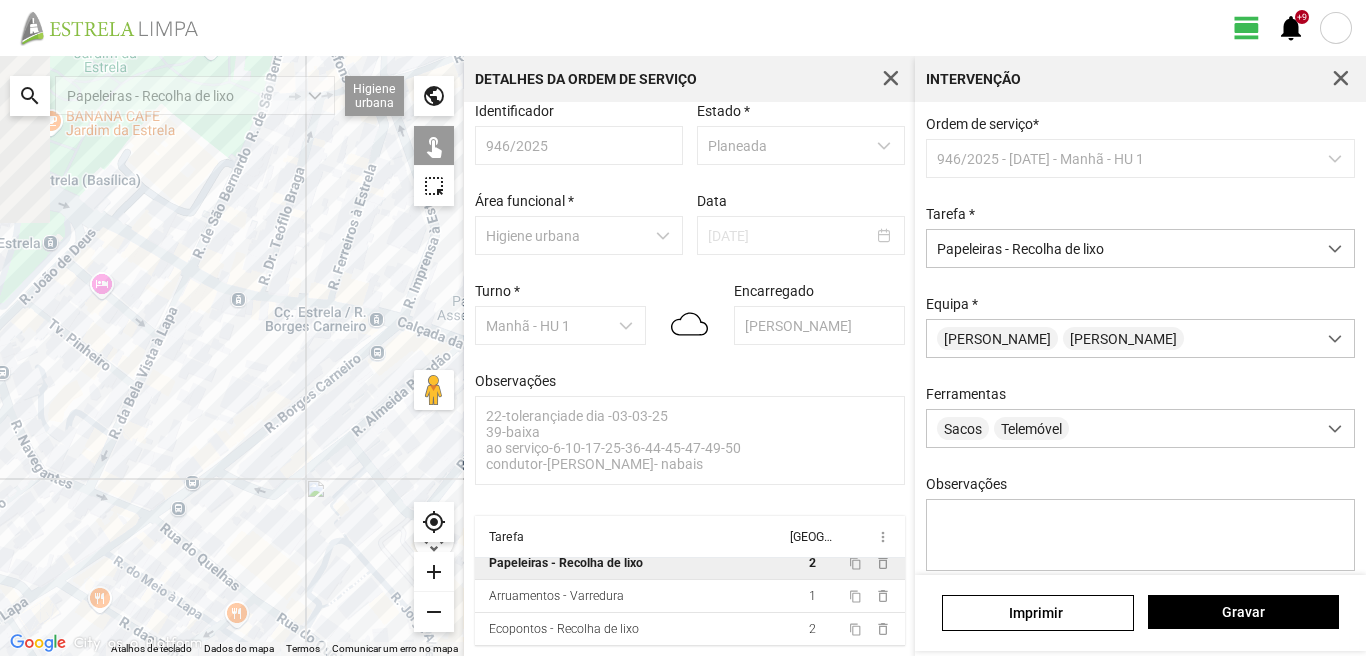 drag, startPoint x: 64, startPoint y: 301, endPoint x: 275, endPoint y: 332, distance: 213.26509 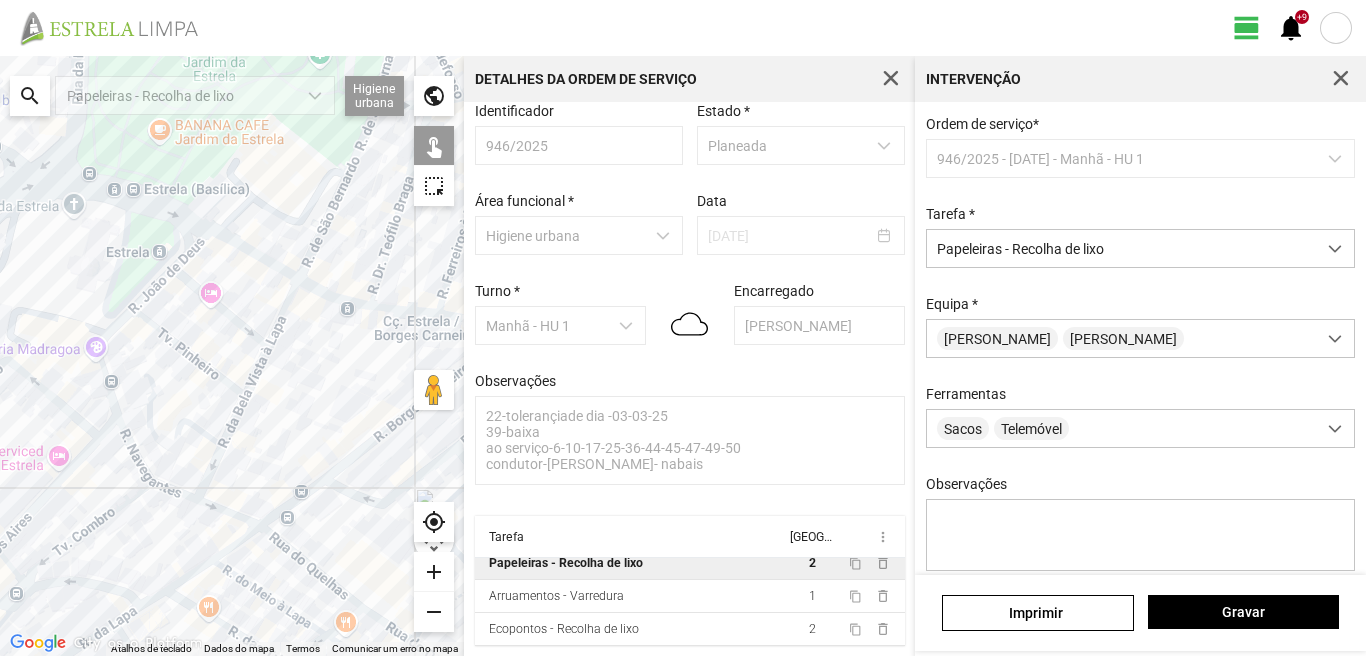 click on "Para navegar, prima as teclas de seta." 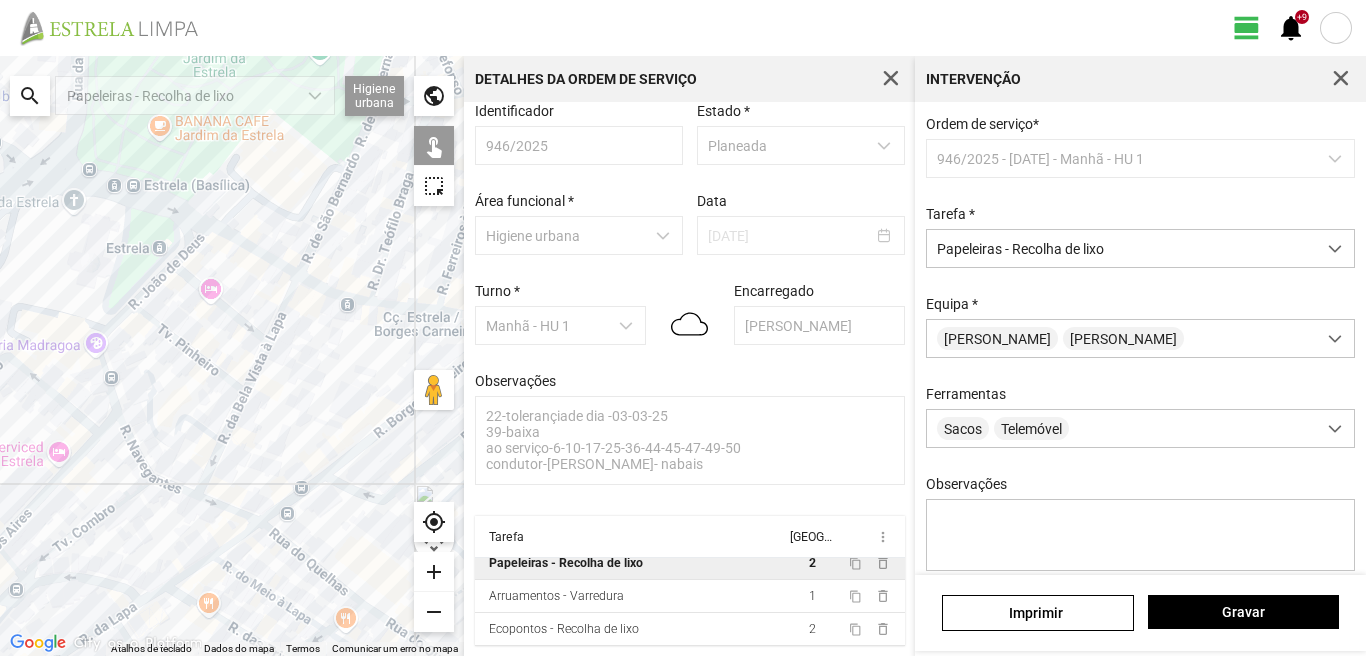 click on "Para navegar, prima as teclas de seta." 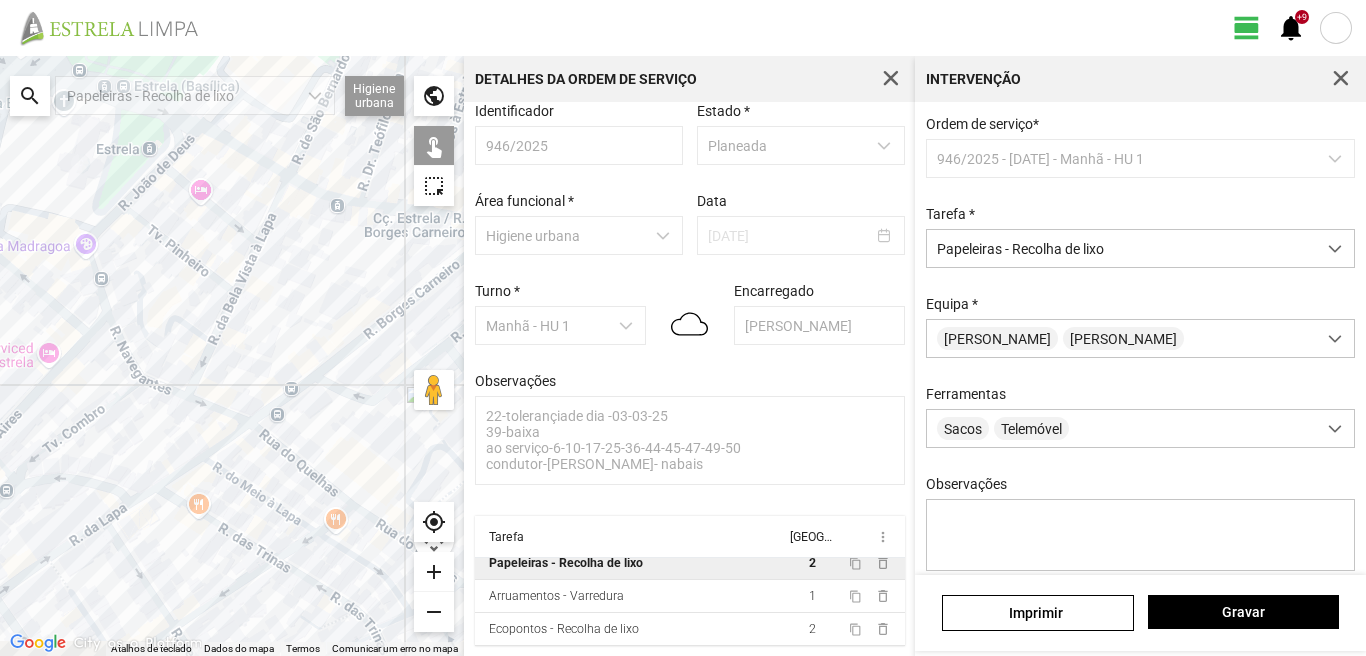 drag, startPoint x: 265, startPoint y: 413, endPoint x: 230, endPoint y: 193, distance: 222.7667 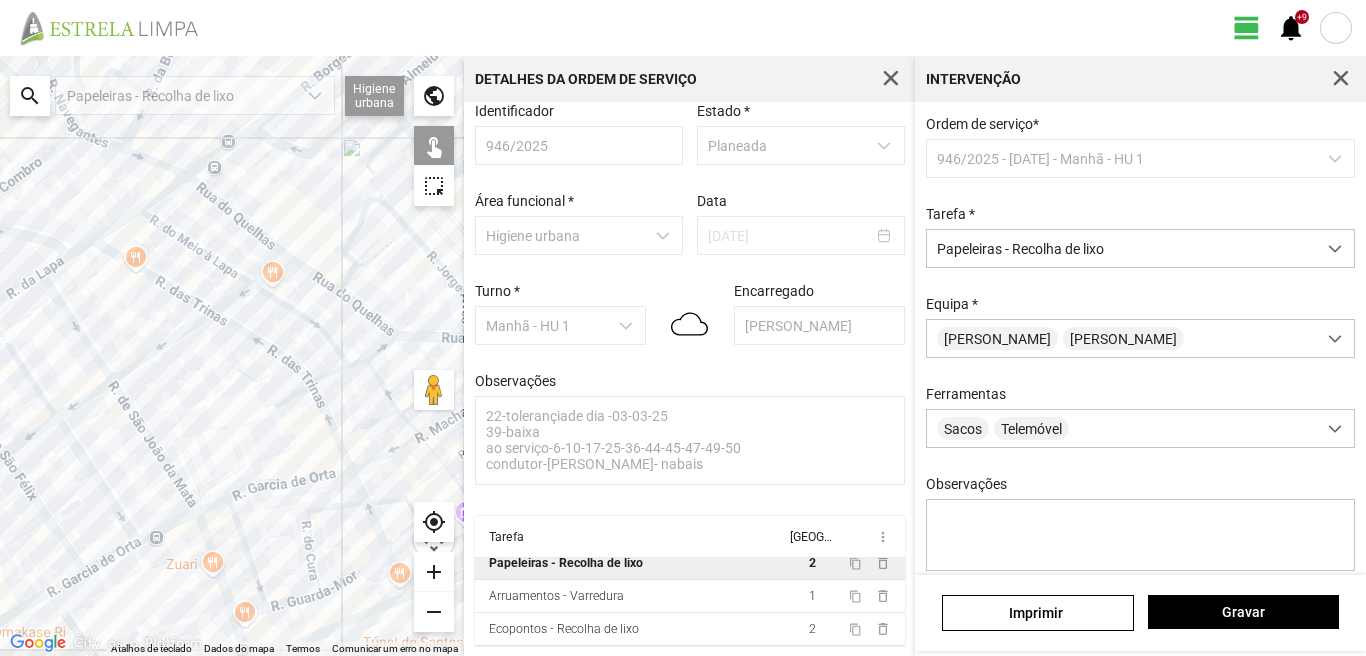 drag, startPoint x: 243, startPoint y: 329, endPoint x: 184, endPoint y: 91, distance: 245.204 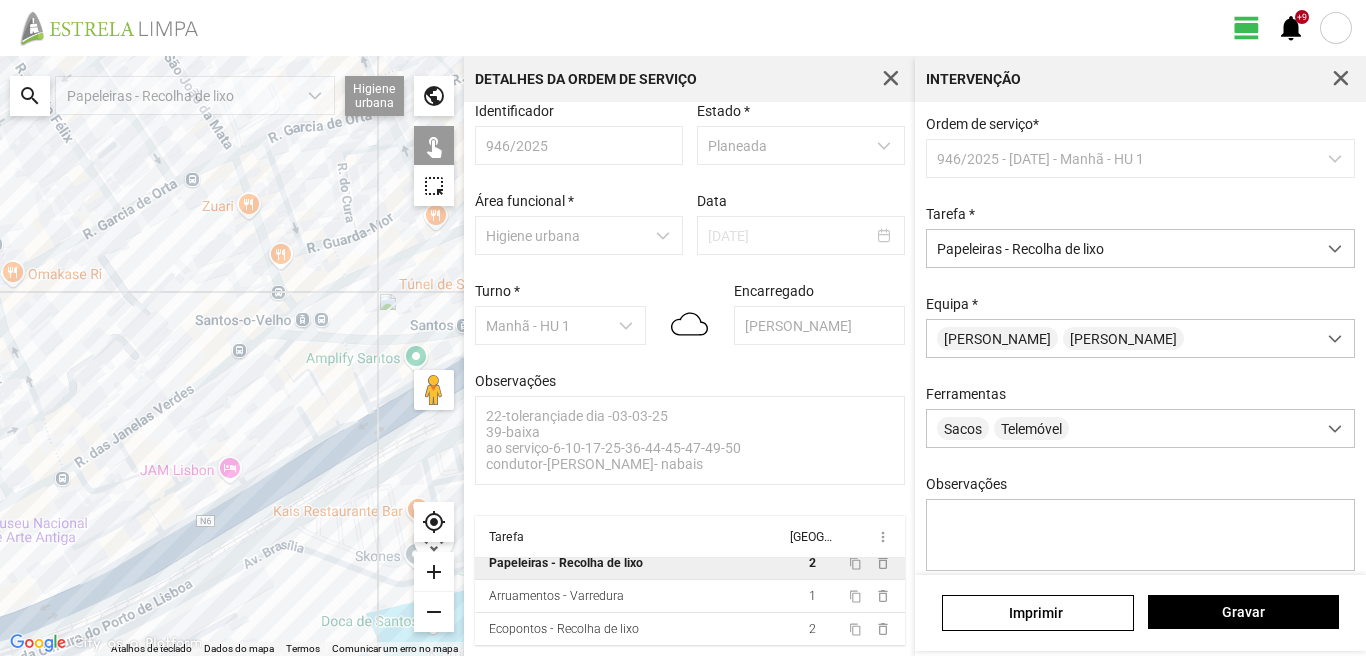 drag, startPoint x: 100, startPoint y: 199, endPoint x: 235, endPoint y: 198, distance: 135.00371 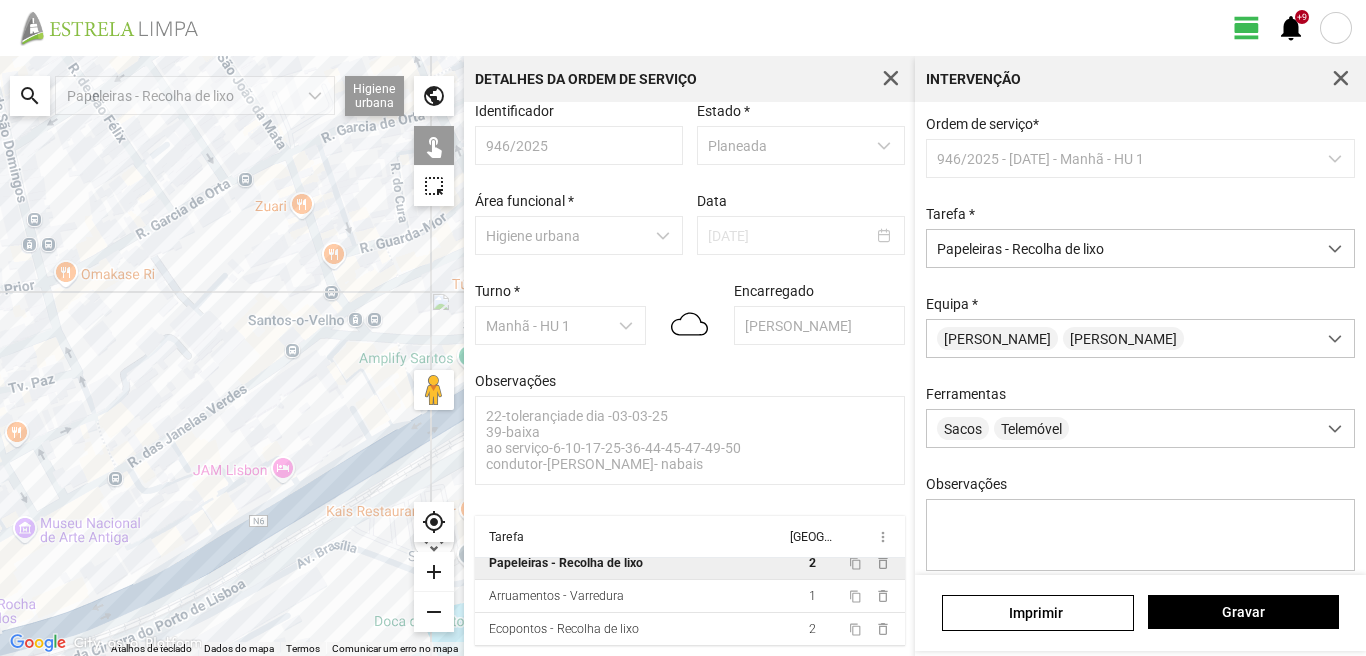 drag, startPoint x: 235, startPoint y: 198, endPoint x: 253, endPoint y: 198, distance: 18 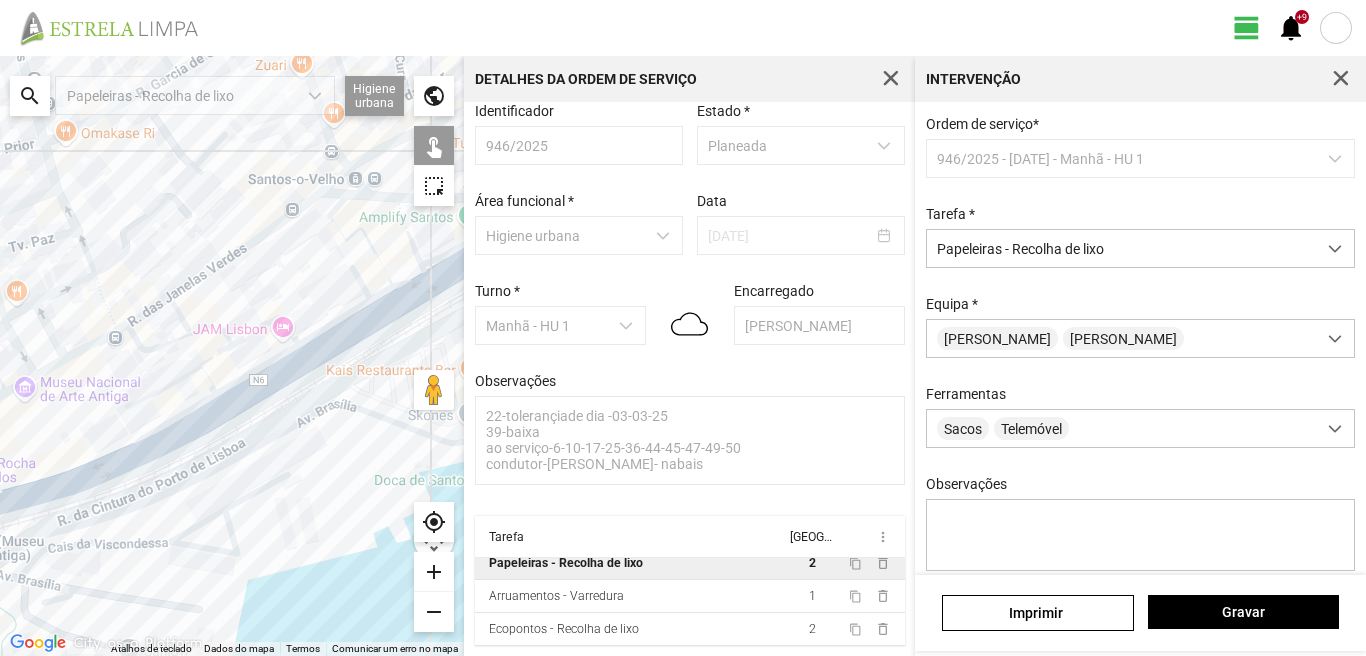 drag, startPoint x: 171, startPoint y: 226, endPoint x: 174, endPoint y: 95, distance: 131.03435 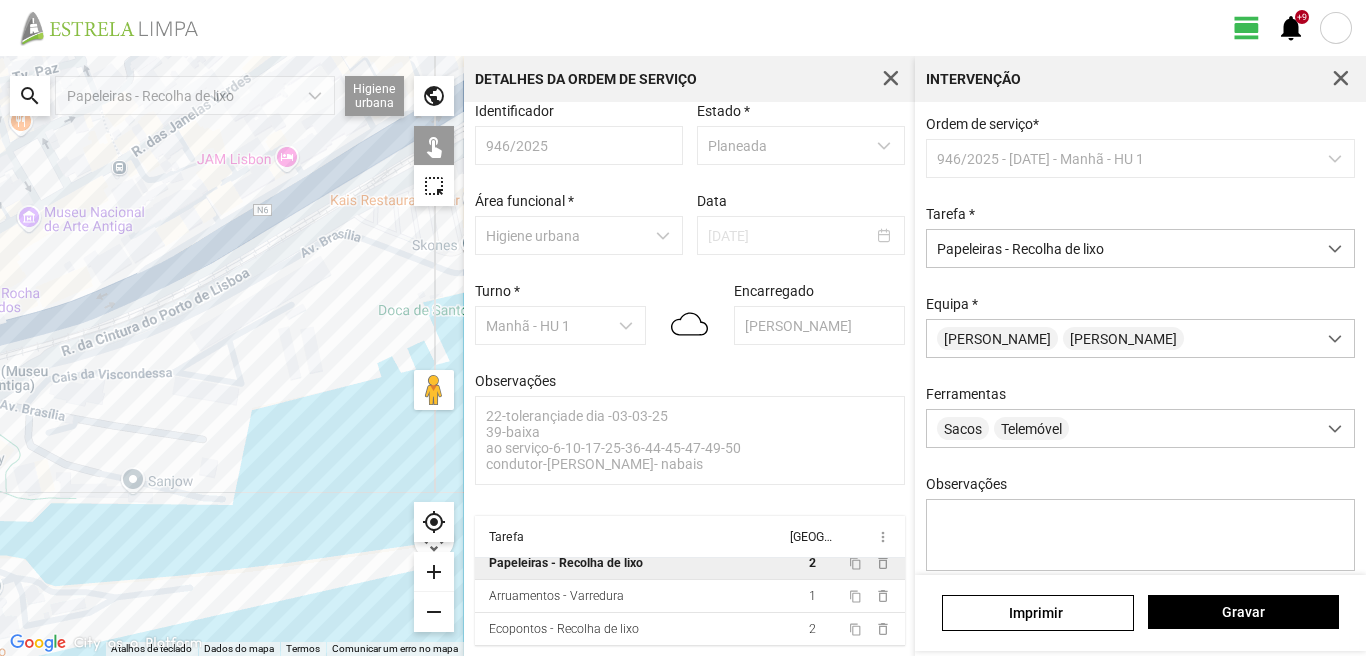 drag, startPoint x: 86, startPoint y: 295, endPoint x: 118, endPoint y: 267, distance: 42.520584 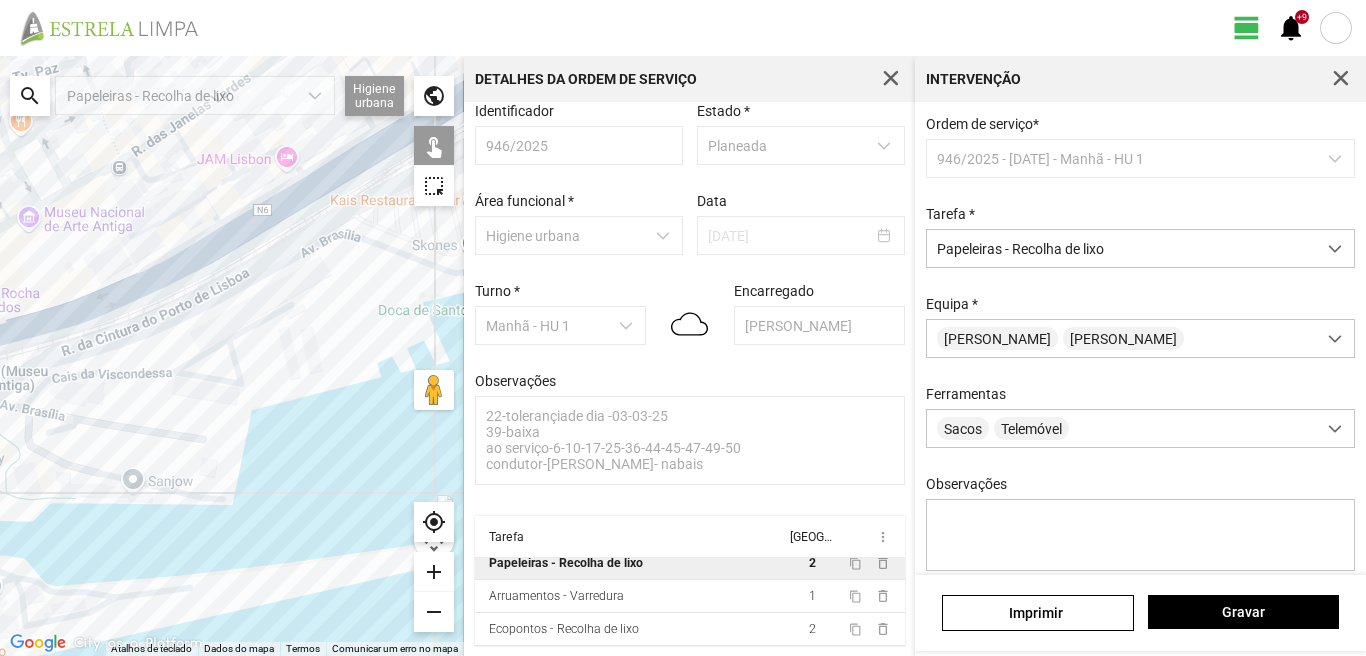 click on "Para navegar, prima as teclas de seta." 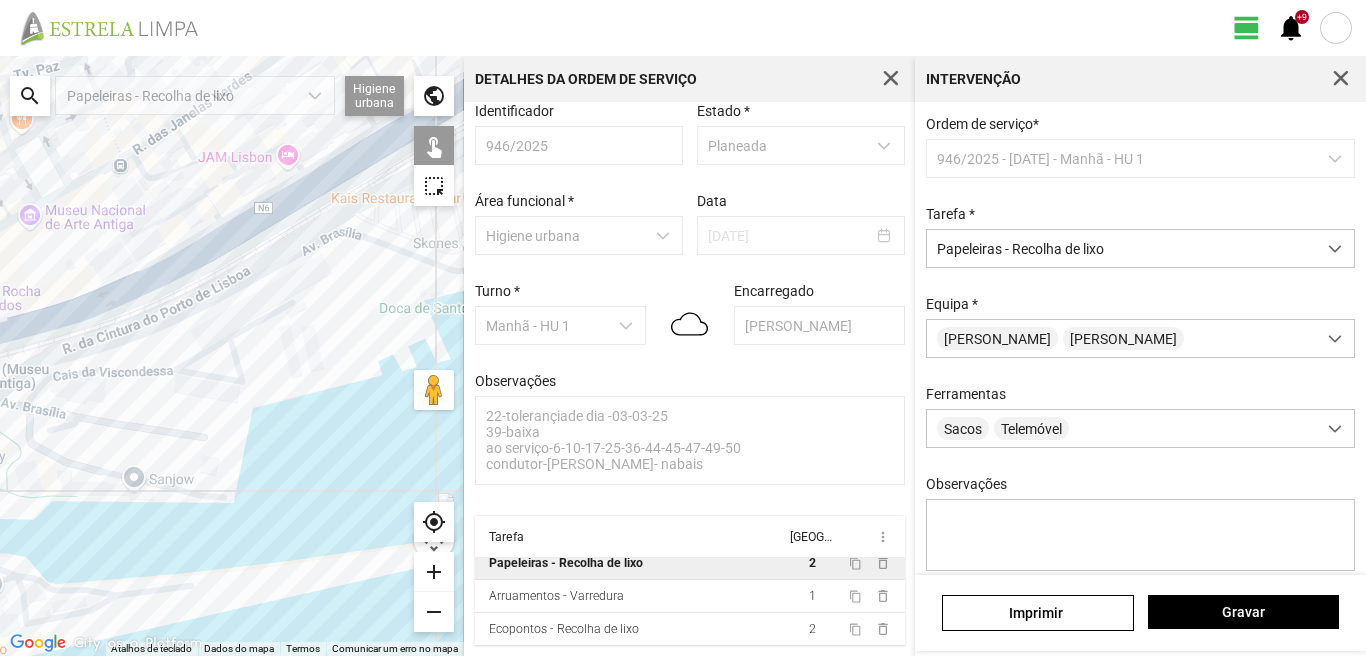 click on "Para navegar, prima as teclas de seta." 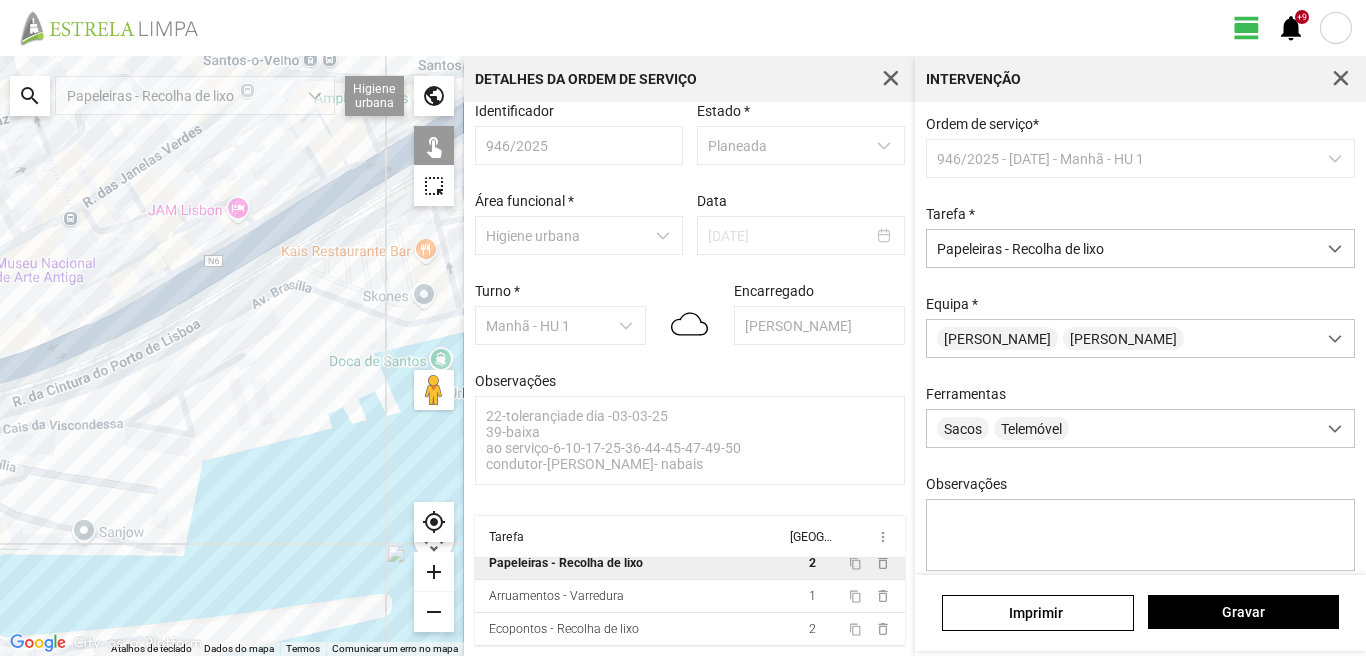 drag, startPoint x: 133, startPoint y: 207, endPoint x: 81, endPoint y: 262, distance: 75.690155 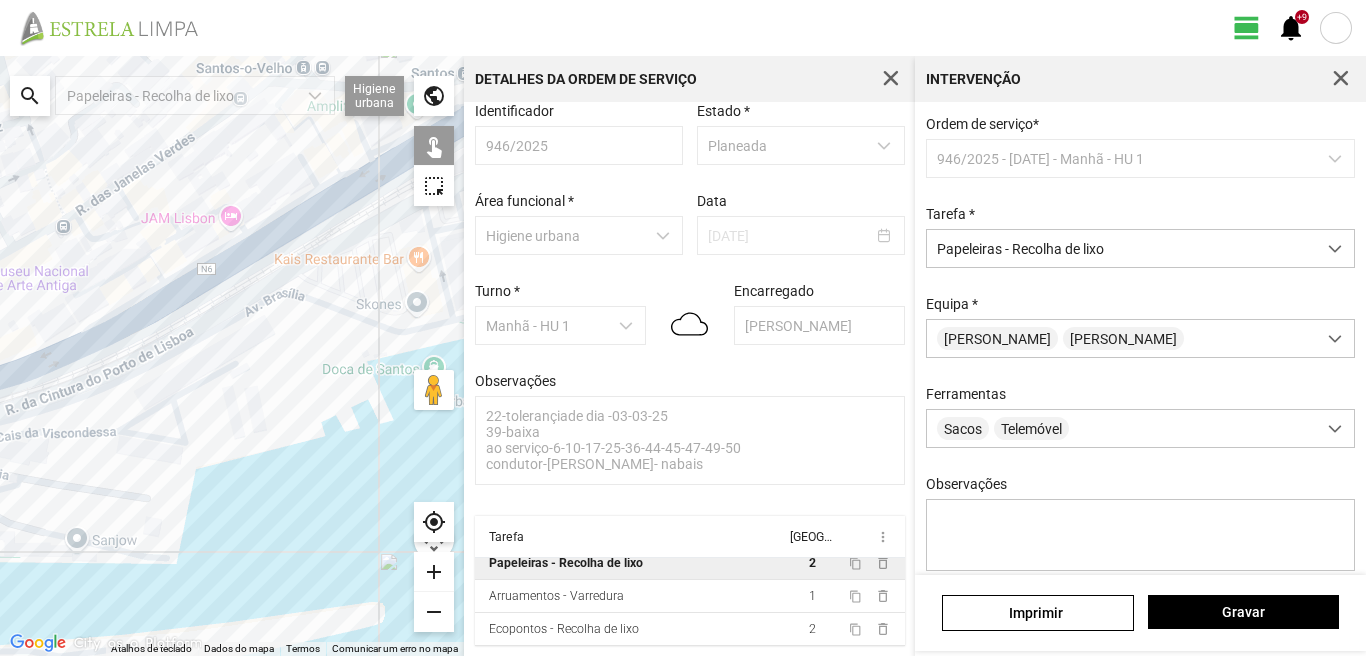 click on "Para navegar, prima as teclas de seta." 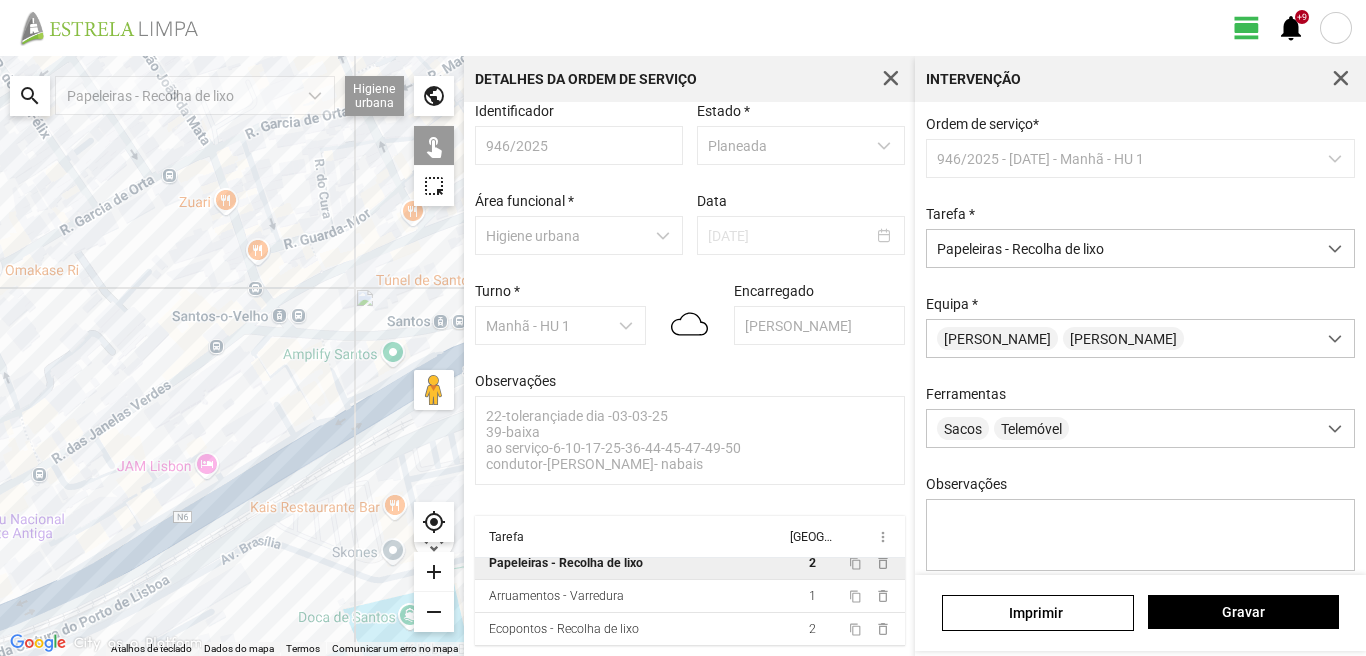 drag, startPoint x: 236, startPoint y: 182, endPoint x: 211, endPoint y: 428, distance: 247.26706 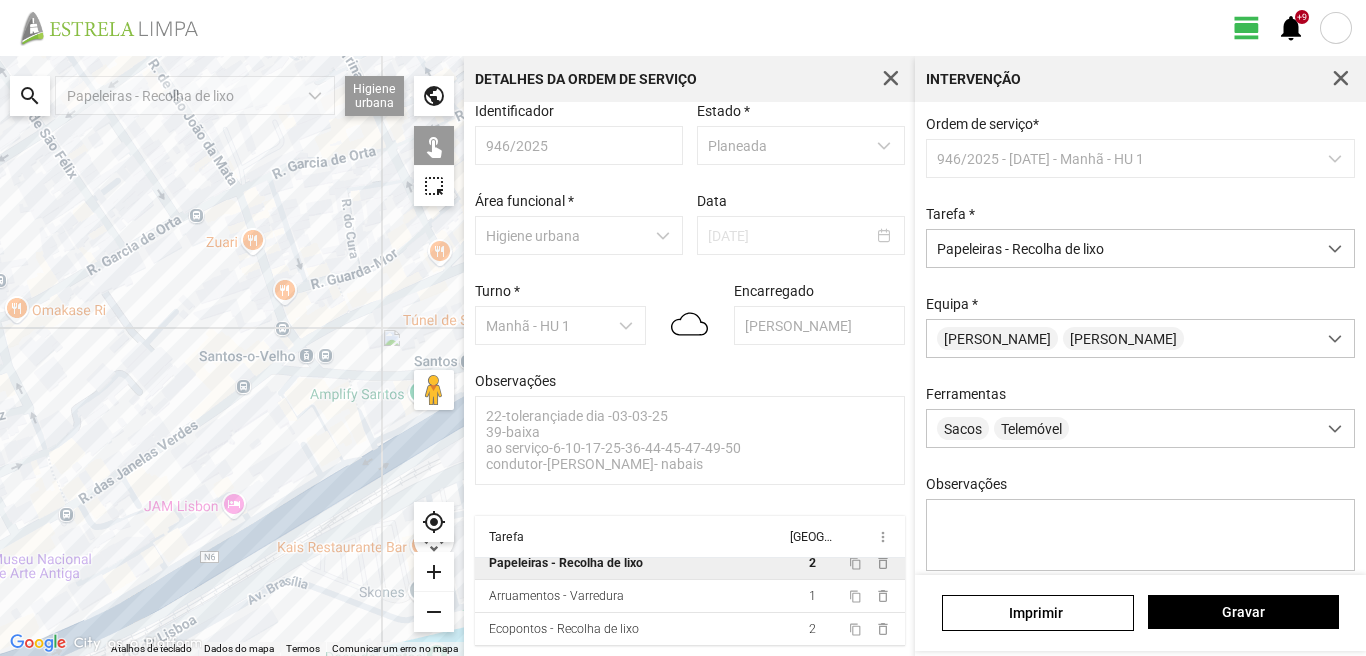 drag, startPoint x: 98, startPoint y: 297, endPoint x: 127, endPoint y: 358, distance: 67.54258 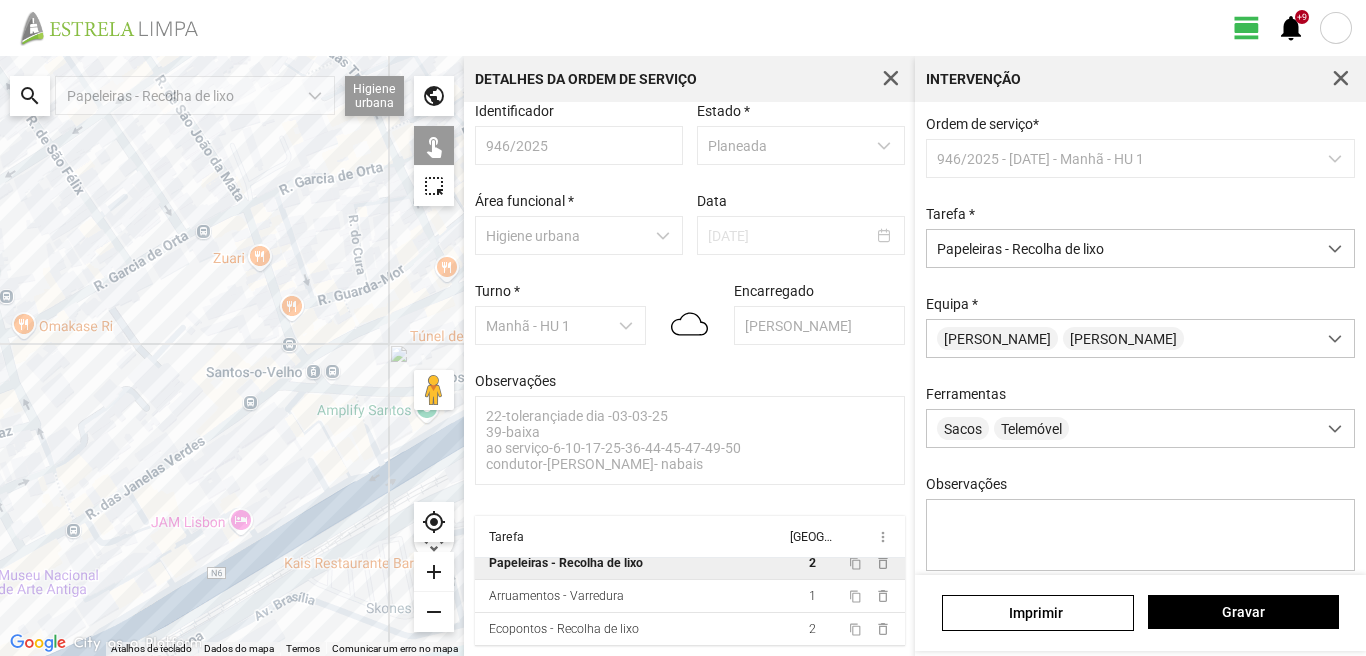 click on "Para navegar, prima as teclas de seta." 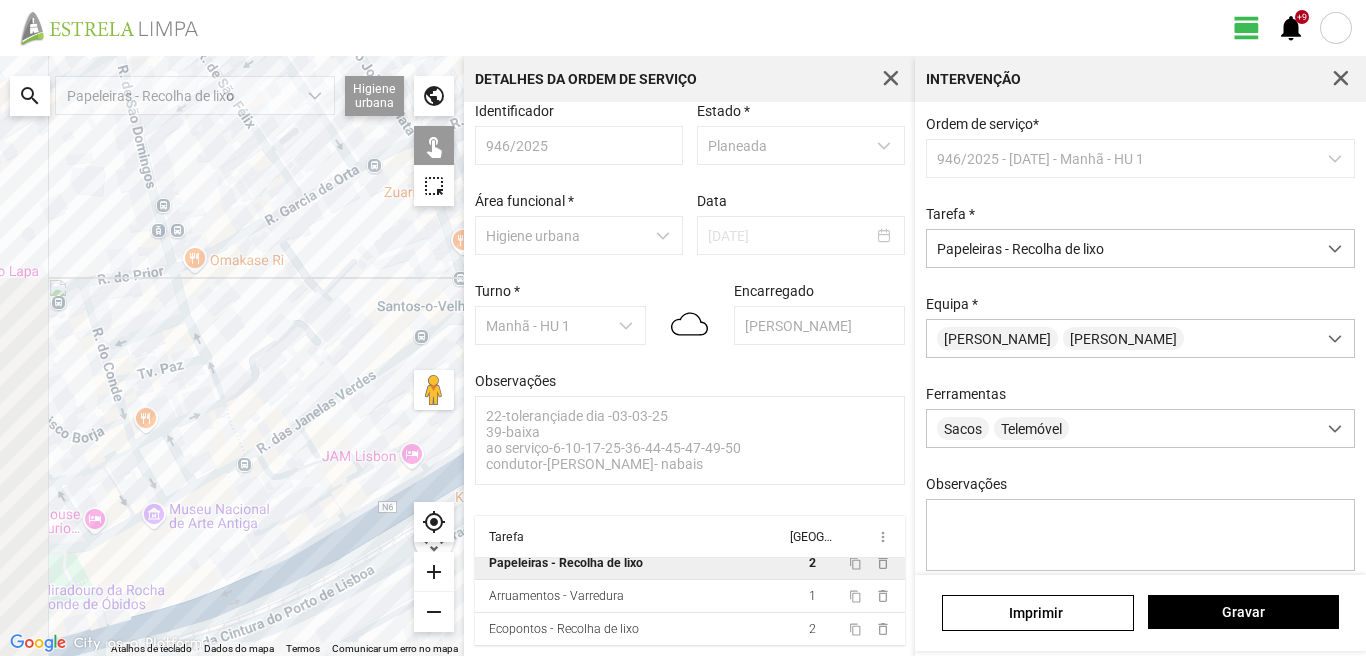 drag, startPoint x: 93, startPoint y: 295, endPoint x: 270, endPoint y: 227, distance: 189.61276 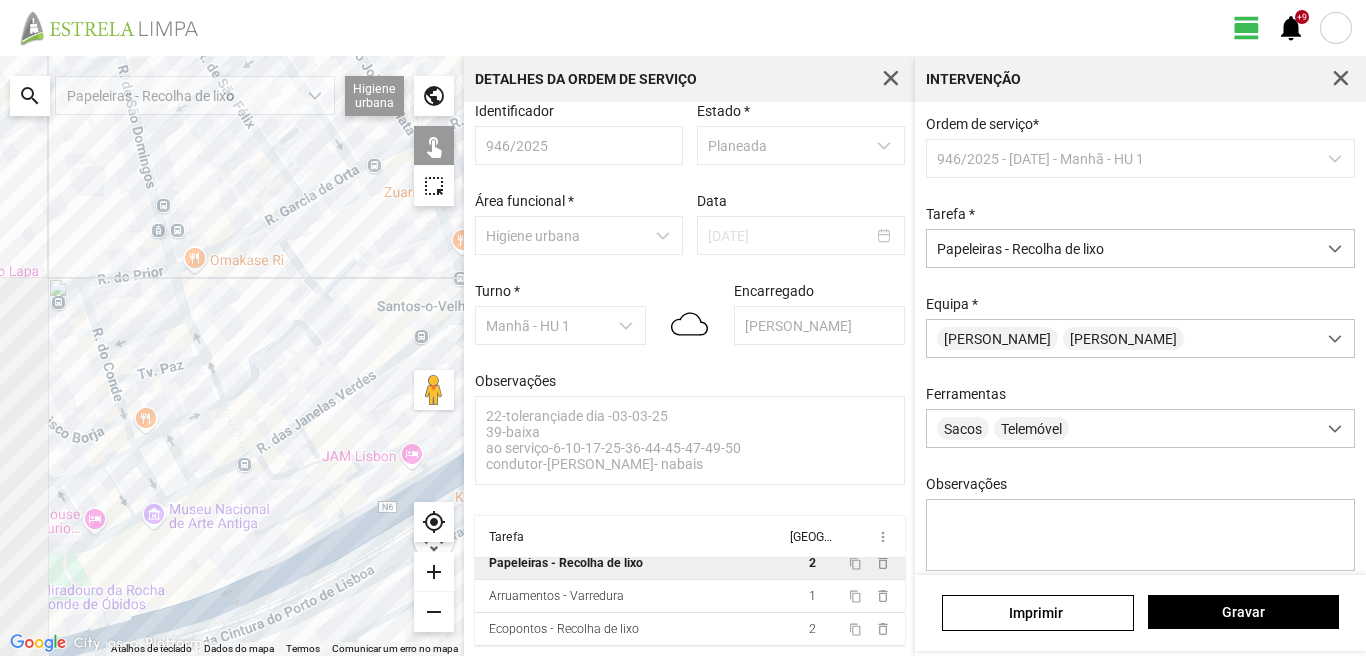 click on "Para navegar, prima as teclas de seta." 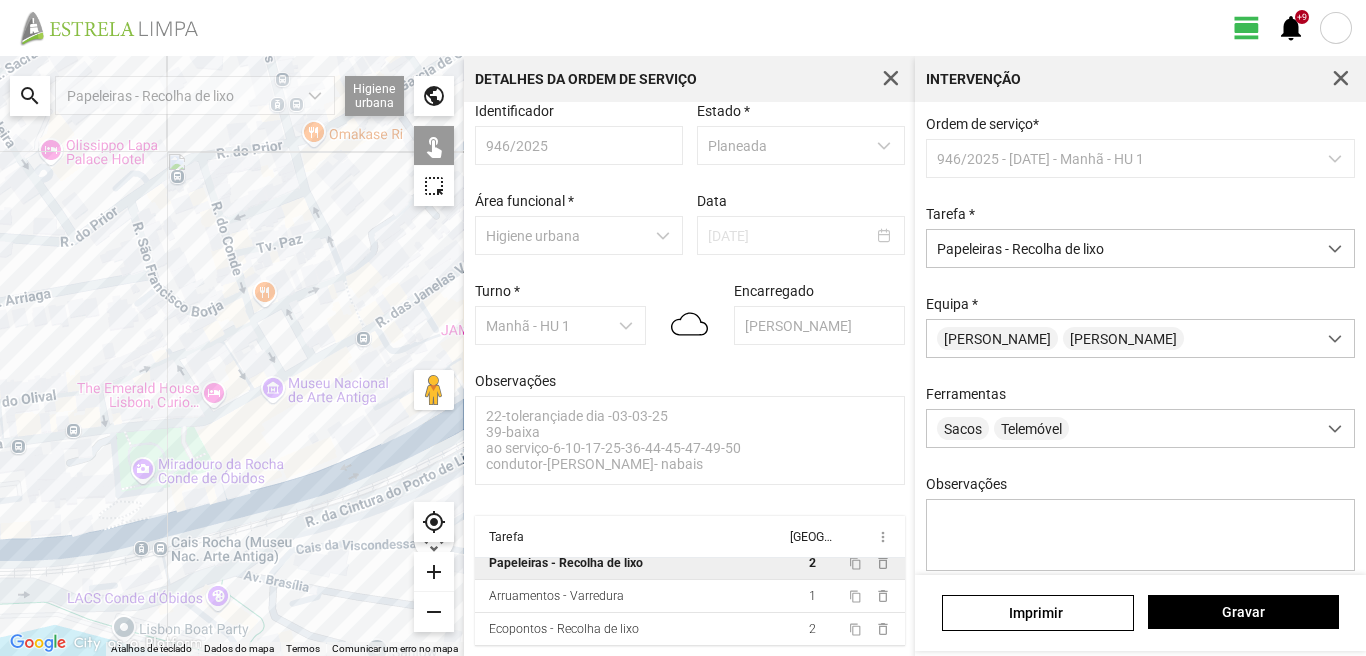 drag, startPoint x: 169, startPoint y: 389, endPoint x: 189, endPoint y: 294, distance: 97.082436 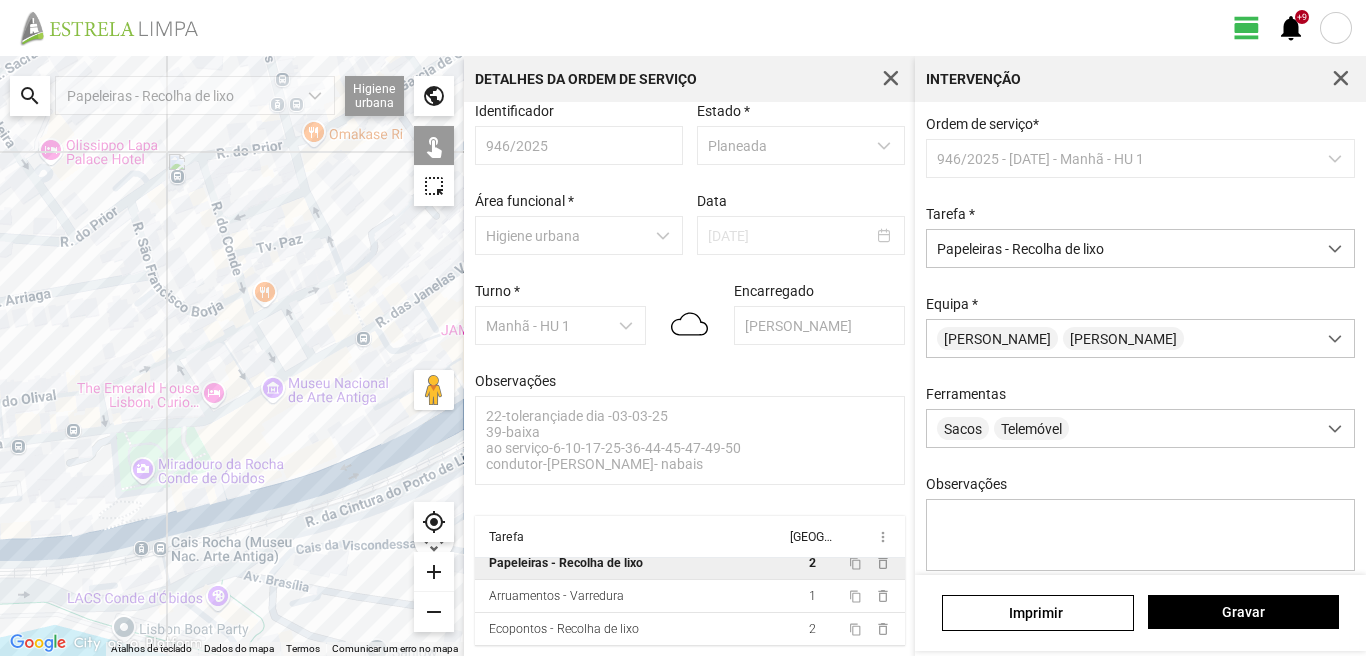 click on "Para navegar, prima as teclas de seta." 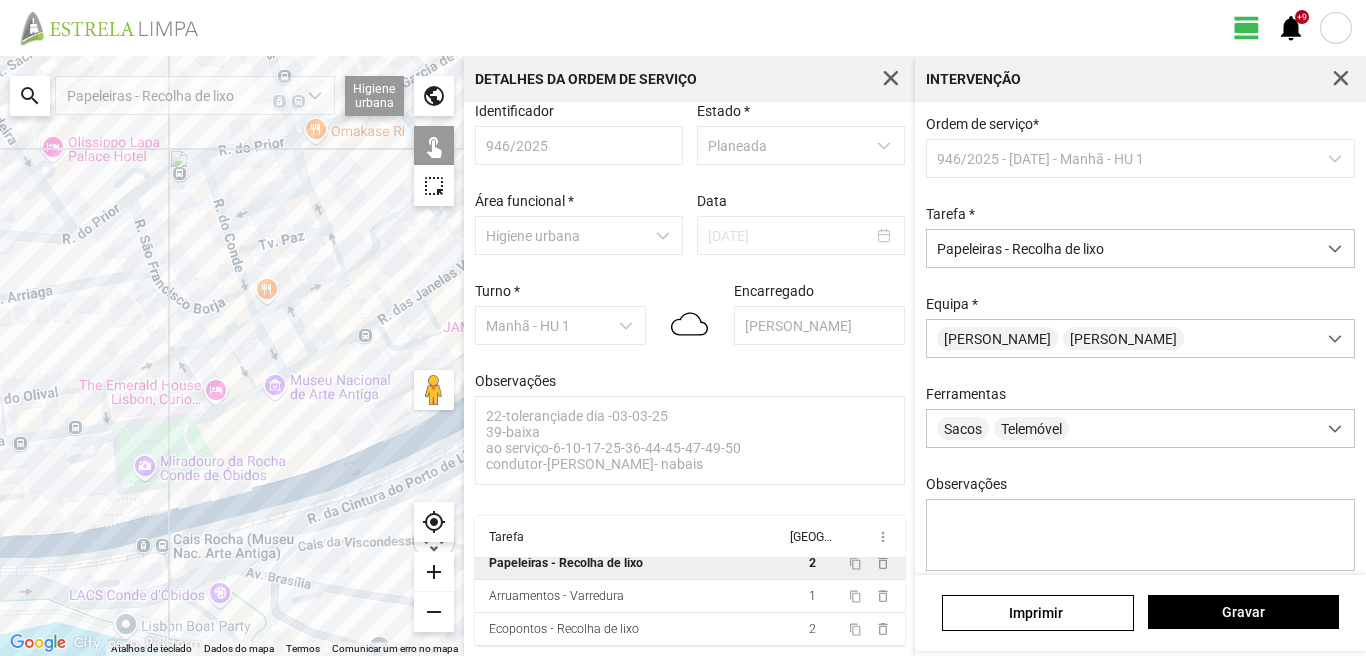 click on "Para navegar, prima as teclas de seta." 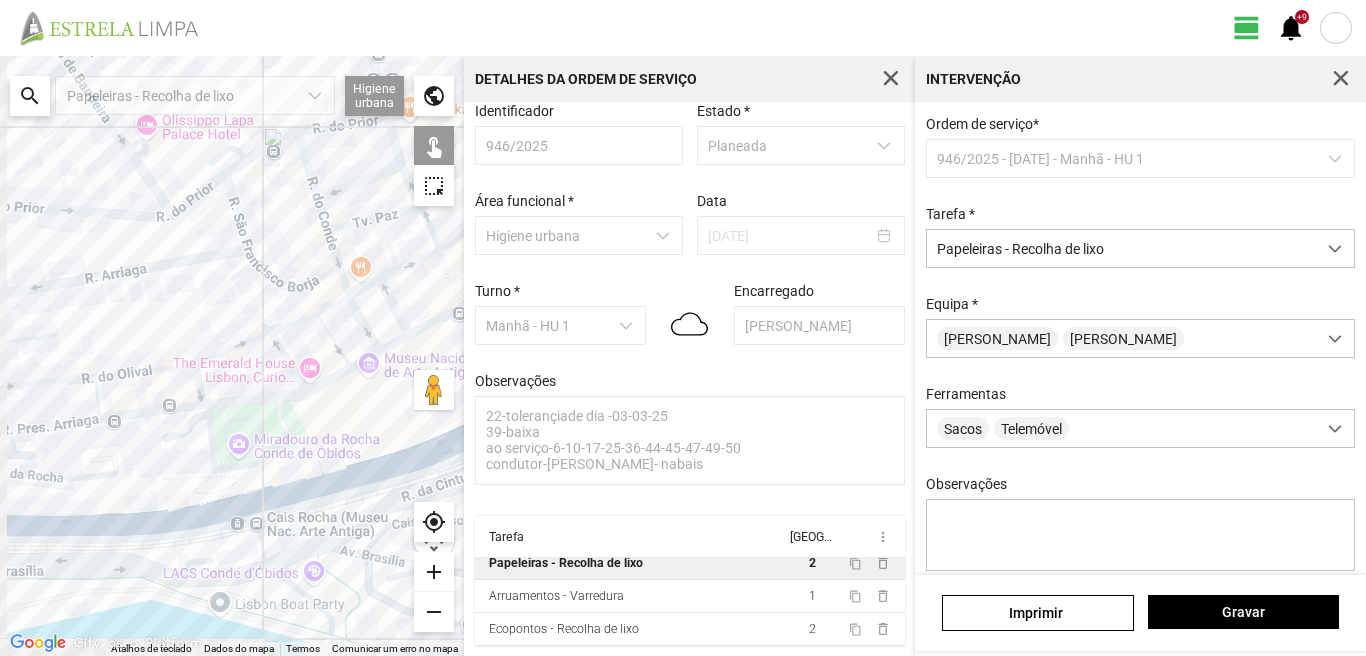 drag, startPoint x: 48, startPoint y: 473, endPoint x: 165, endPoint y: 445, distance: 120.30378 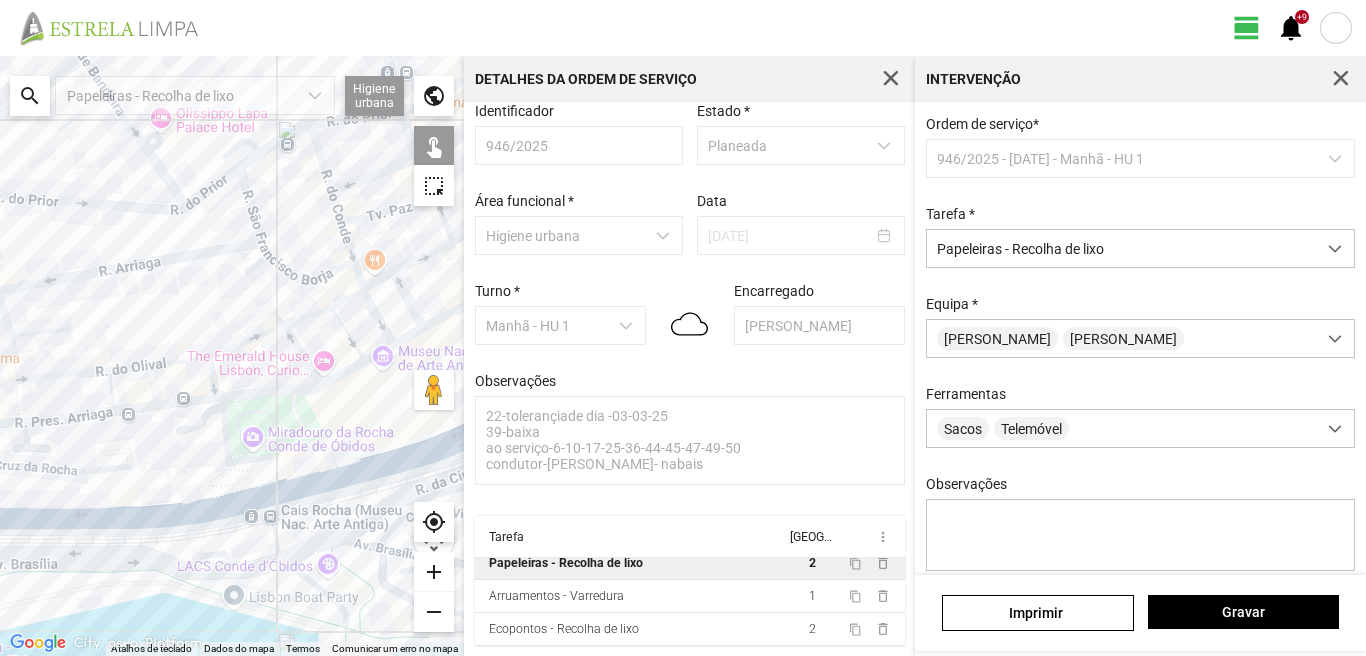 drag, startPoint x: 156, startPoint y: 415, endPoint x: 145, endPoint y: 416, distance: 11.045361 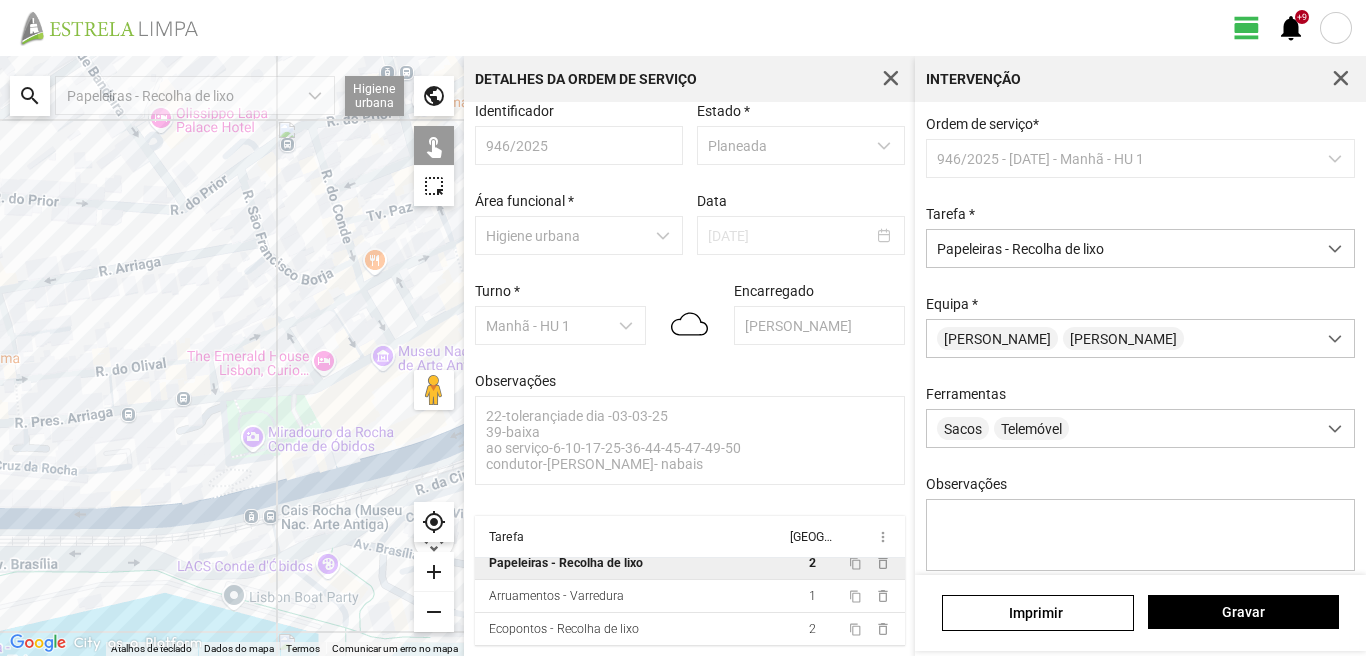 click on "Para navegar, prima as teclas de seta." 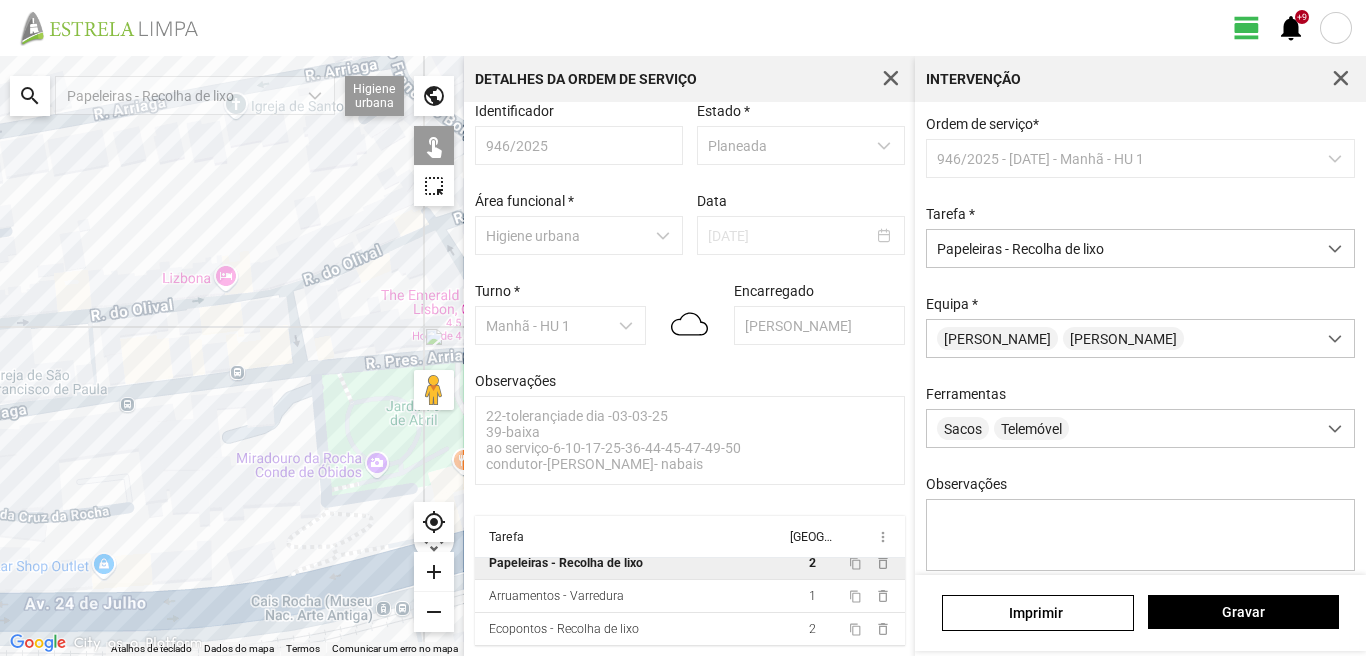 click on "Para navegar, prima as teclas de seta." 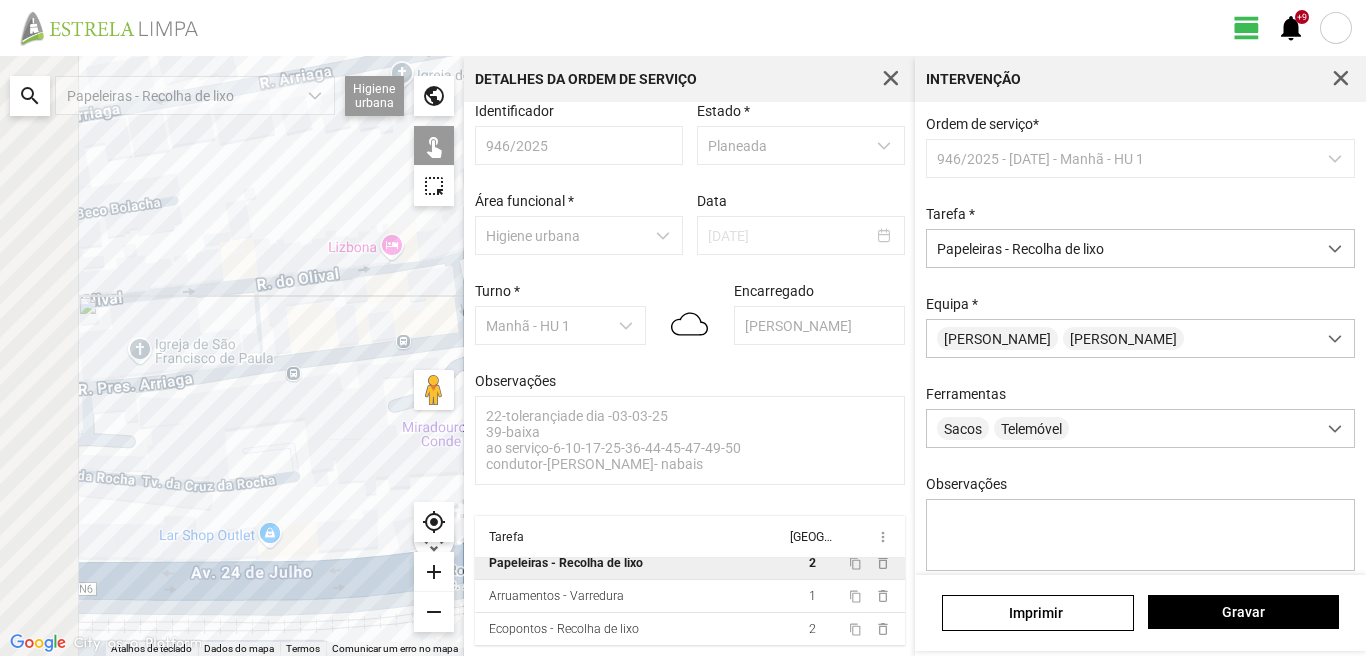 drag, startPoint x: 71, startPoint y: 401, endPoint x: 246, endPoint y: 371, distance: 177.55281 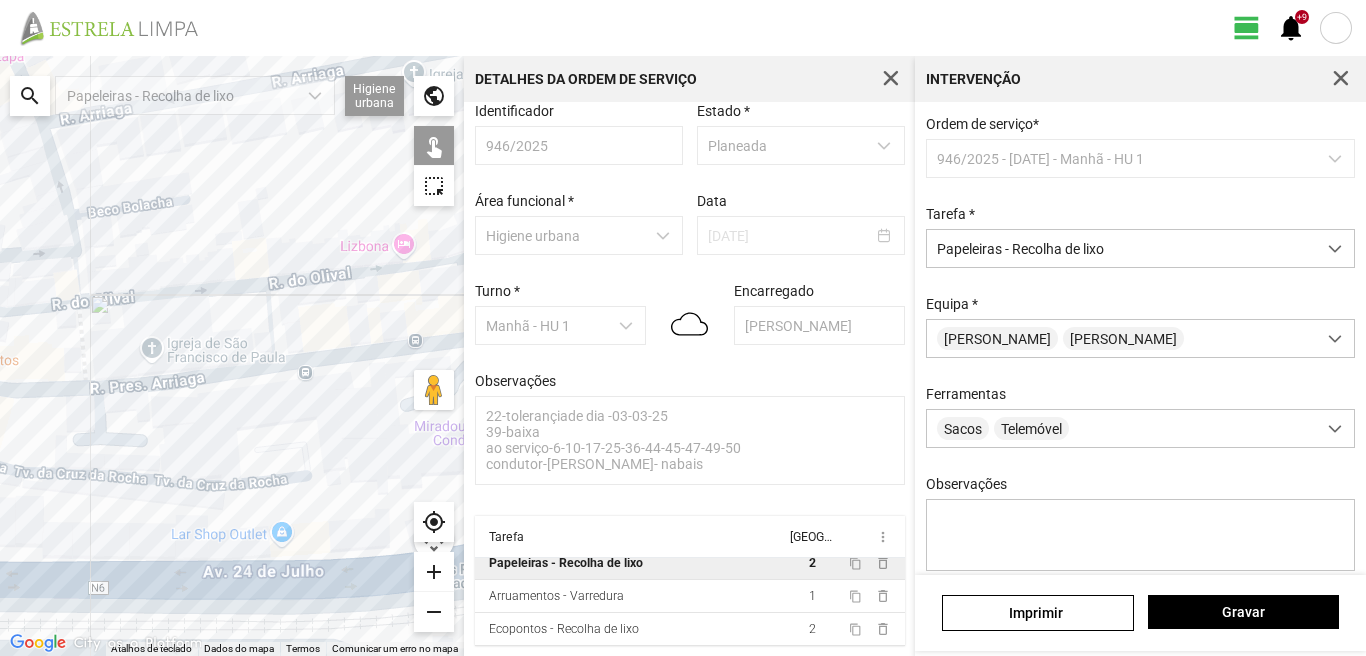 click on "Para navegar, prima as teclas de seta." 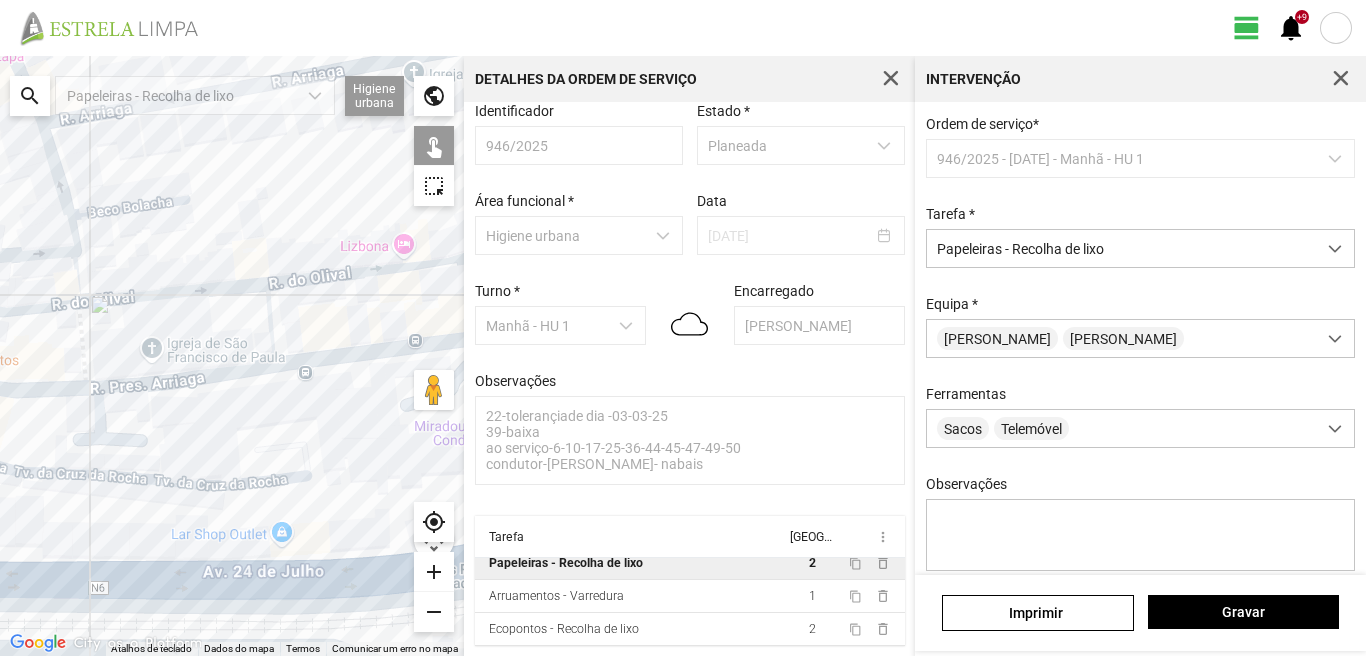 click on "Para navegar, prima as teclas de seta." 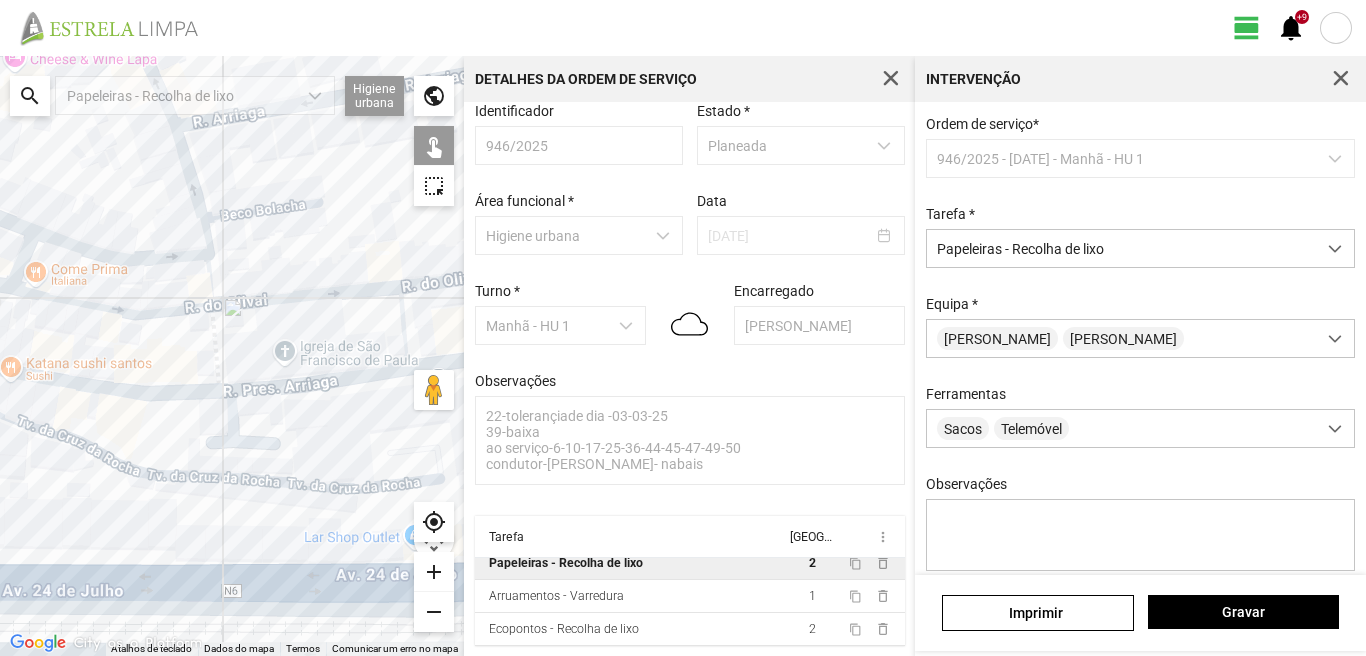 drag, startPoint x: 71, startPoint y: 396, endPoint x: 227, endPoint y: 395, distance: 156.0032 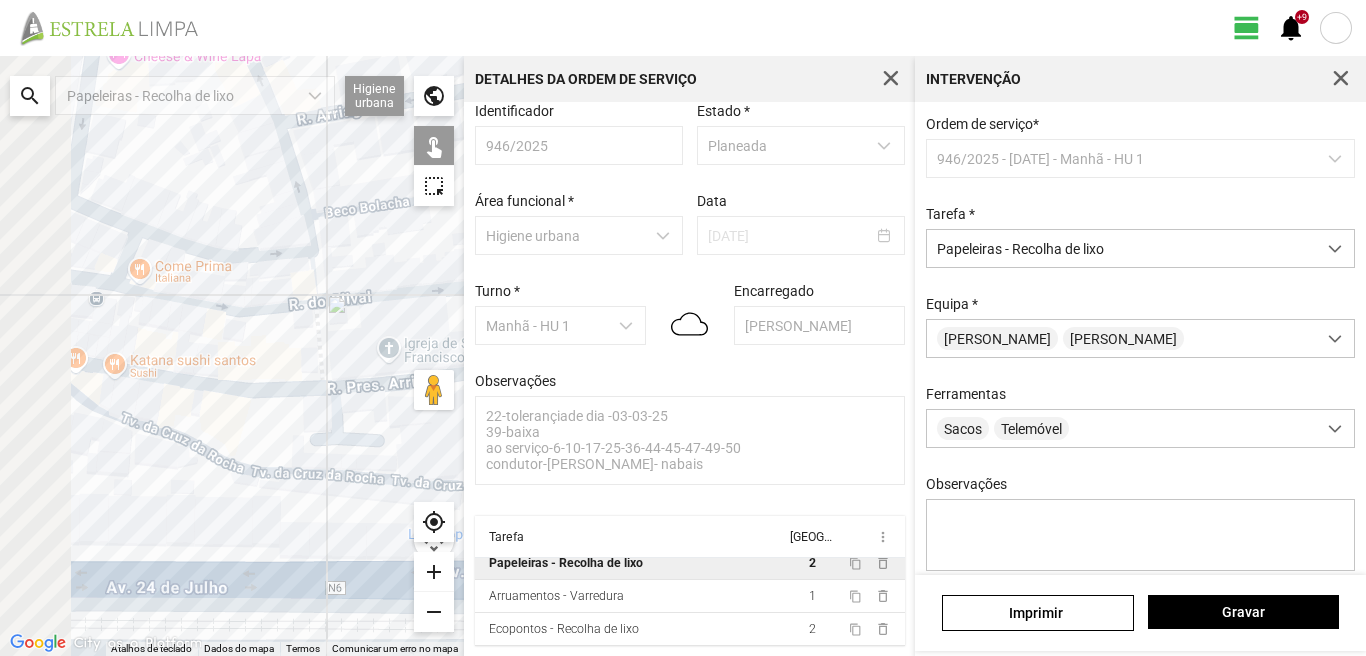 drag, startPoint x: 155, startPoint y: 394, endPoint x: 262, endPoint y: 387, distance: 107.22873 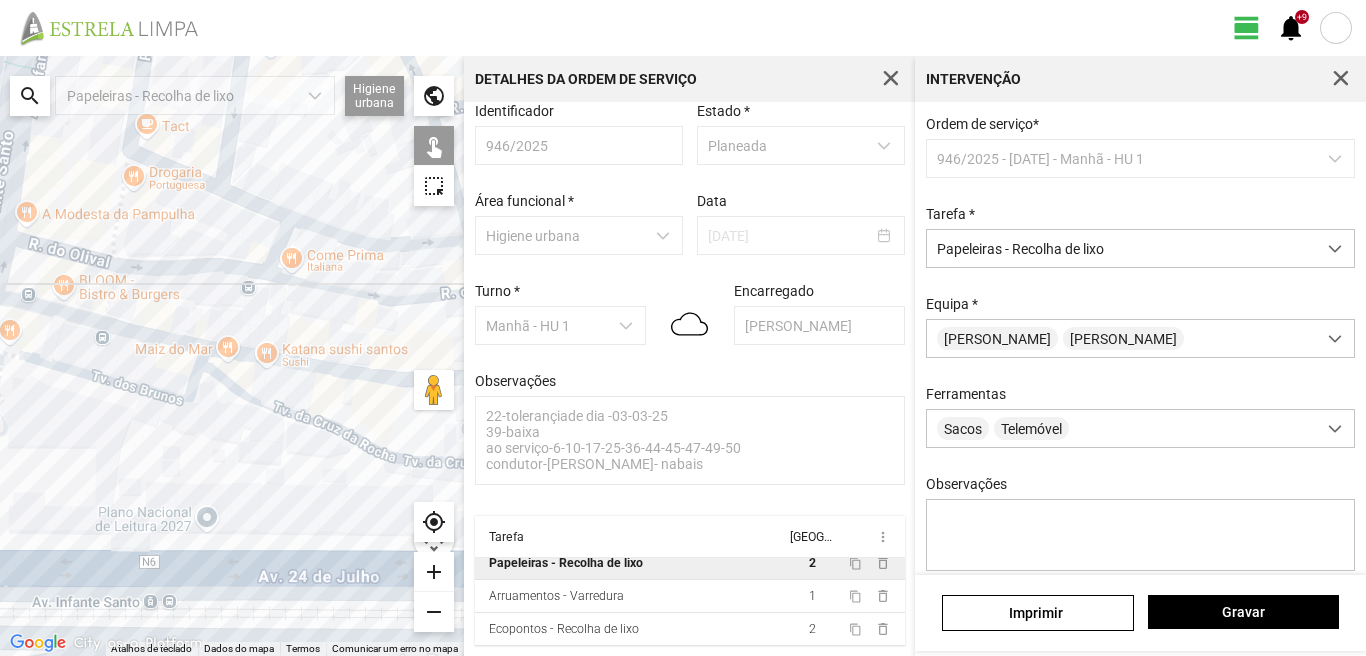 drag, startPoint x: 159, startPoint y: 383, endPoint x: 240, endPoint y: 385, distance: 81.02469 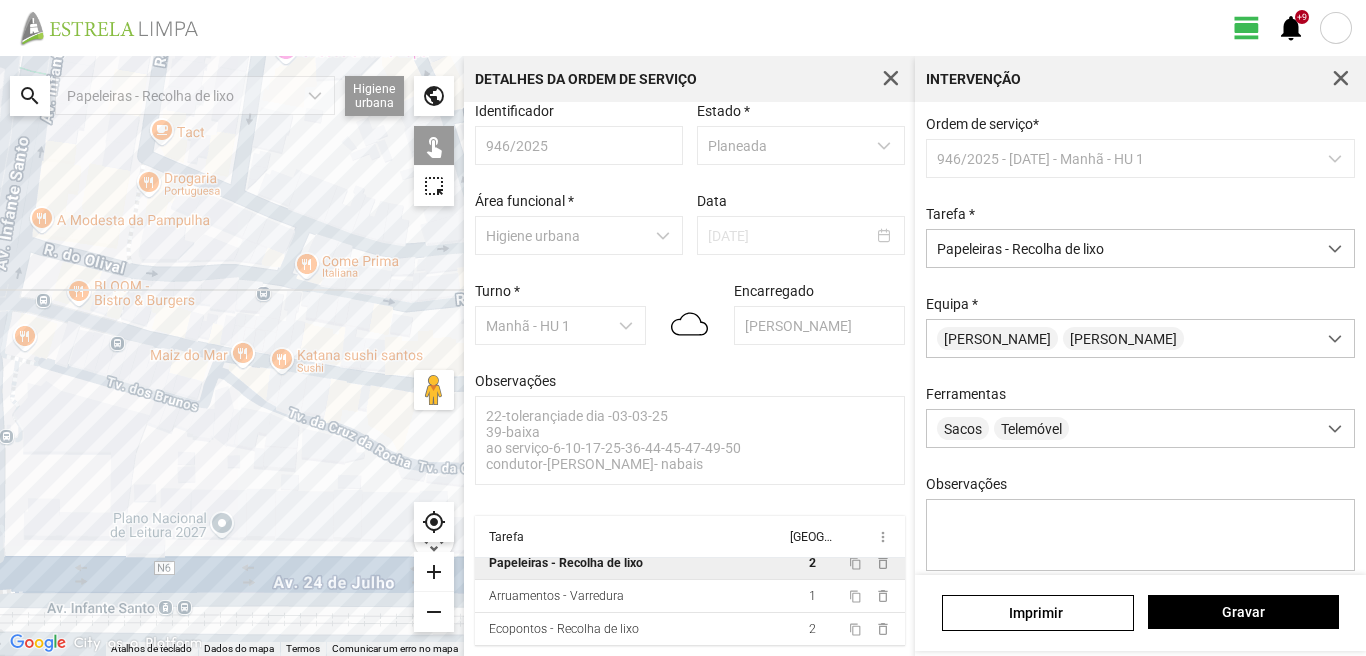 click on "Para navegar, prima as teclas de seta." 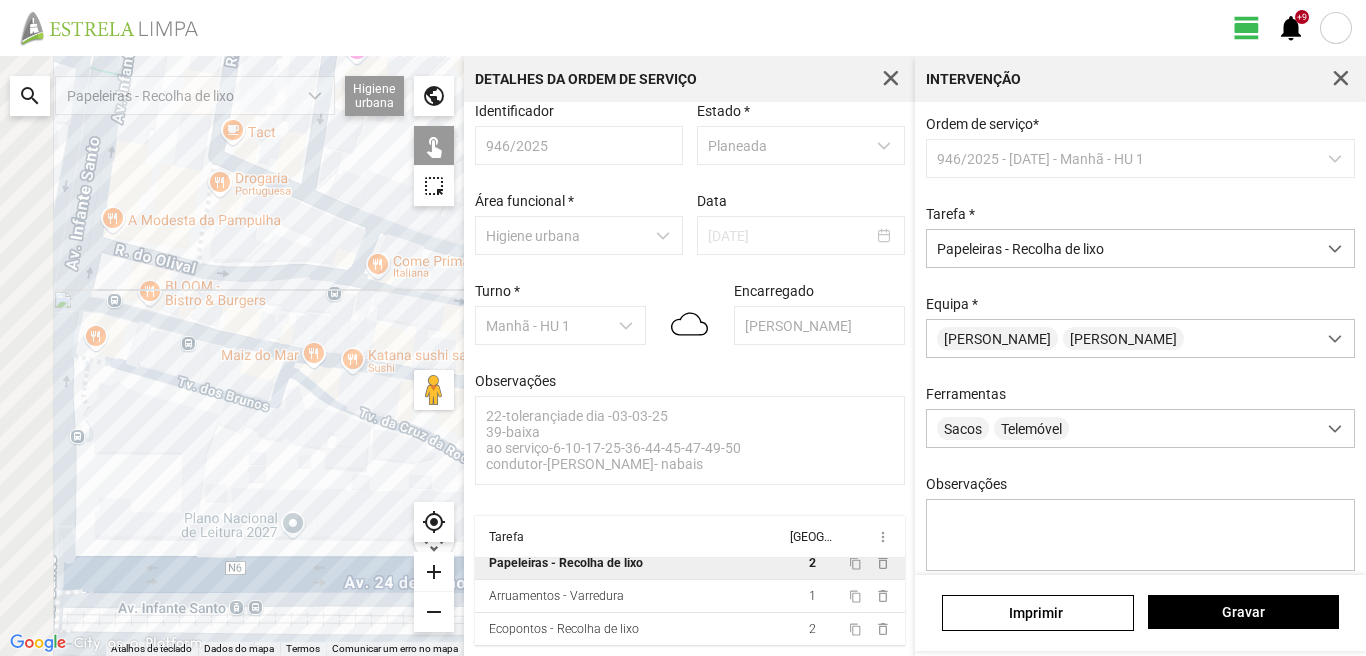 drag, startPoint x: 66, startPoint y: 371, endPoint x: 248, endPoint y: 367, distance: 182.04395 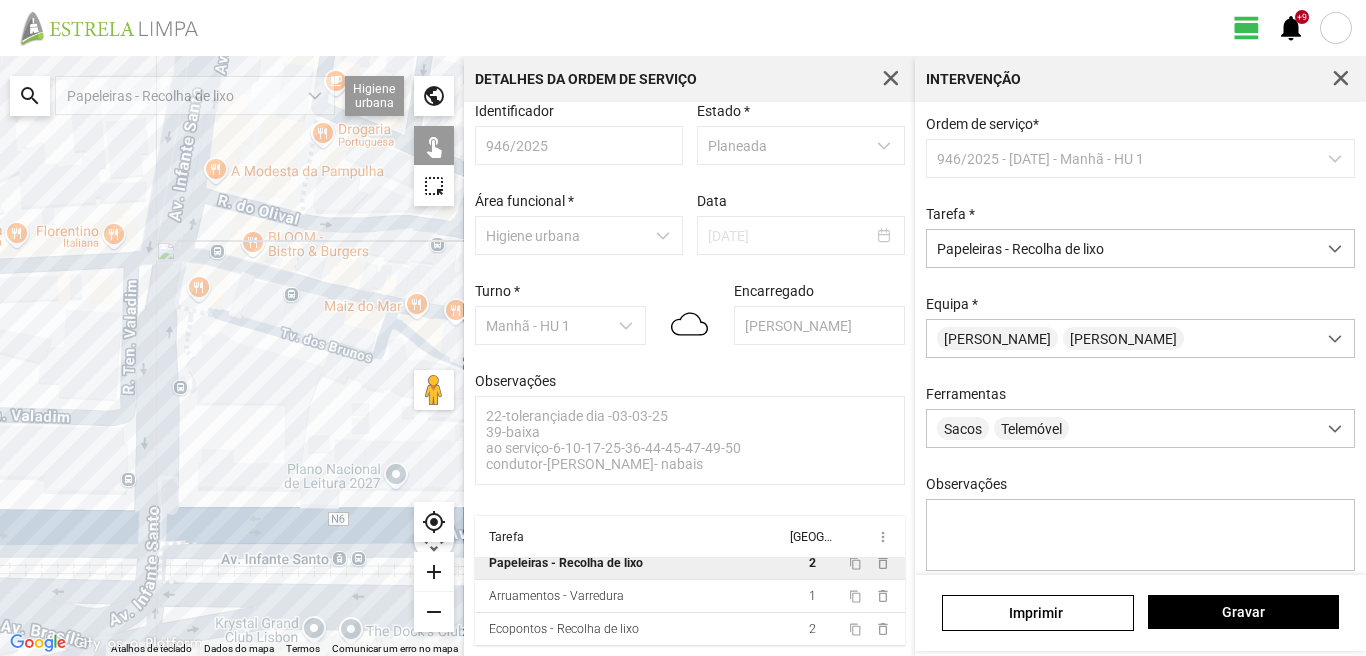 drag, startPoint x: 251, startPoint y: 508, endPoint x: 147, endPoint y: 370, distance: 172.80046 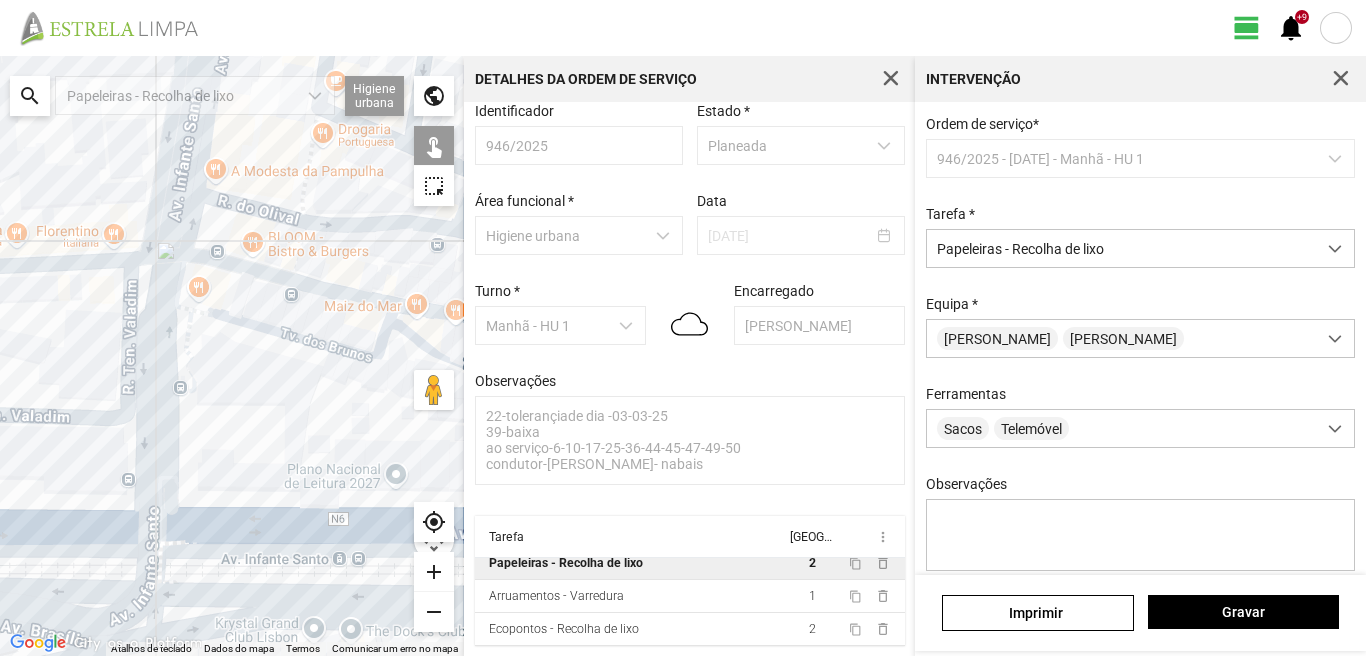 click on "Para navegar, prima as teclas de seta." 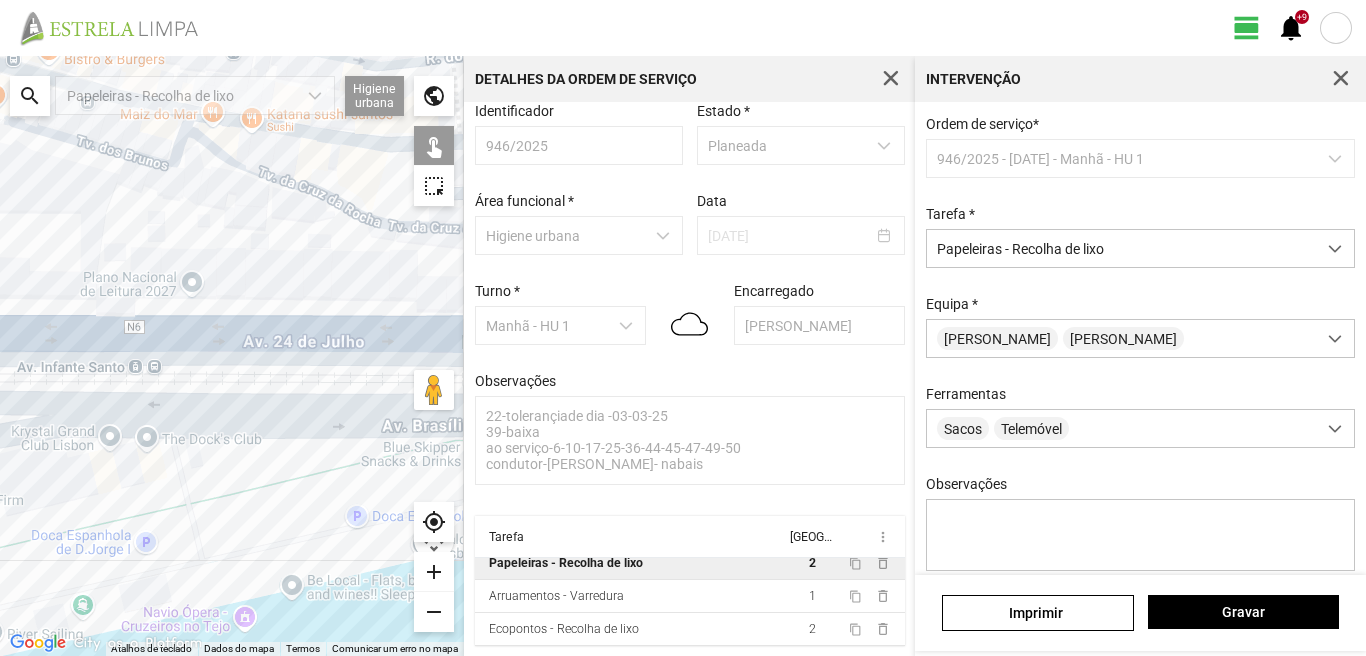 drag, startPoint x: 365, startPoint y: 335, endPoint x: 159, endPoint y: 379, distance: 210.64662 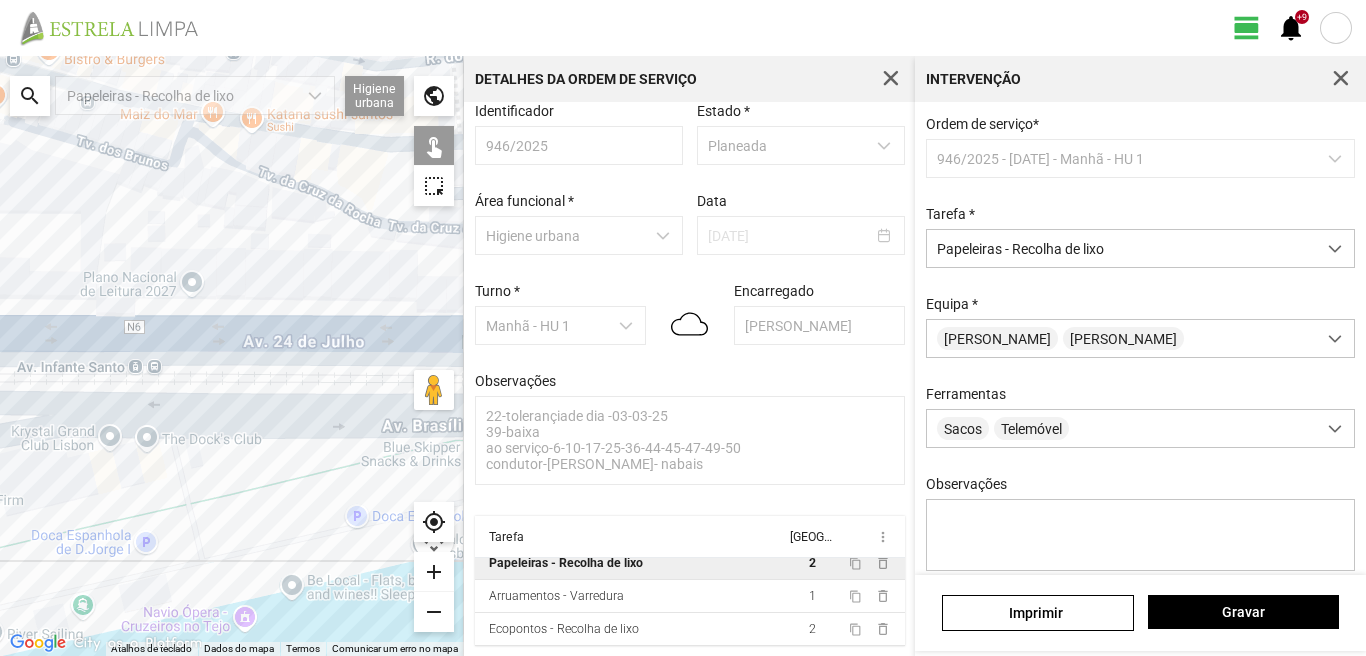 click on "Para navegar, prima as teclas de seta." 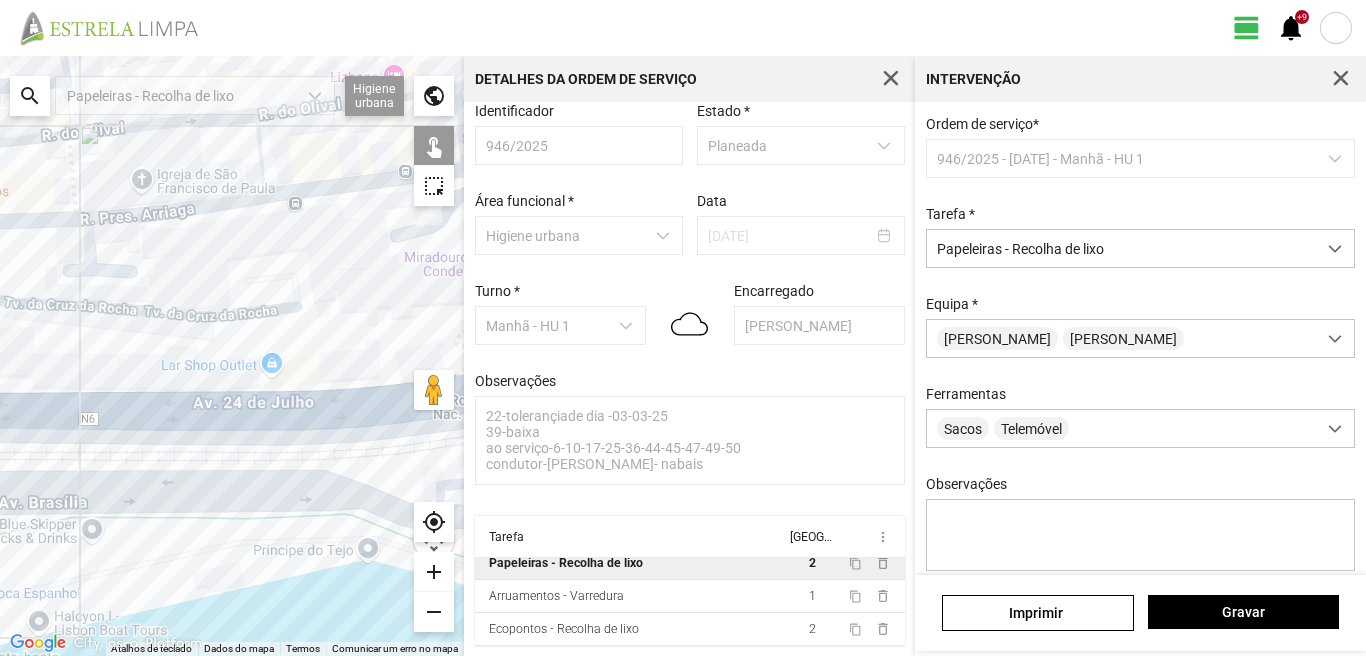 click on "Para navegar, prima as teclas de seta." 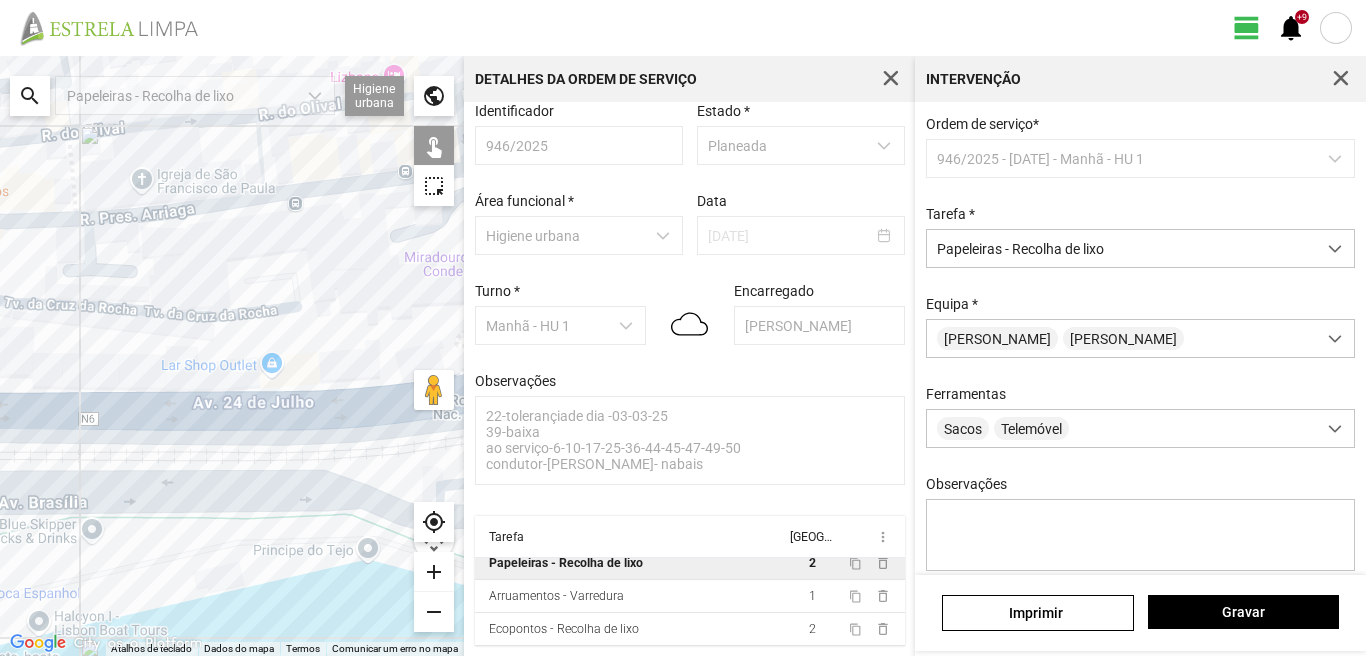 click on "Para navegar, prima as teclas de seta." 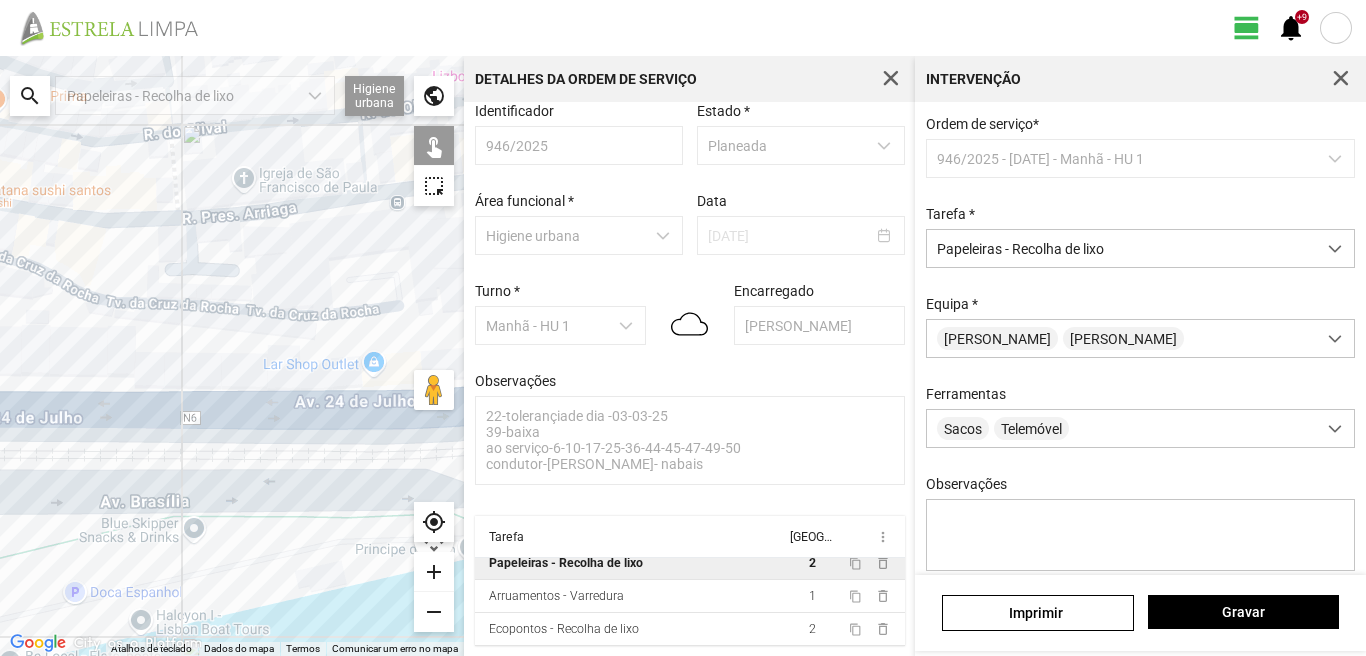 drag, startPoint x: 174, startPoint y: 359, endPoint x: 271, endPoint y: 358, distance: 97.00516 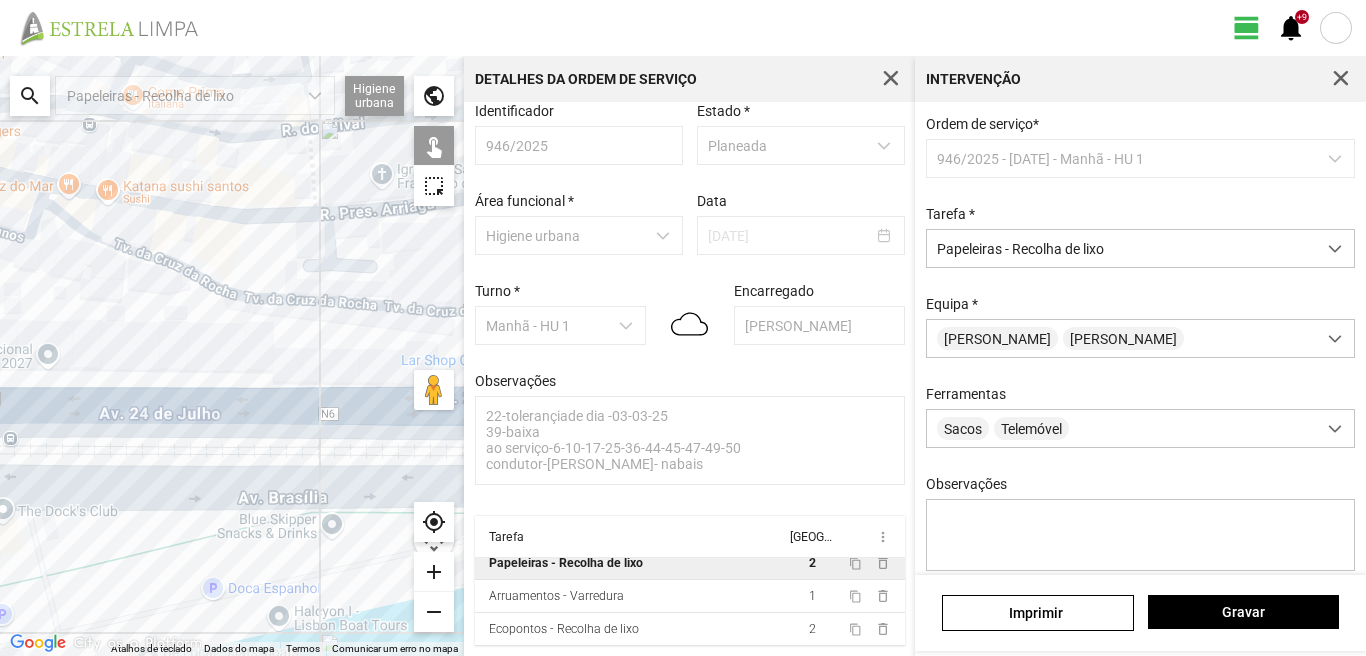 drag, startPoint x: 43, startPoint y: 362, endPoint x: 186, endPoint y: 358, distance: 143.05594 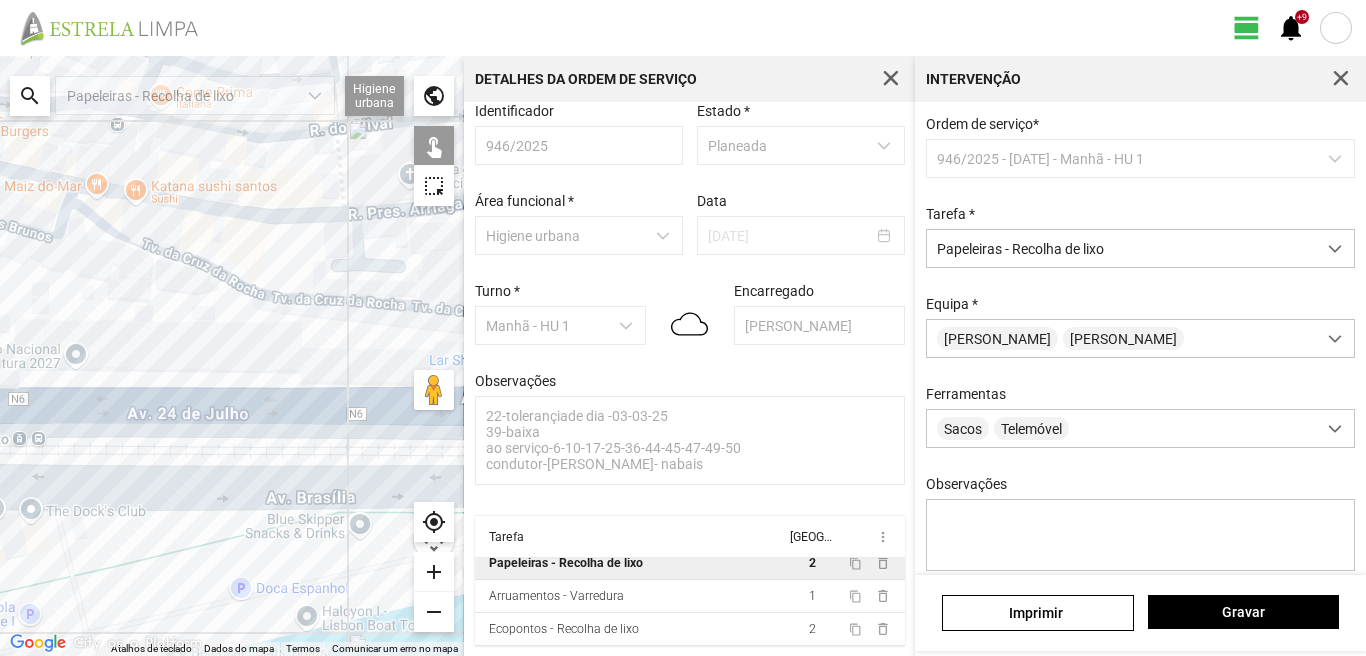 click on "Para navegar, prima as teclas de seta." 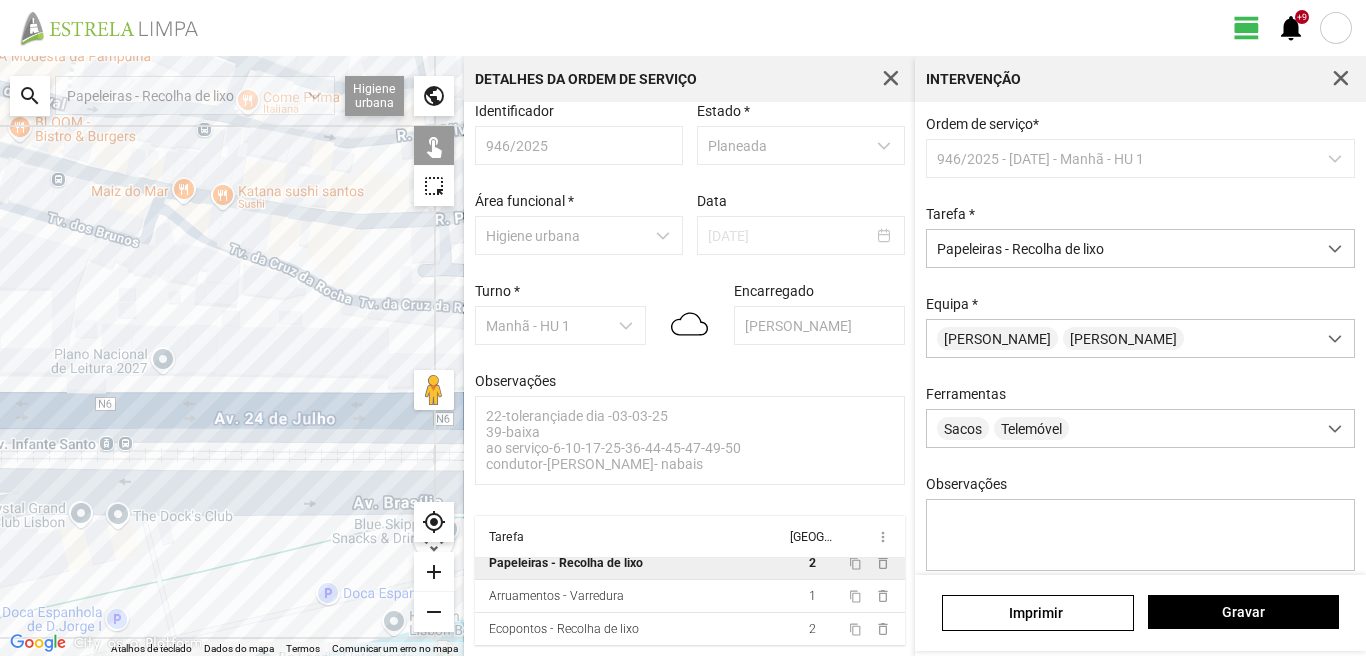 drag, startPoint x: 200, startPoint y: 354, endPoint x: 272, endPoint y: 362, distance: 72.443085 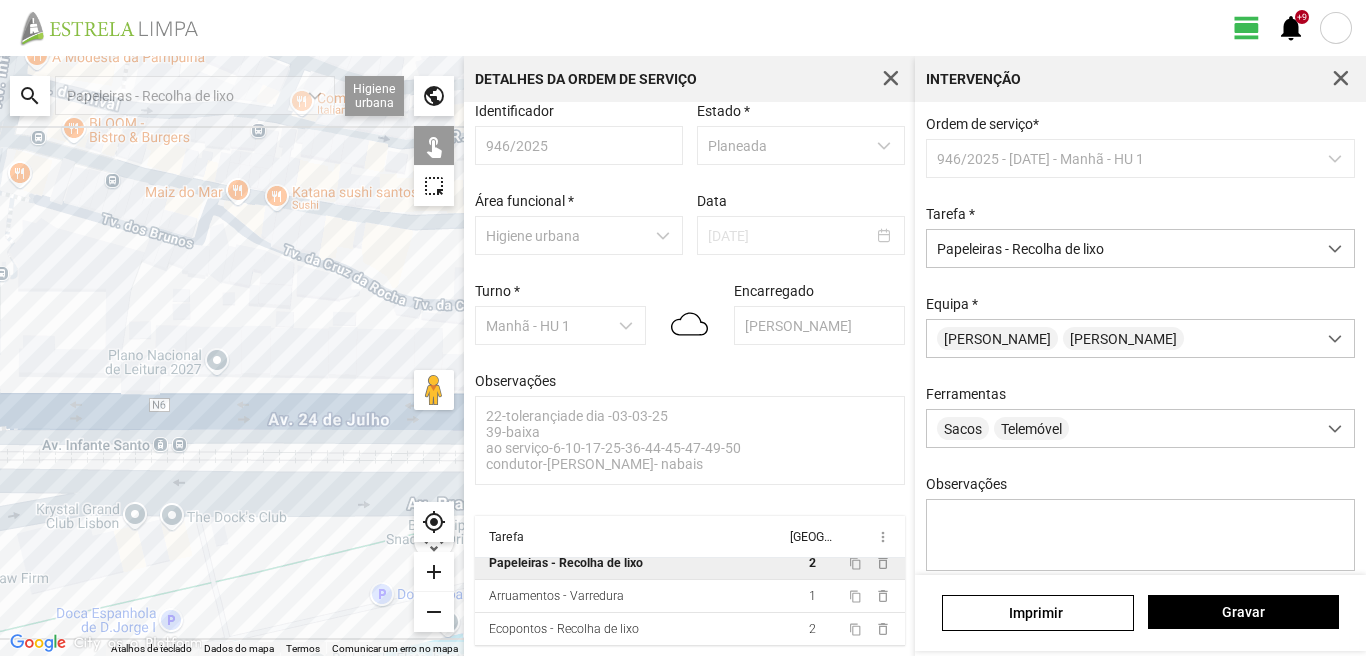 click on "Para navegar, prima as teclas de seta." 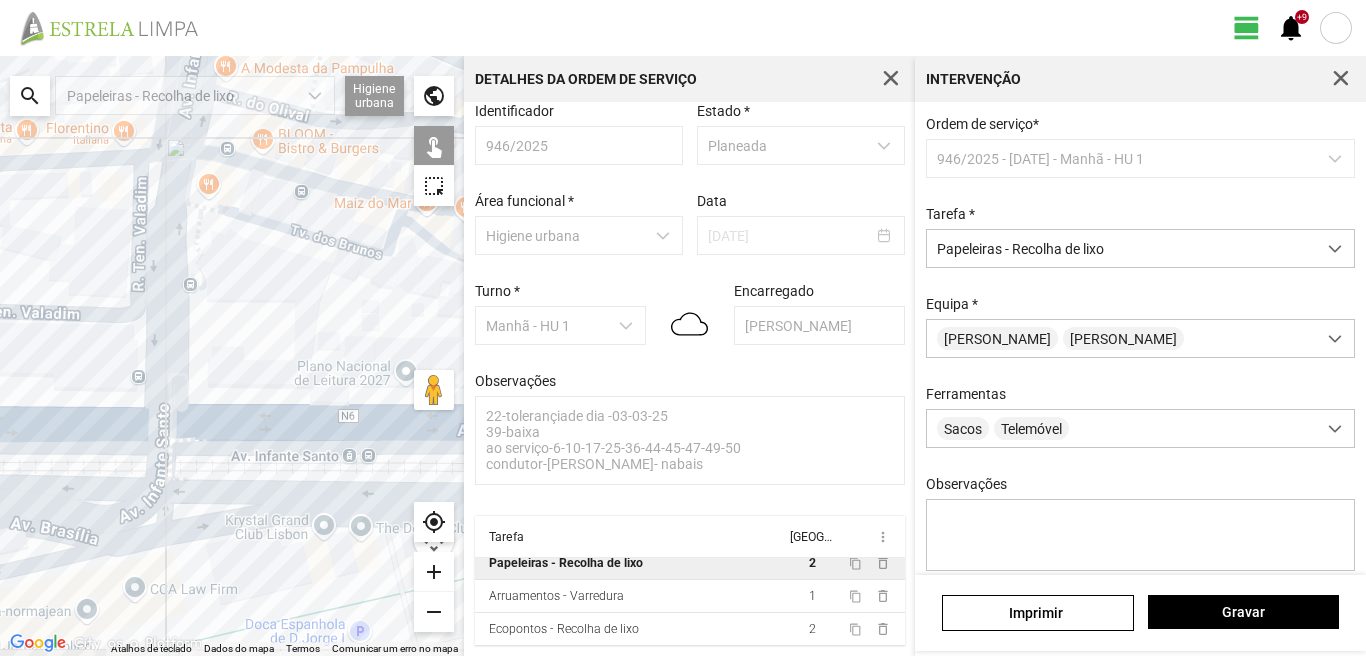 drag, startPoint x: 52, startPoint y: 359, endPoint x: 268, endPoint y: 371, distance: 216.33308 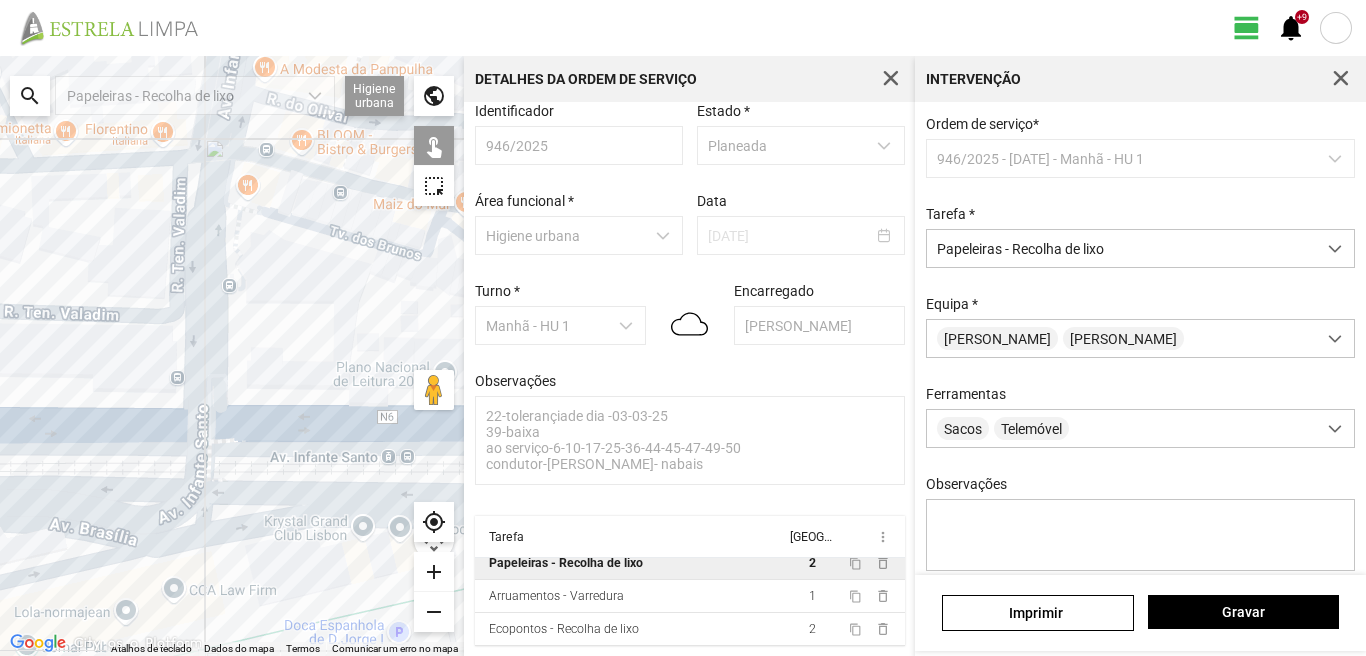 click on "Para navegar, prima as teclas de seta." 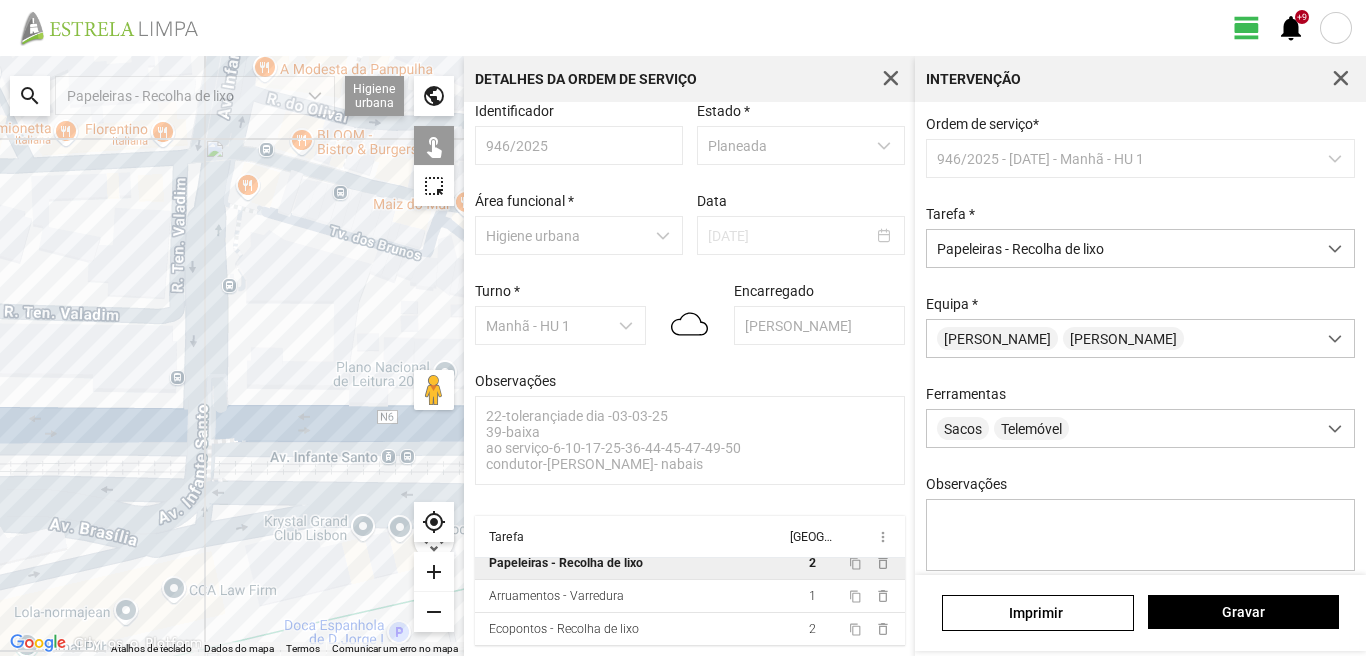 click on "Para navegar, prima as teclas de seta." 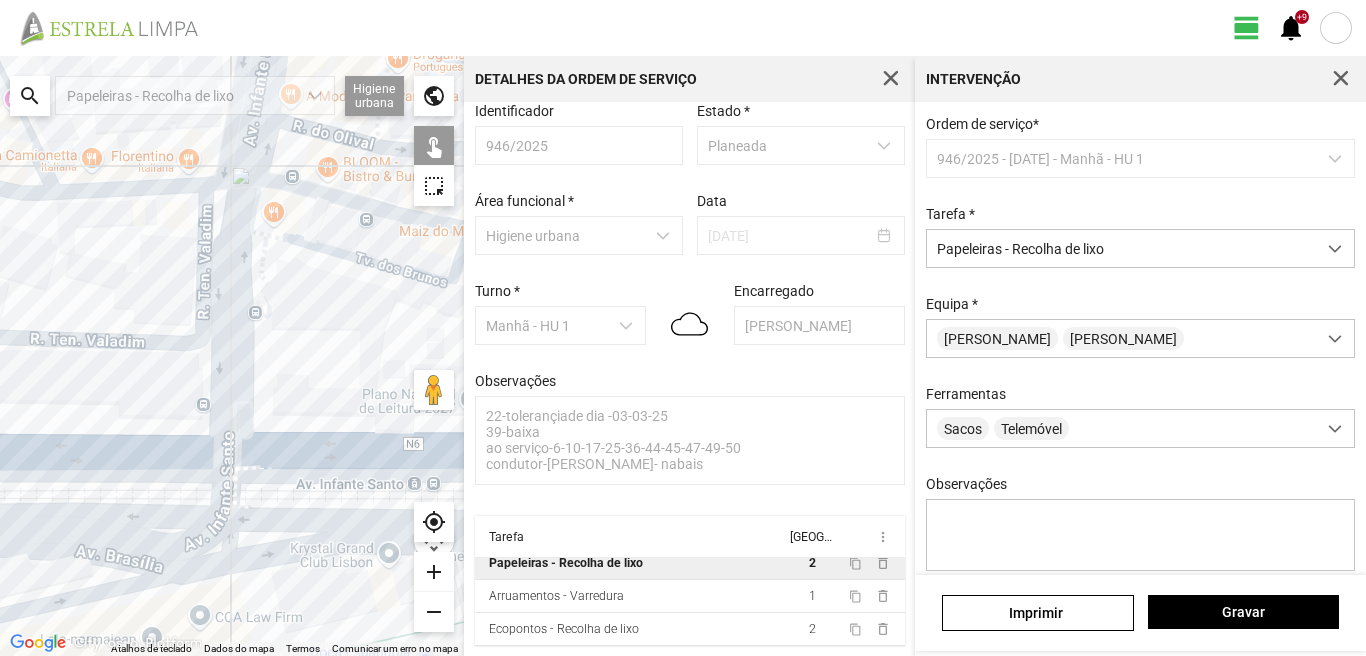 drag, startPoint x: 203, startPoint y: 201, endPoint x: 283, endPoint y: 283, distance: 114.56003 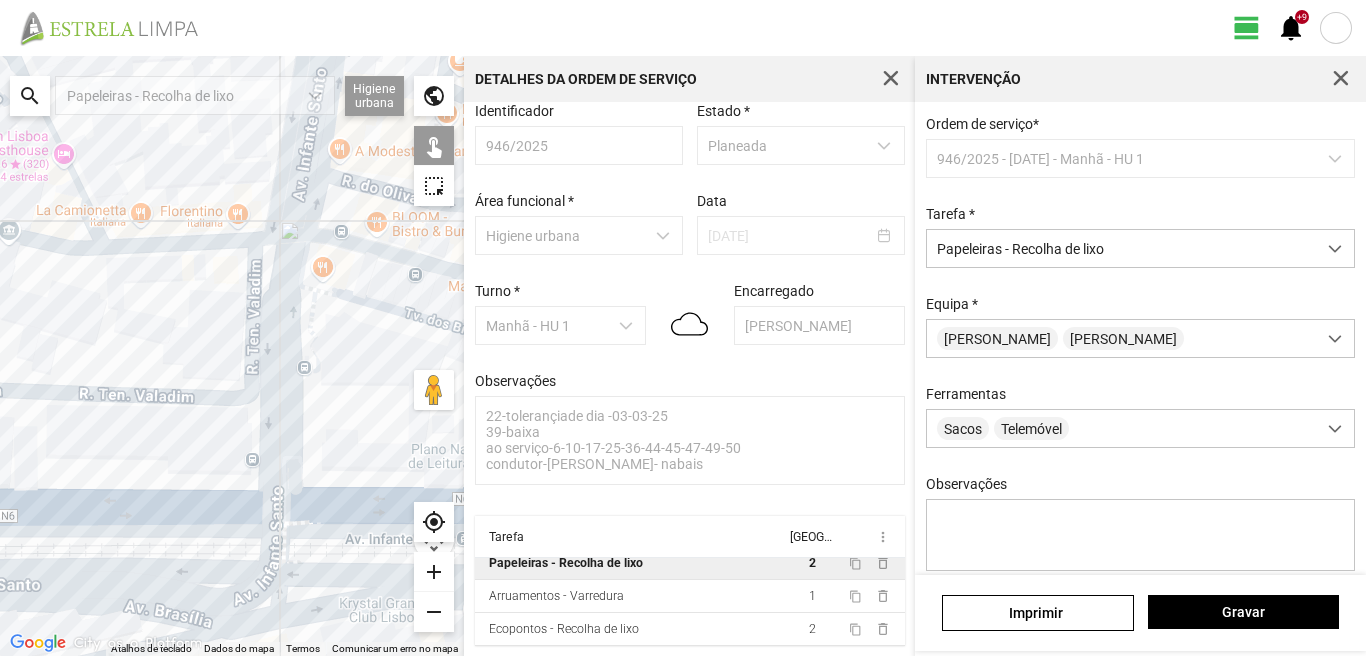 click on "Para navegar, prima as teclas de seta." 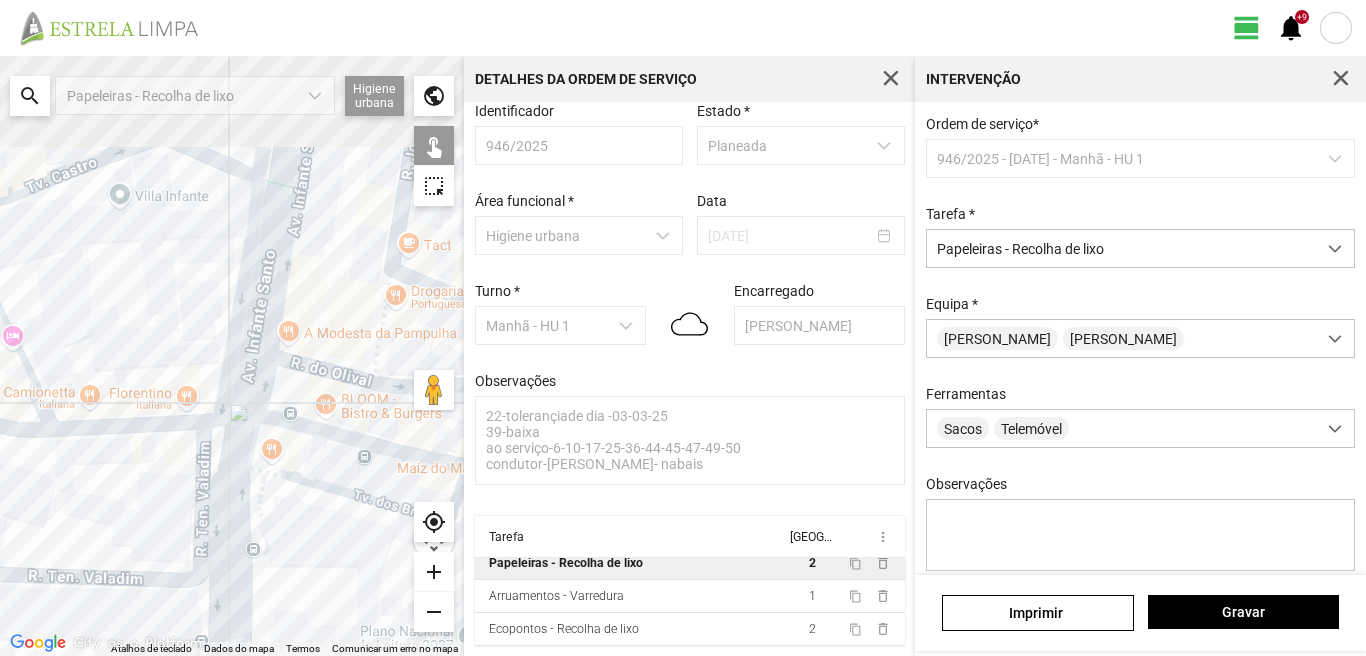 drag, startPoint x: 312, startPoint y: 164, endPoint x: 250, endPoint y: 402, distance: 245.94308 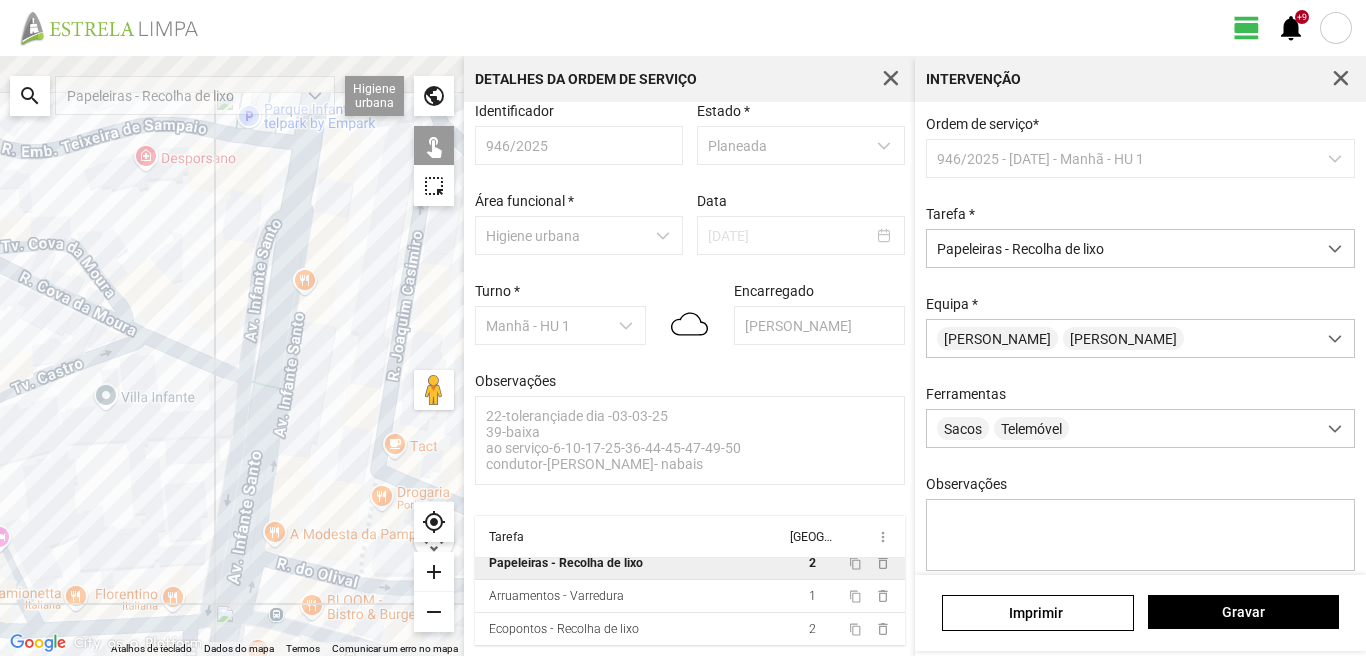 drag, startPoint x: 258, startPoint y: 336, endPoint x: 252, endPoint y: 479, distance: 143.12582 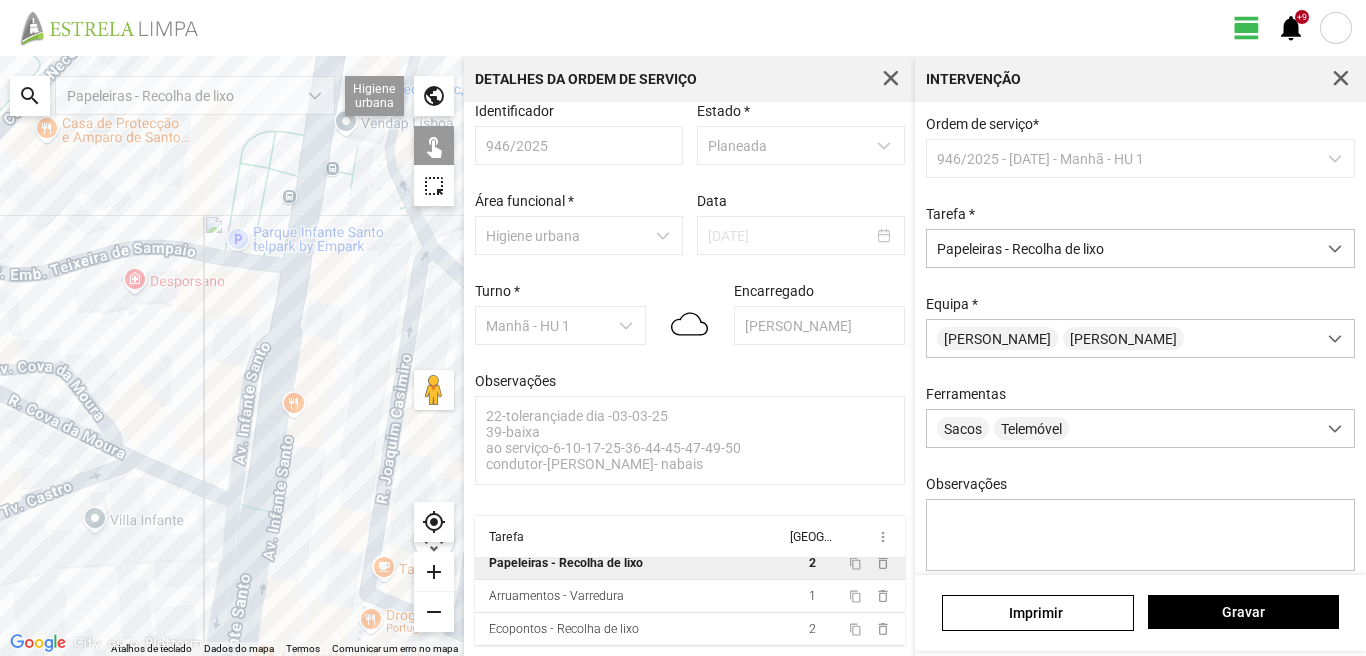 drag, startPoint x: 277, startPoint y: 311, endPoint x: 277, endPoint y: 410, distance: 99 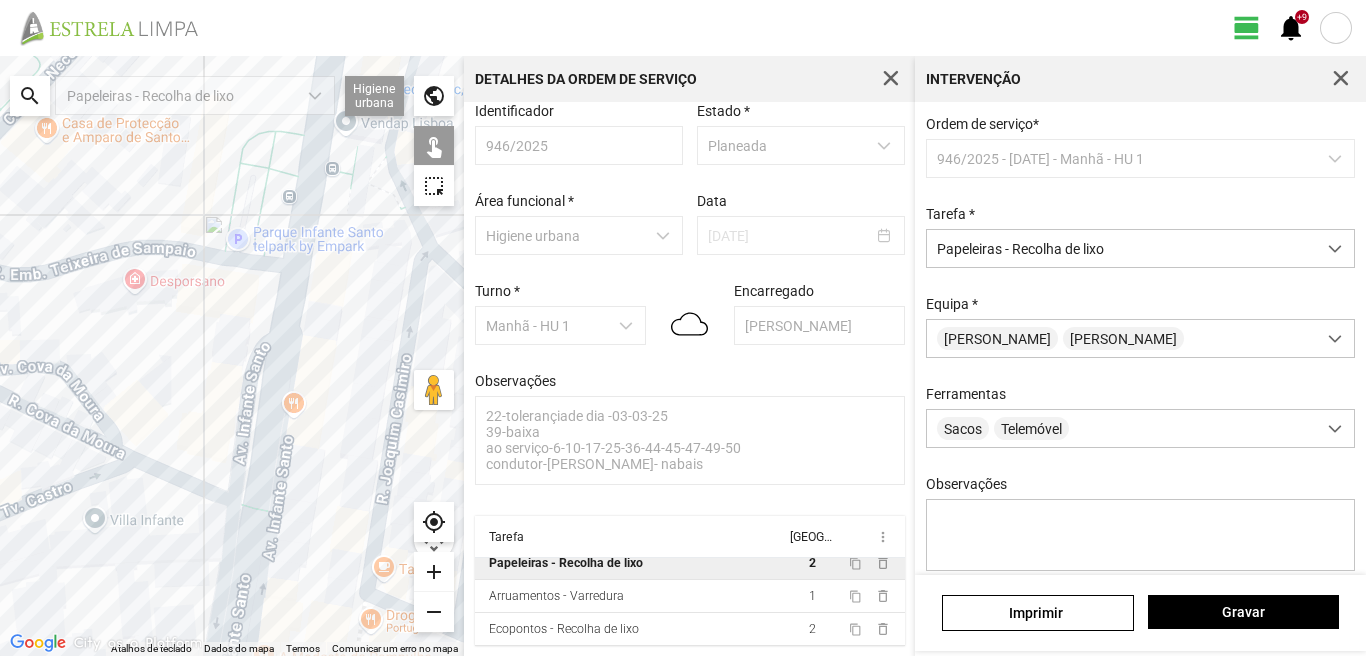 click on "Para navegar, prima as teclas de seta." 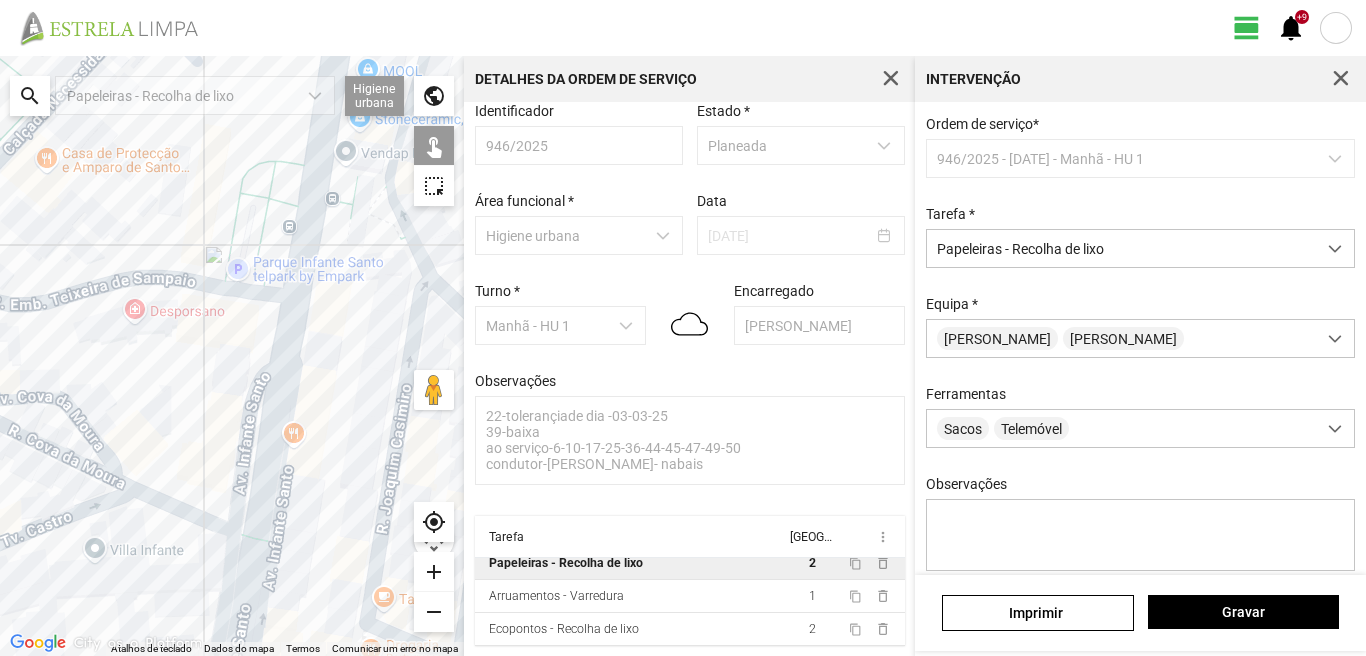 click on "Para navegar, prima as teclas de seta." 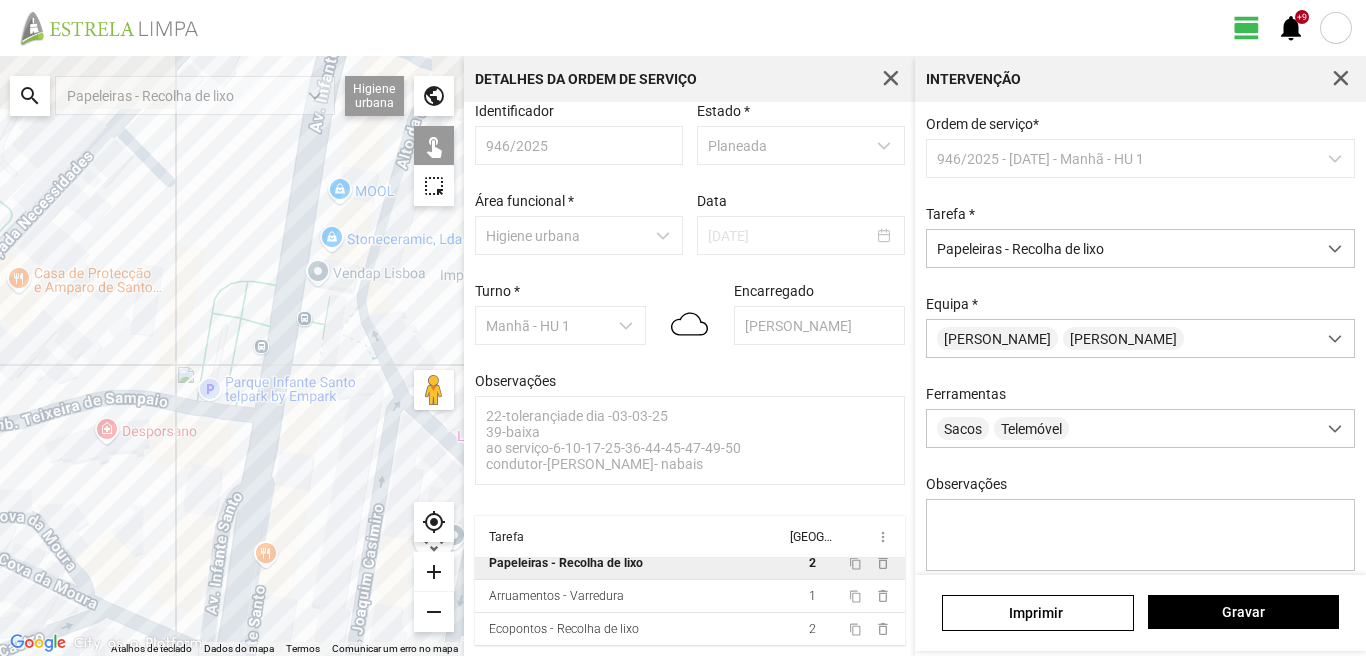drag, startPoint x: 290, startPoint y: 259, endPoint x: 262, endPoint y: 403, distance: 146.69696 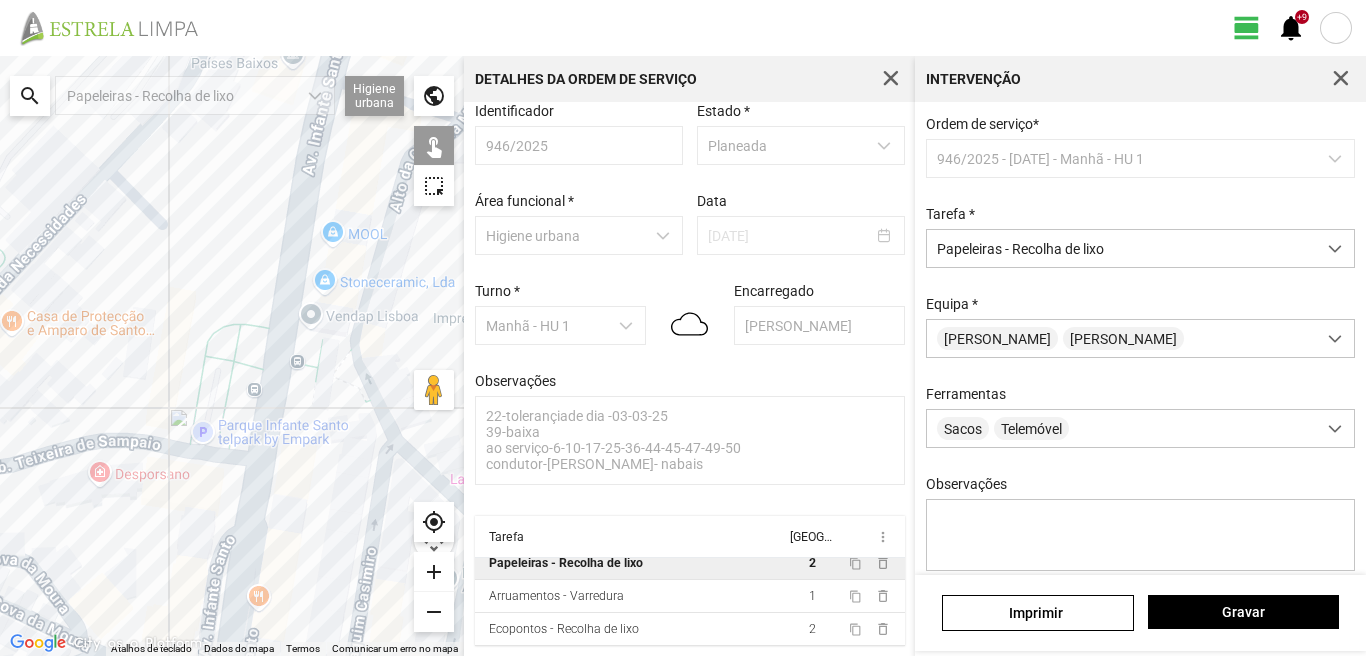 click on "Para navegar, prima as teclas de seta." 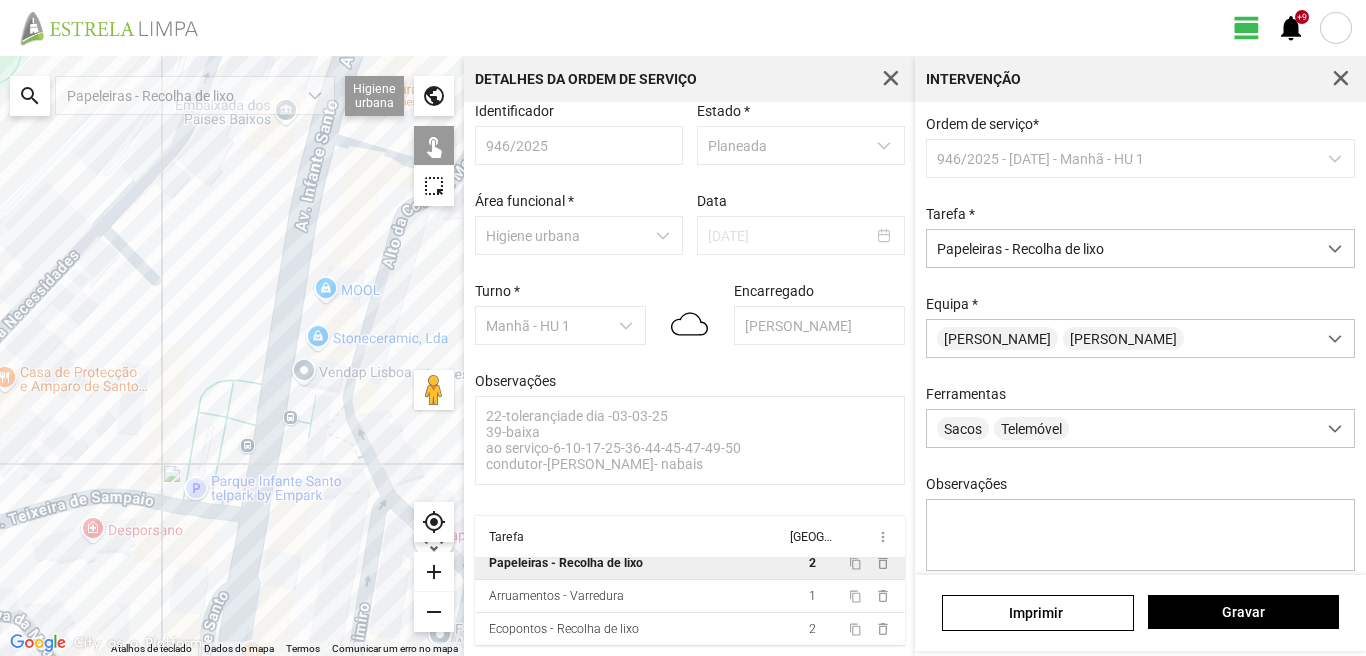 drag, startPoint x: 289, startPoint y: 307, endPoint x: 259, endPoint y: 451, distance: 147.09181 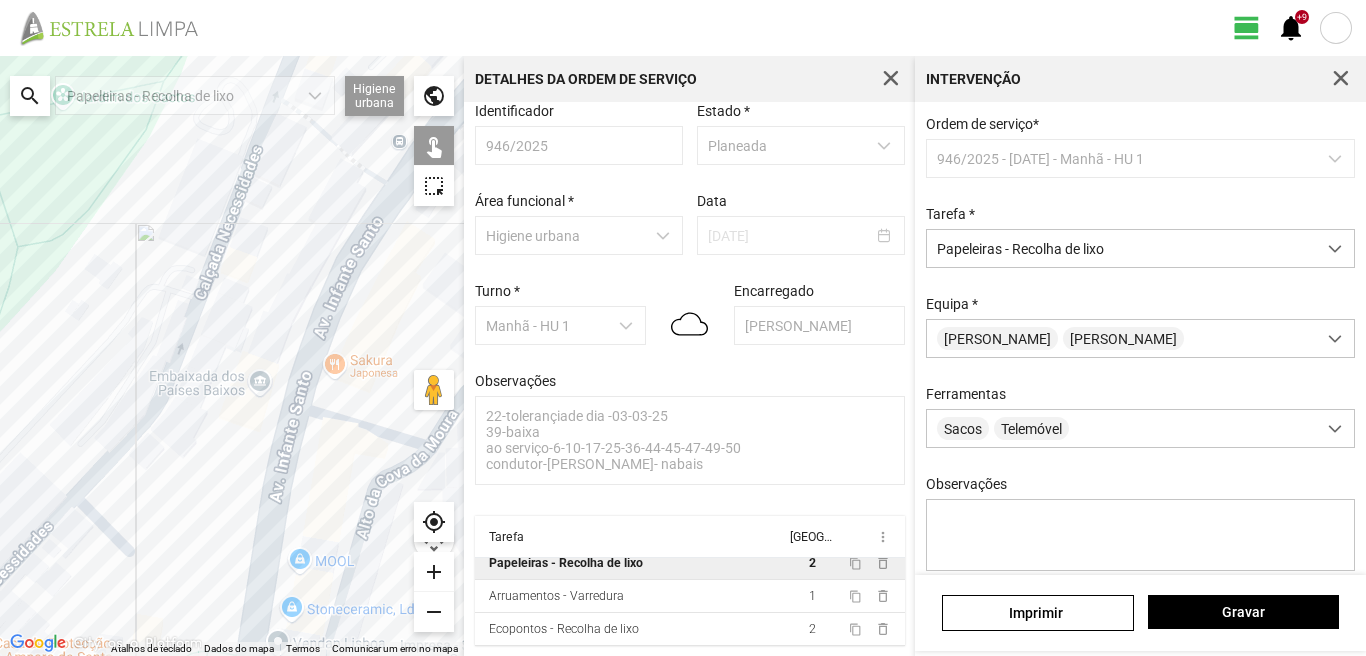 drag, startPoint x: 256, startPoint y: 365, endPoint x: 251, endPoint y: 481, distance: 116.10771 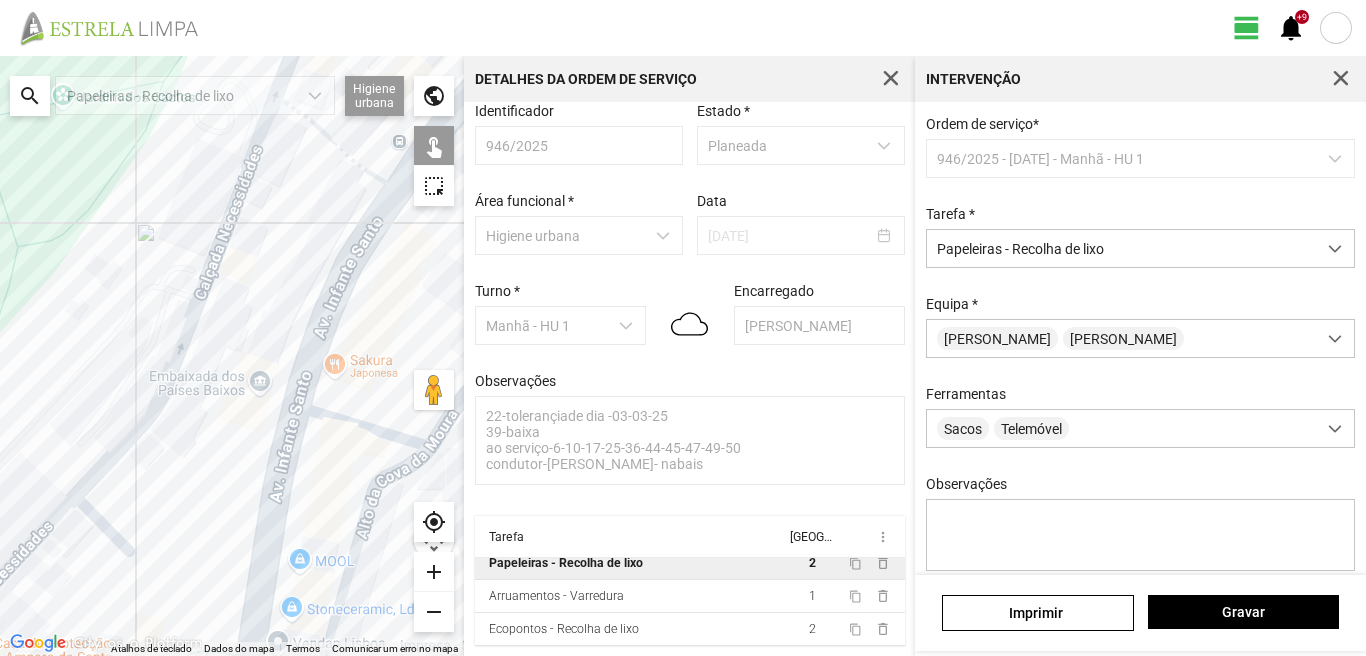 click on "Para navegar, prima as teclas de seta." 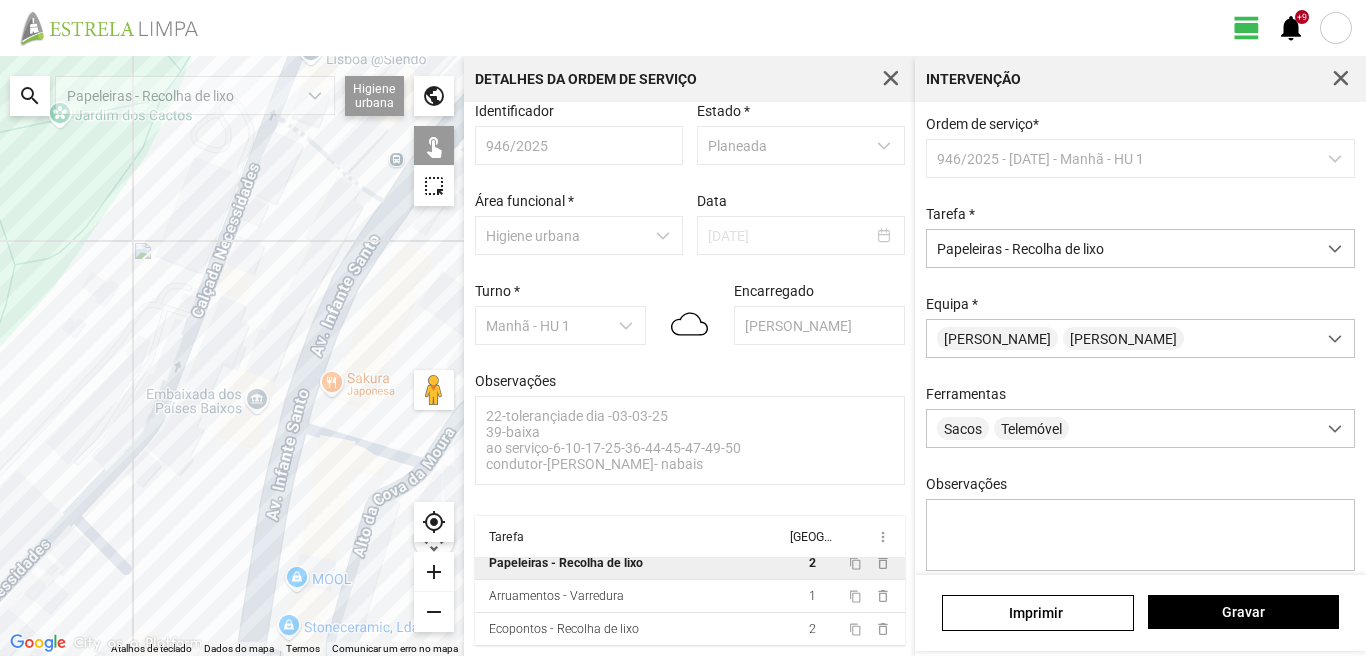 click on "Para navegar, prima as teclas de seta." 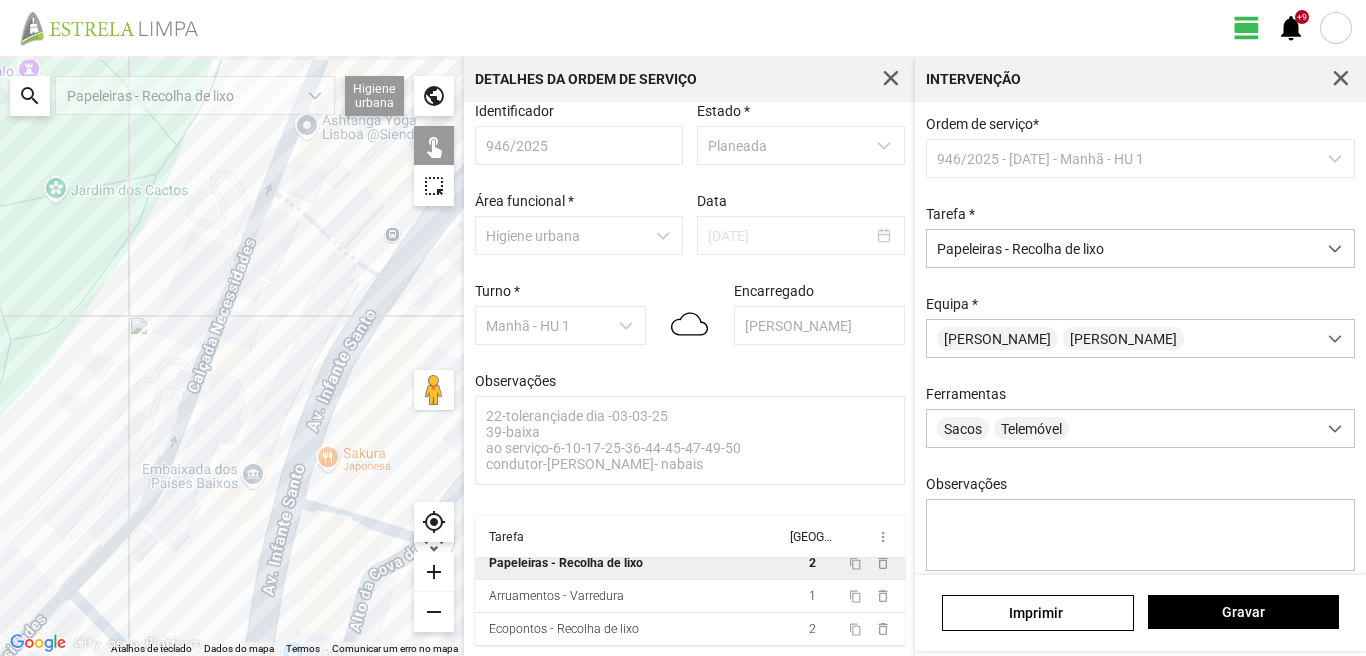 drag, startPoint x: 347, startPoint y: 333, endPoint x: 333, endPoint y: 430, distance: 98.005104 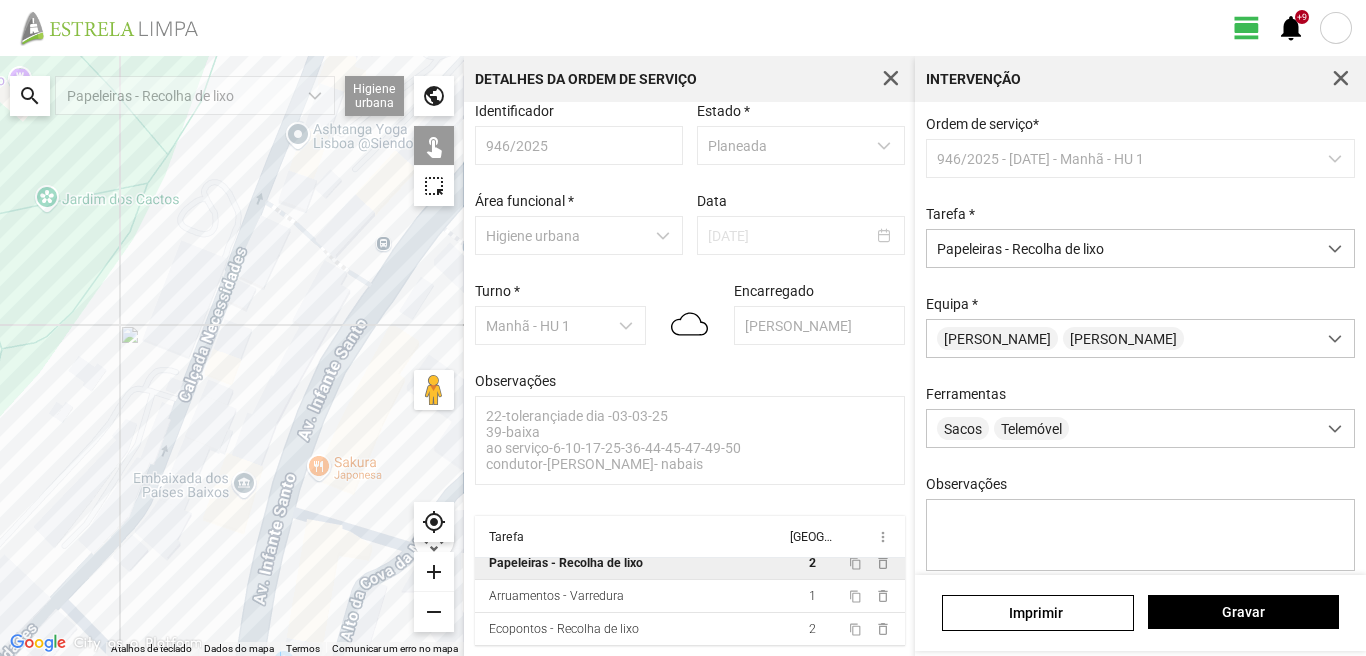 click on "Para navegar, prima as teclas de seta." 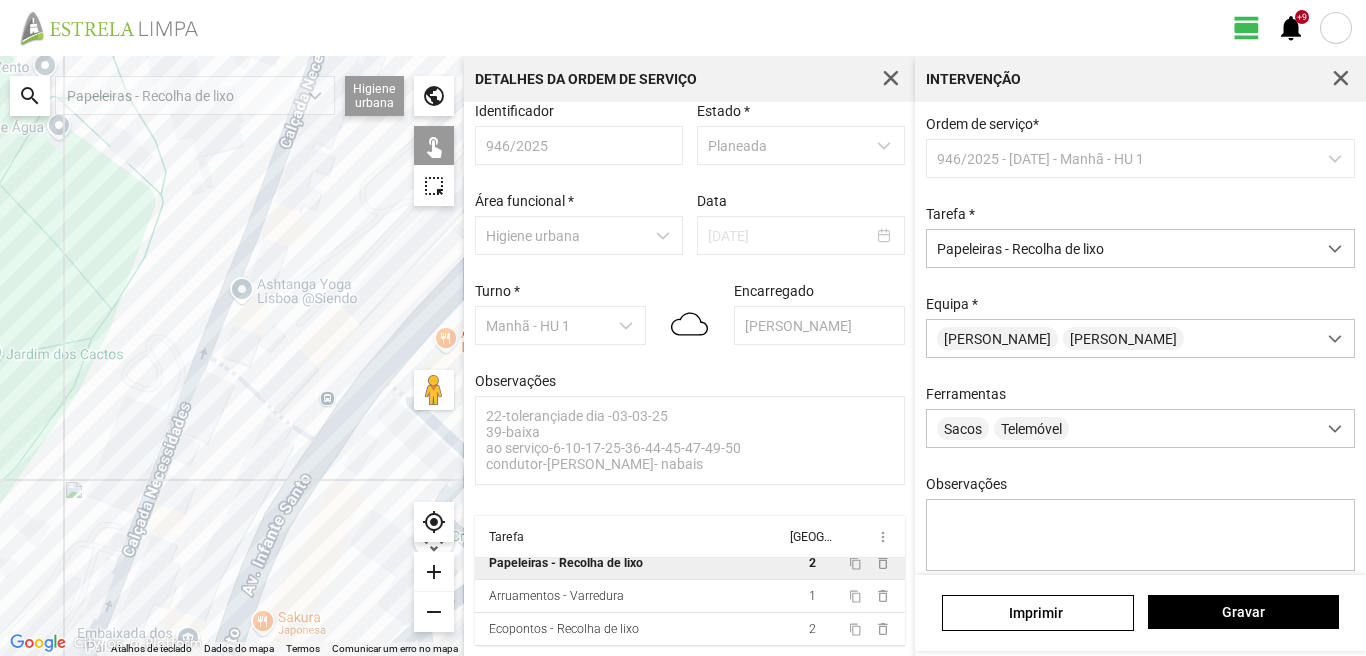 drag, startPoint x: 369, startPoint y: 276, endPoint x: 311, endPoint y: 433, distance: 167.37085 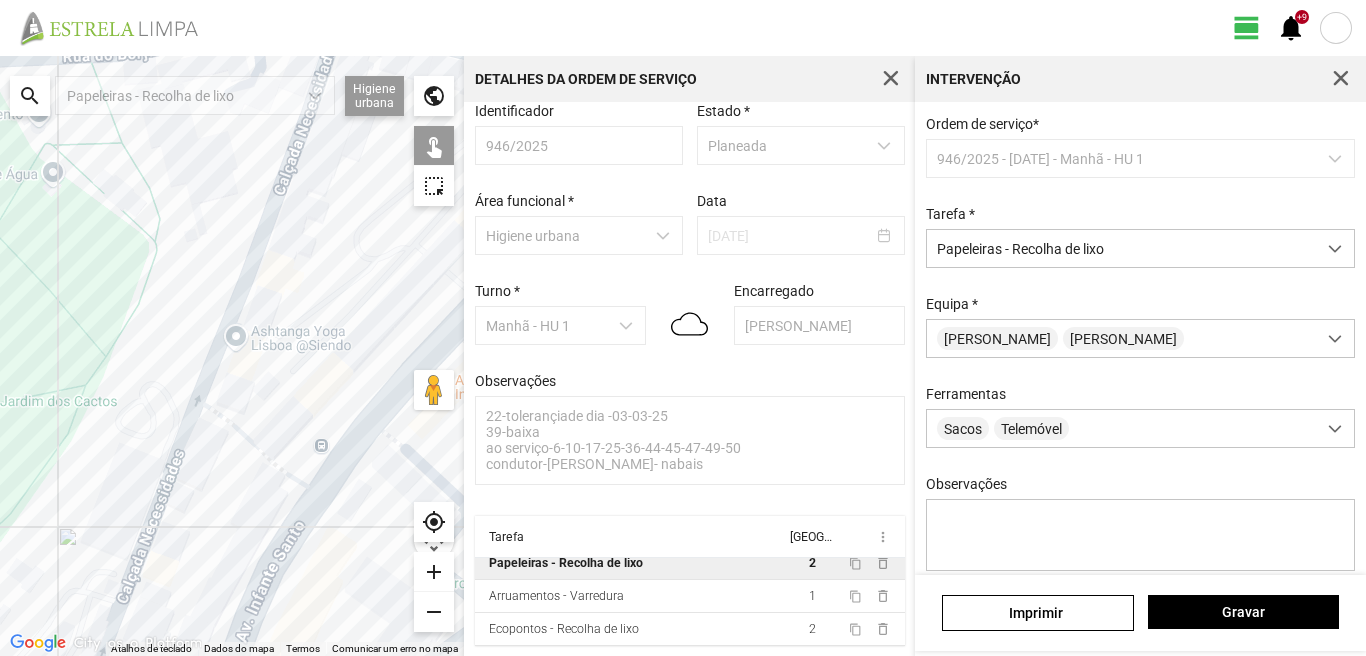 click on "Para navegar, prima as teclas de seta." 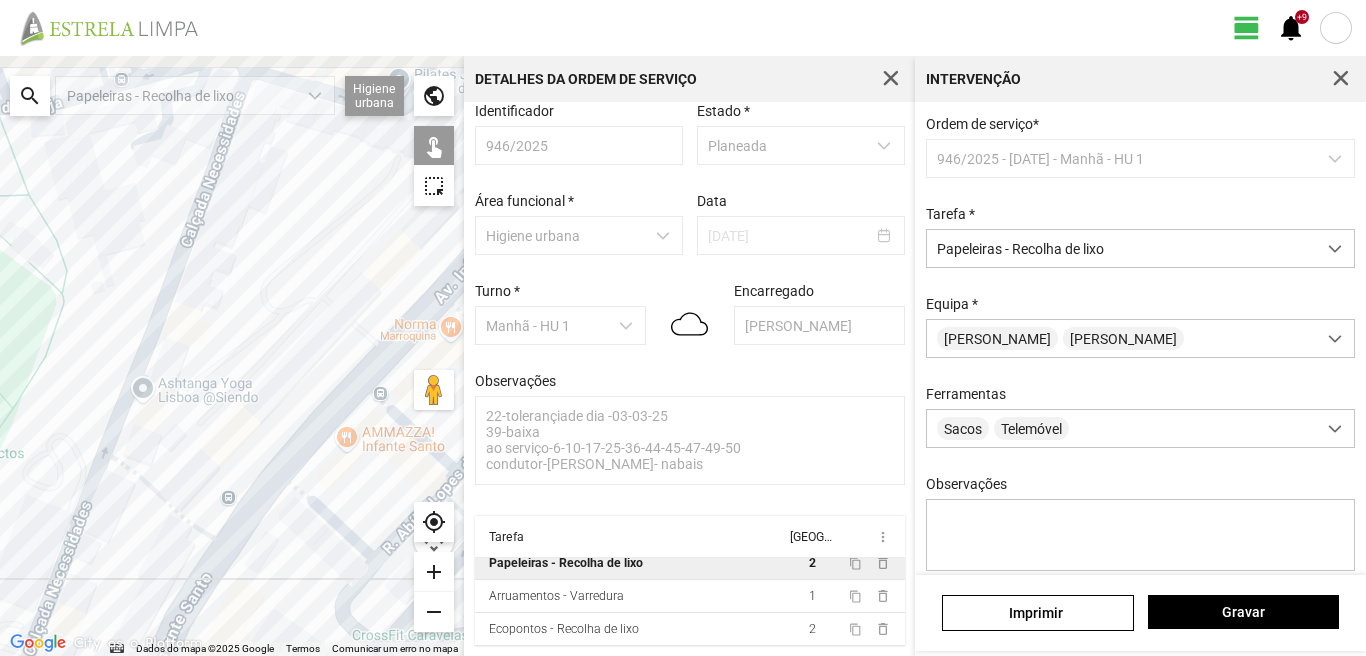 drag, startPoint x: 370, startPoint y: 361, endPoint x: 273, endPoint y: 419, distance: 113.0177 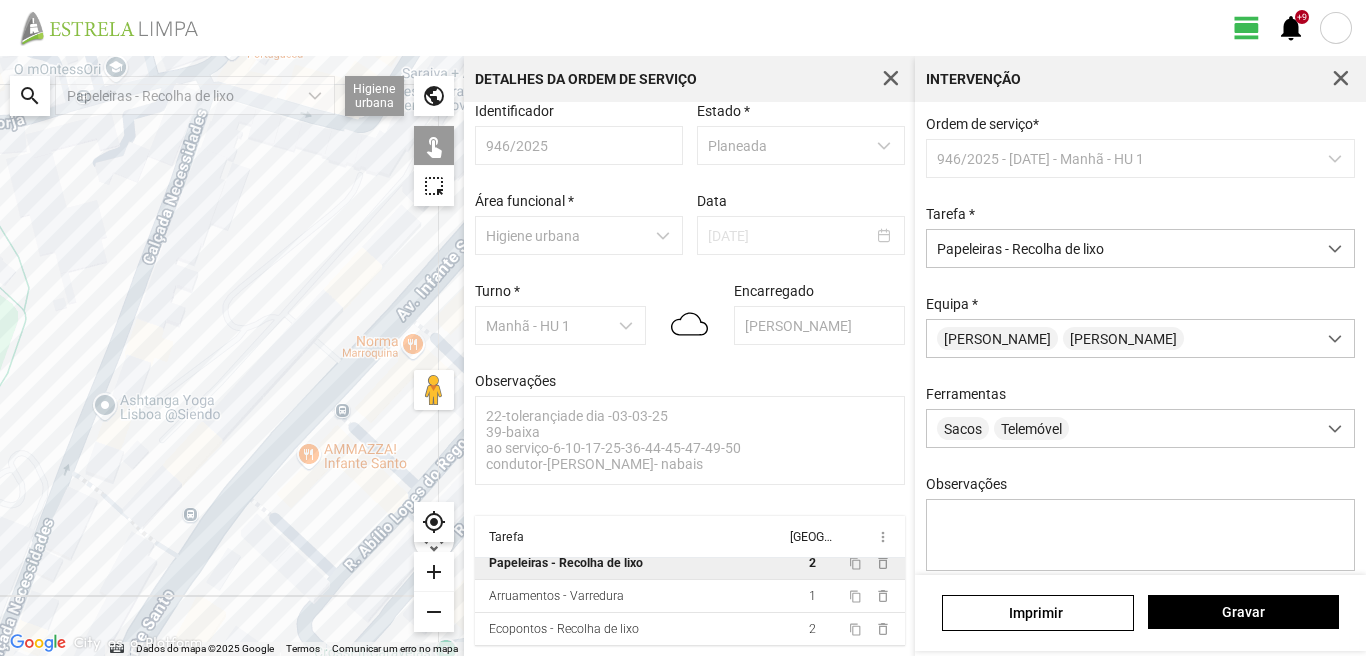 click on "Para navegar, prima as teclas de seta." 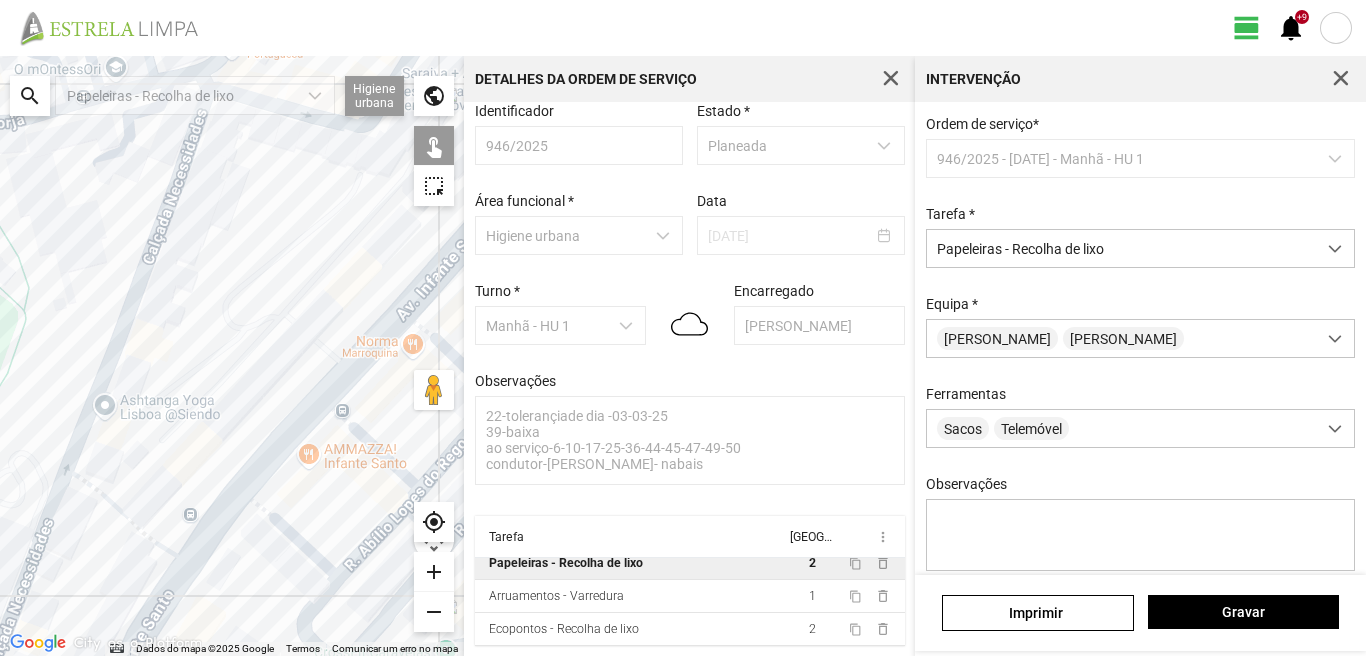 click on "Para navegar, prima as teclas de seta." 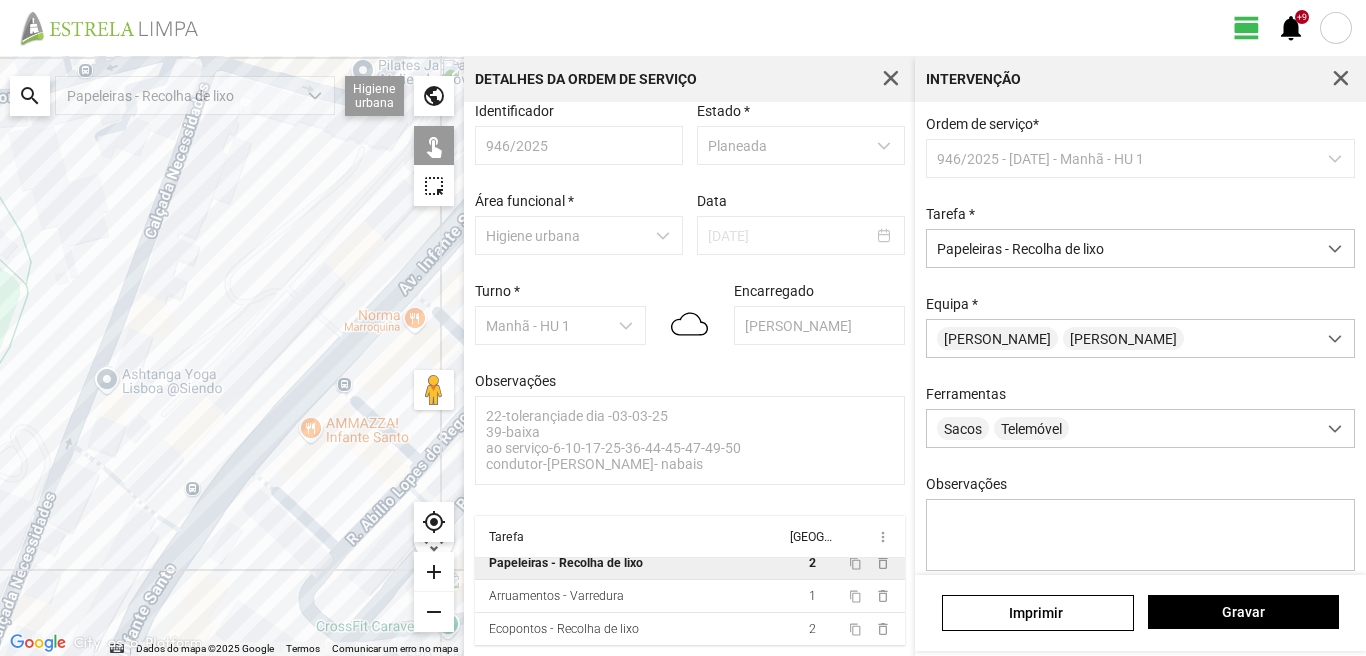 drag, startPoint x: 351, startPoint y: 573, endPoint x: 316, endPoint y: 453, distance: 125 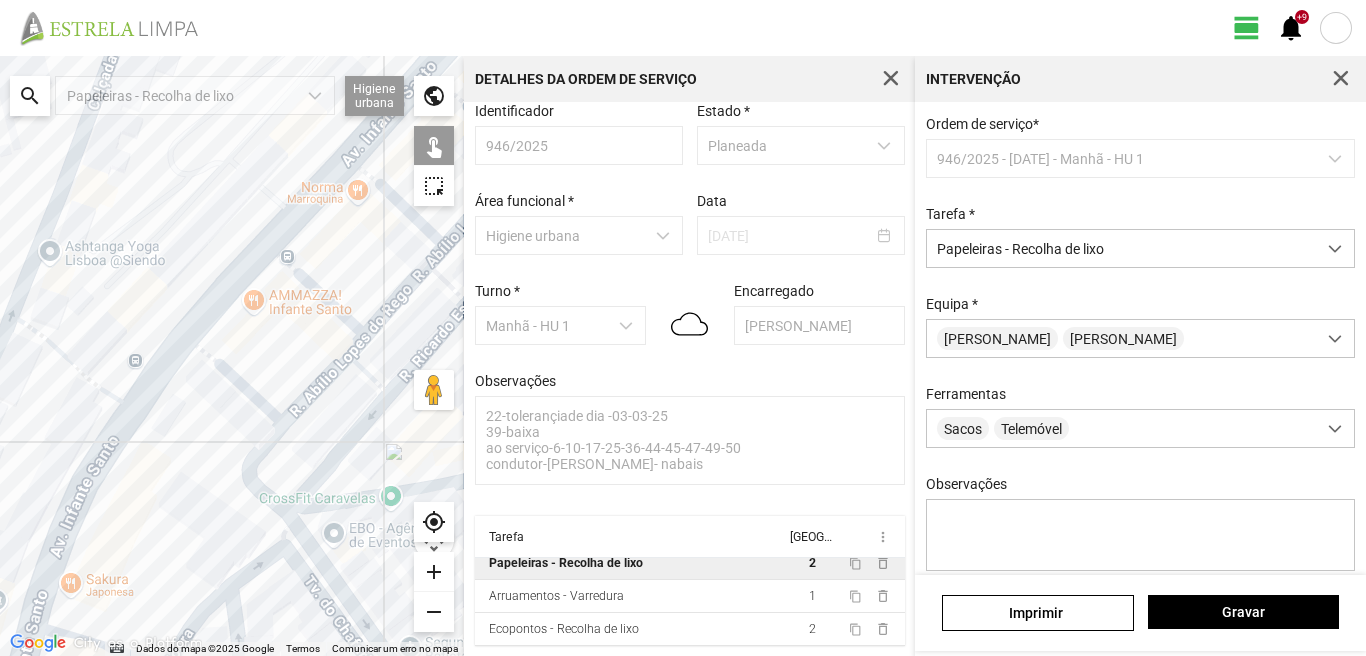 click on "Para navegar, prima as teclas de seta." 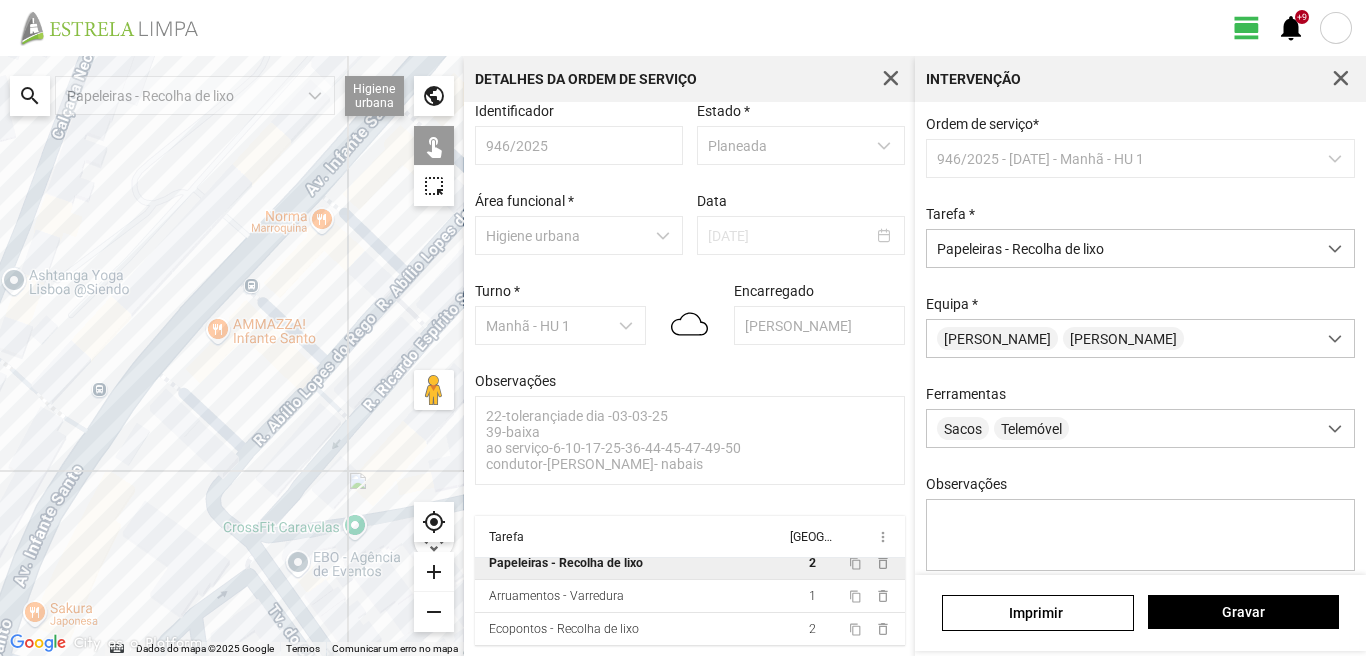 drag, startPoint x: 380, startPoint y: 391, endPoint x: 288, endPoint y: 454, distance: 111.503365 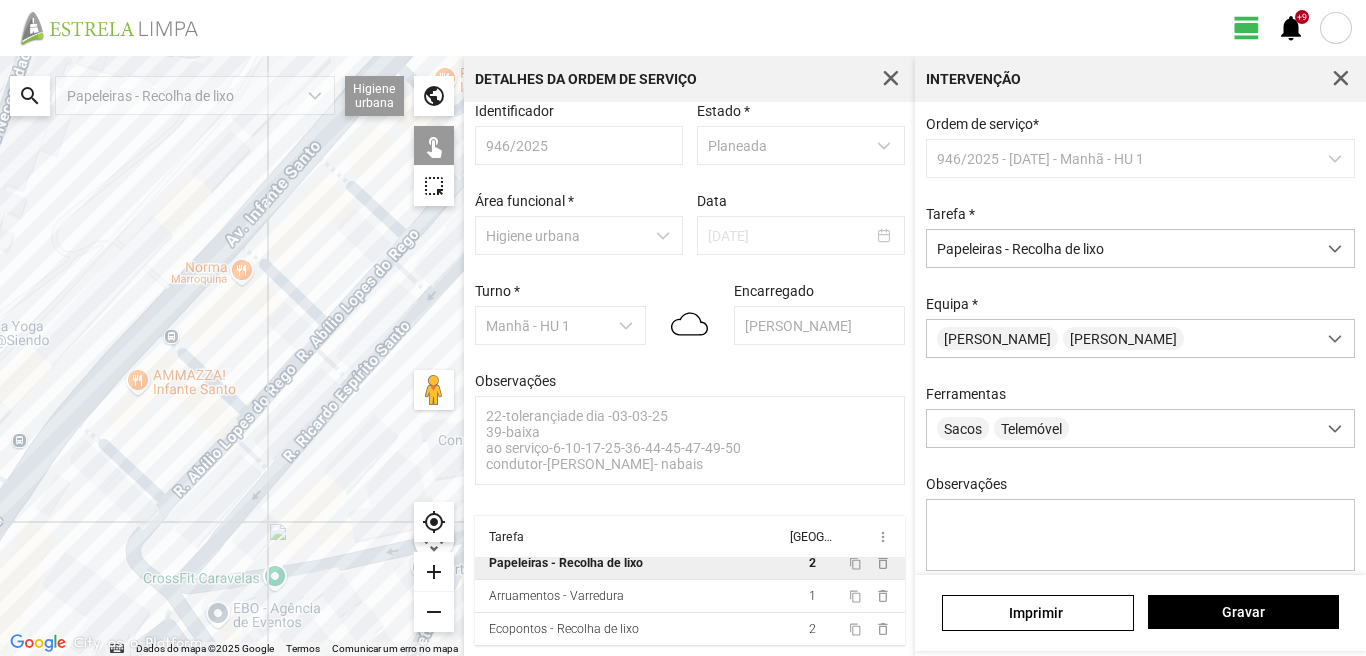 click on "Para navegar, prima as teclas de seta." 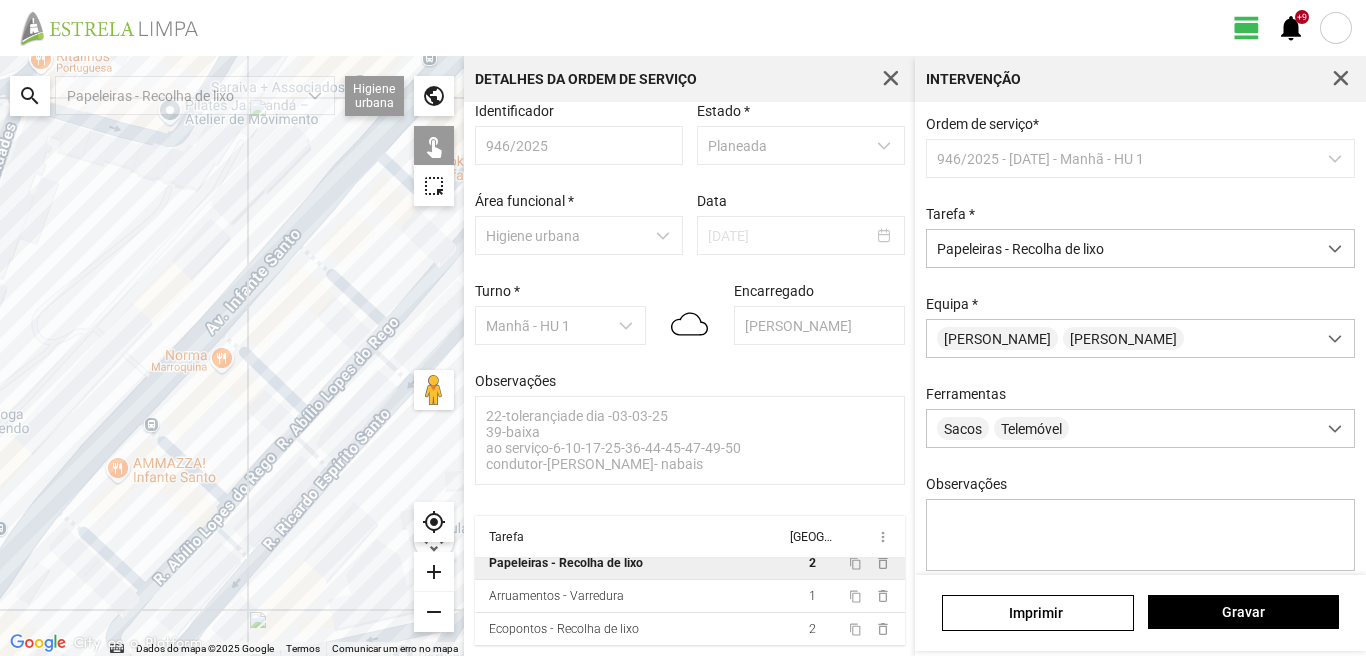 drag, startPoint x: 307, startPoint y: 186, endPoint x: 201, endPoint y: 369, distance: 211.48286 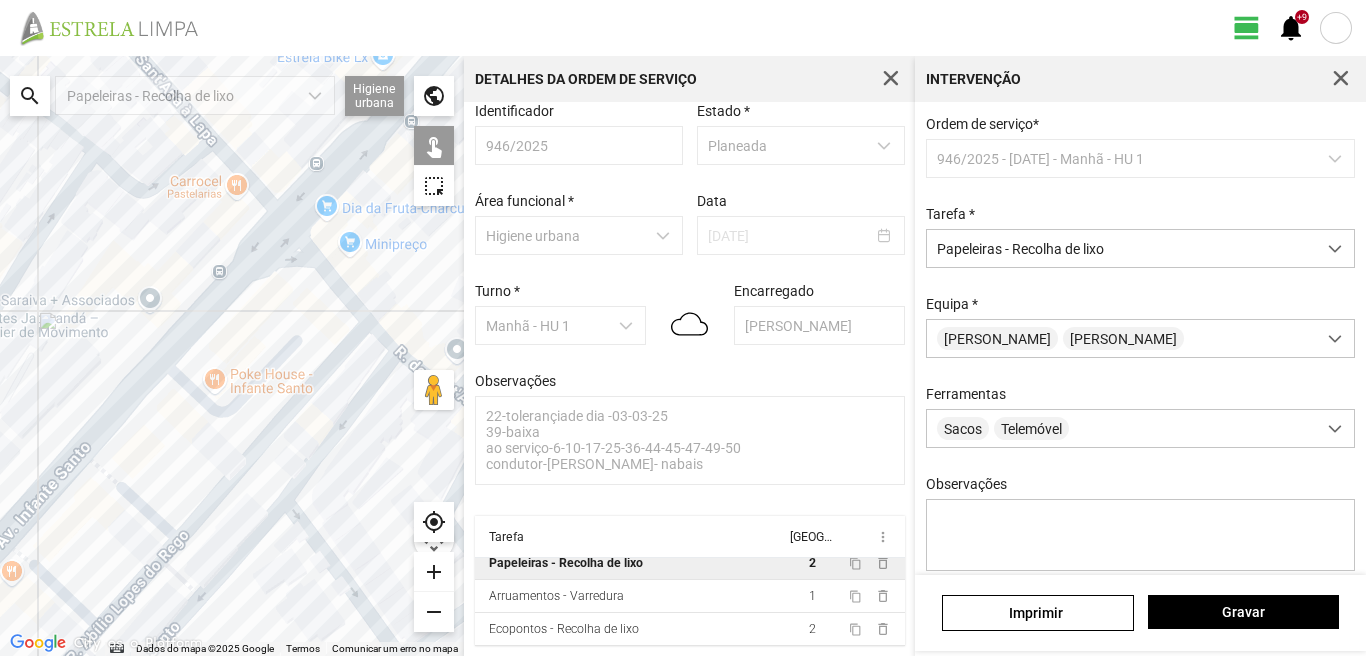 click on "Para navegar, prima as teclas de seta." 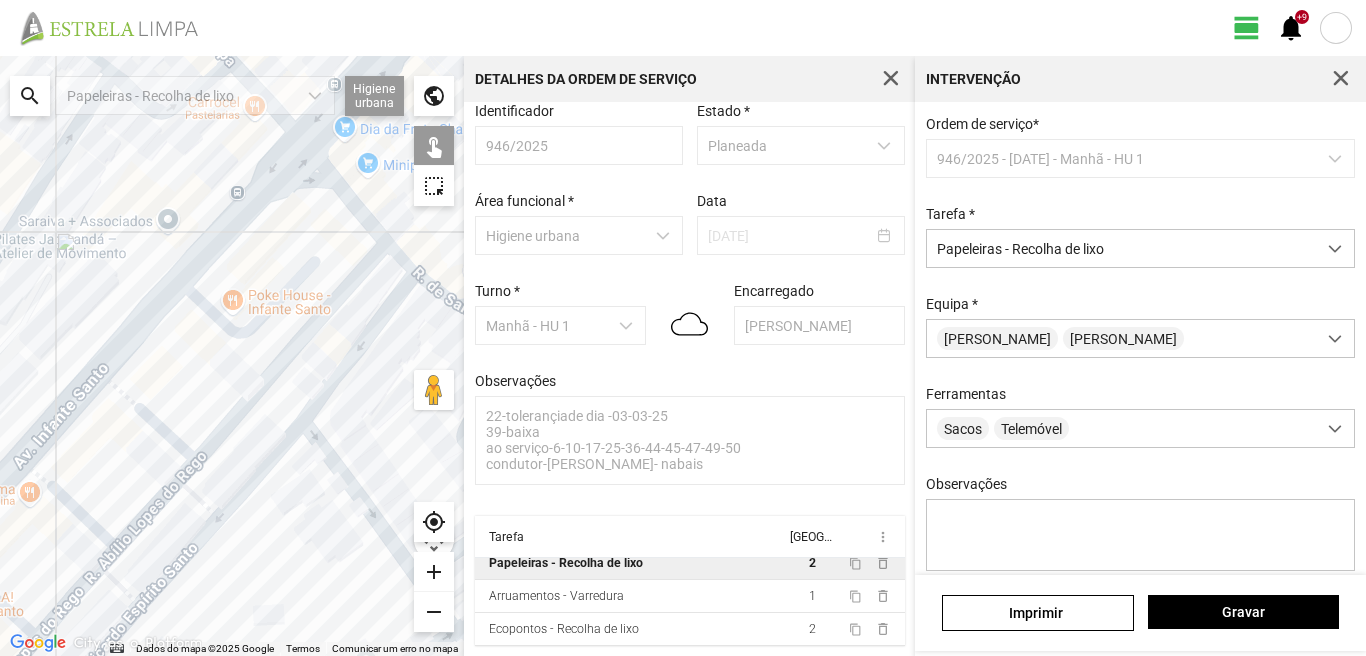 drag, startPoint x: 251, startPoint y: 562, endPoint x: 287, endPoint y: 410, distance: 156.20499 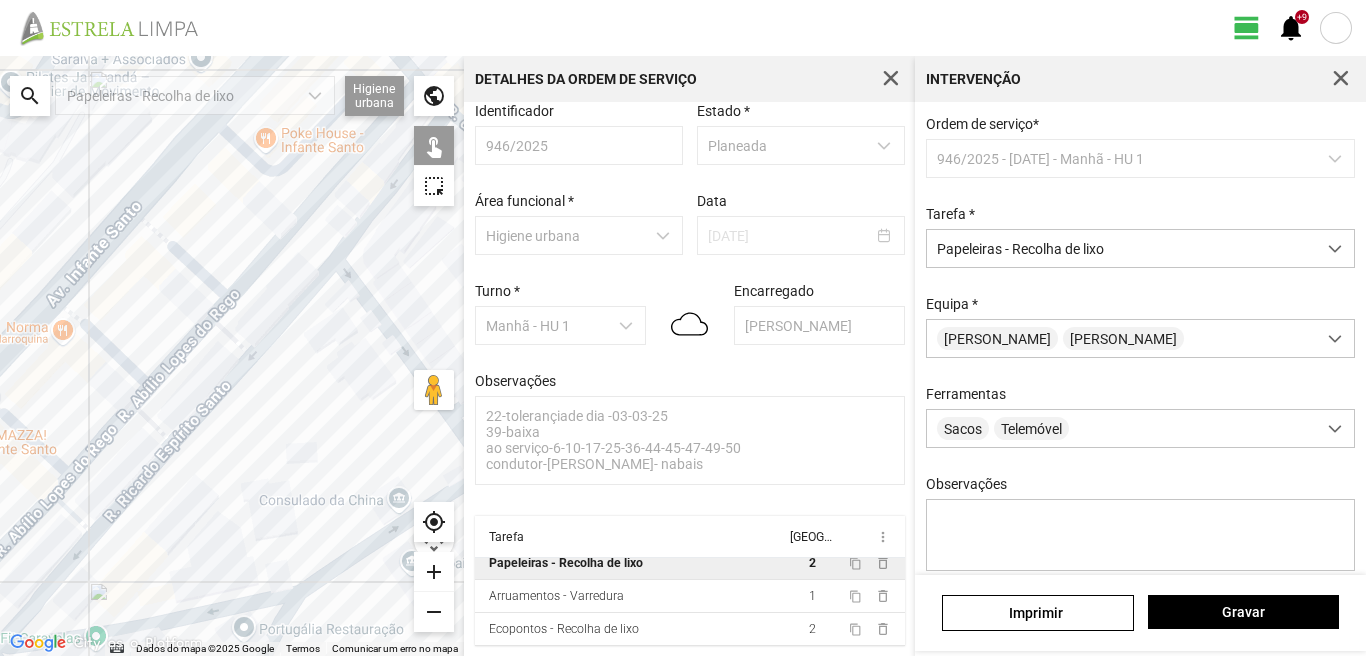 click on "Para navegar, prima as teclas de seta." 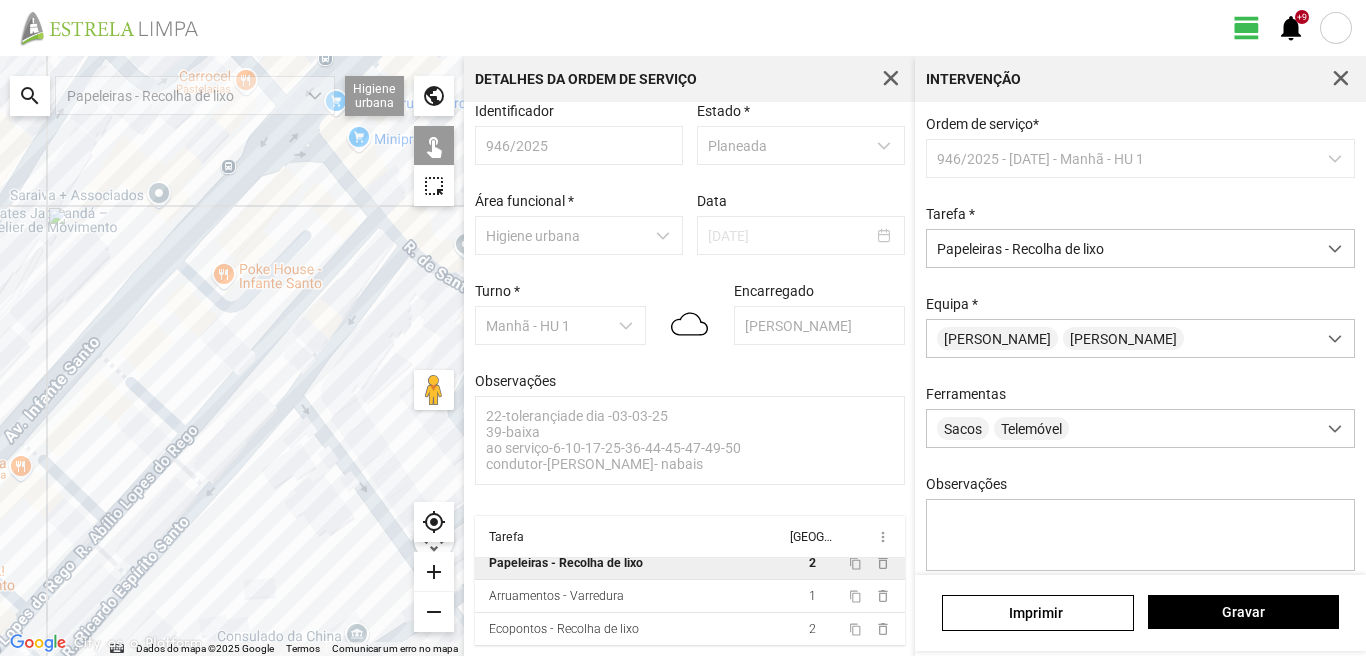 drag, startPoint x: 294, startPoint y: 339, endPoint x: 244, endPoint y: 488, distance: 157.16551 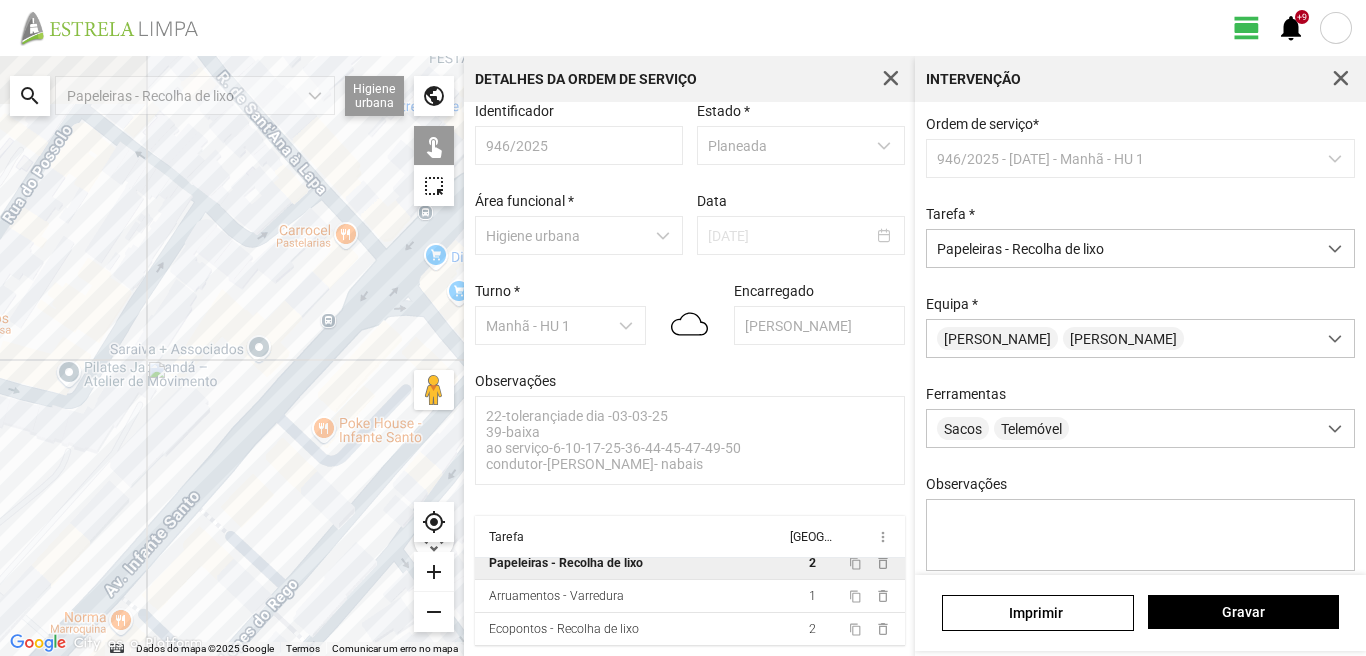 drag, startPoint x: 302, startPoint y: 327, endPoint x: 437, endPoint y: 433, distance: 171.64207 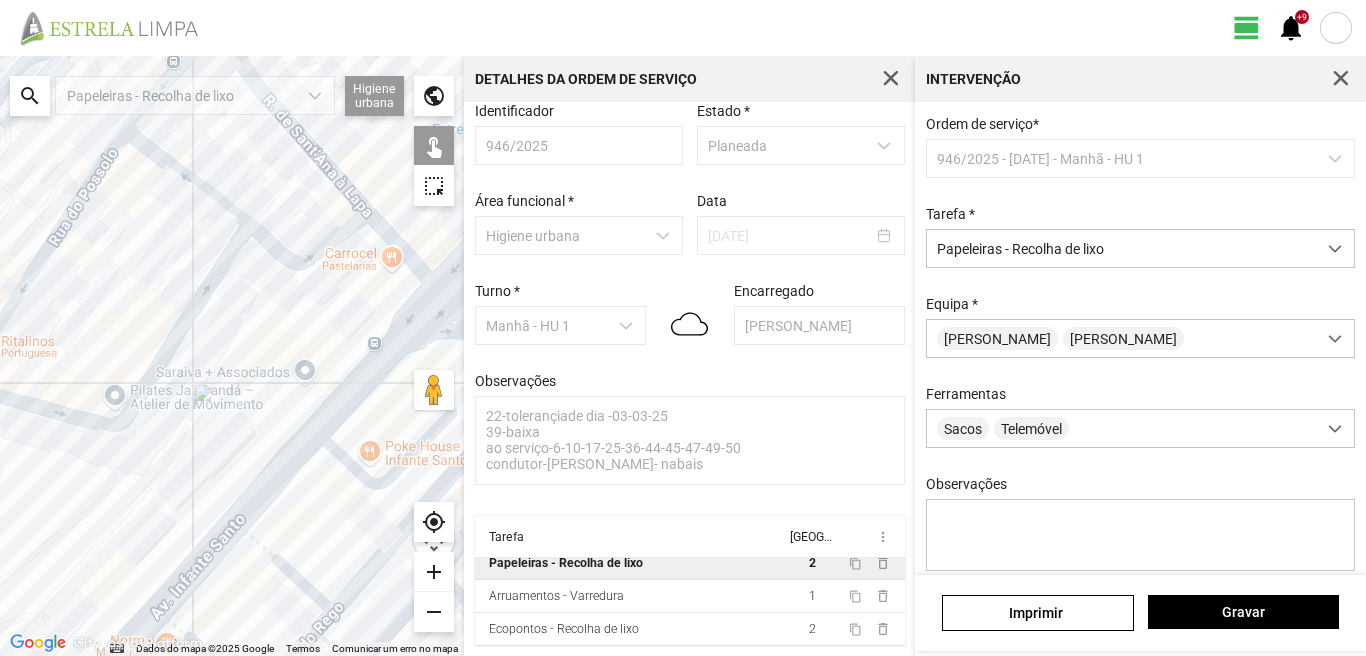 drag, startPoint x: 239, startPoint y: 401, endPoint x: 289, endPoint y: 418, distance: 52.810986 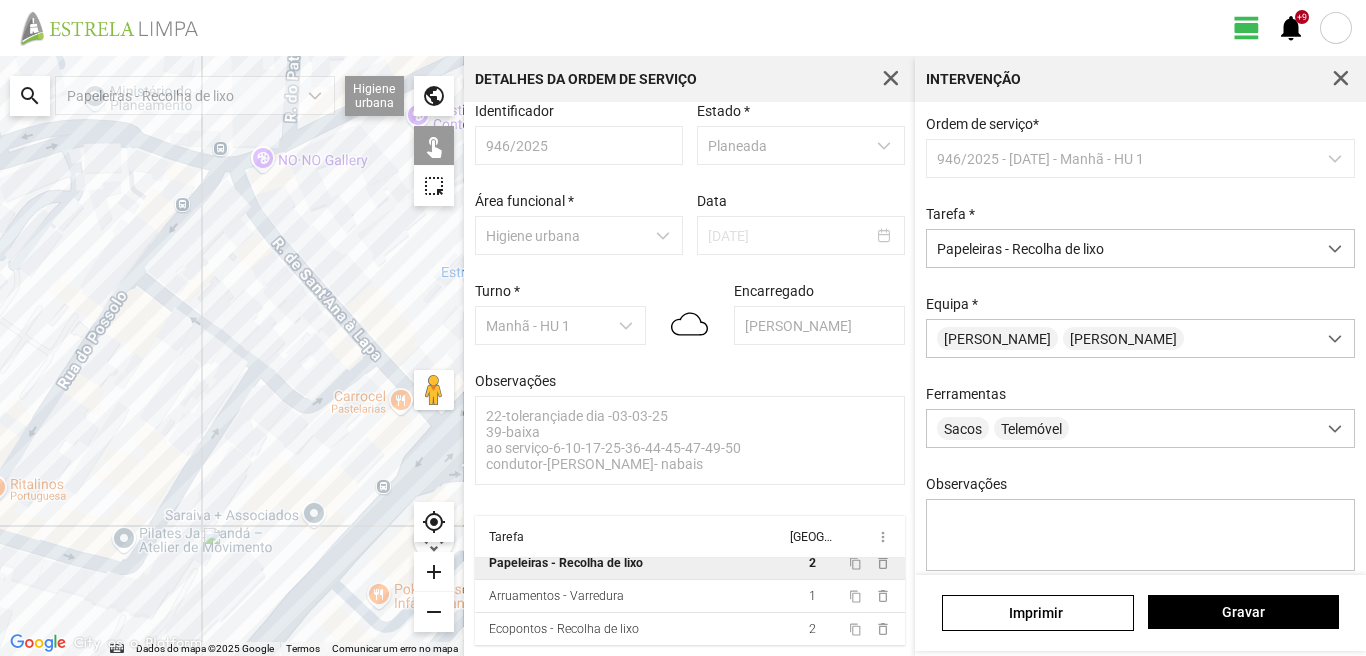 drag, startPoint x: 320, startPoint y: 317, endPoint x: 281, endPoint y: 442, distance: 130.94273 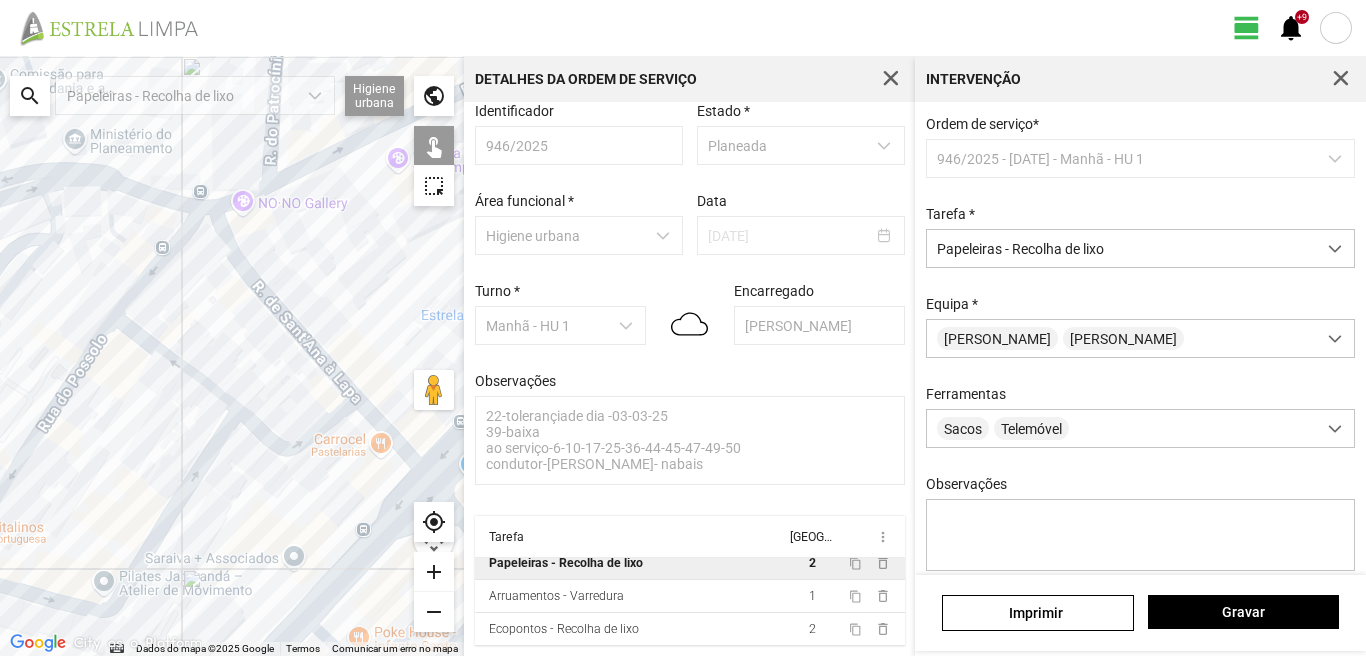 click on "Para navegar, prima as teclas de seta." 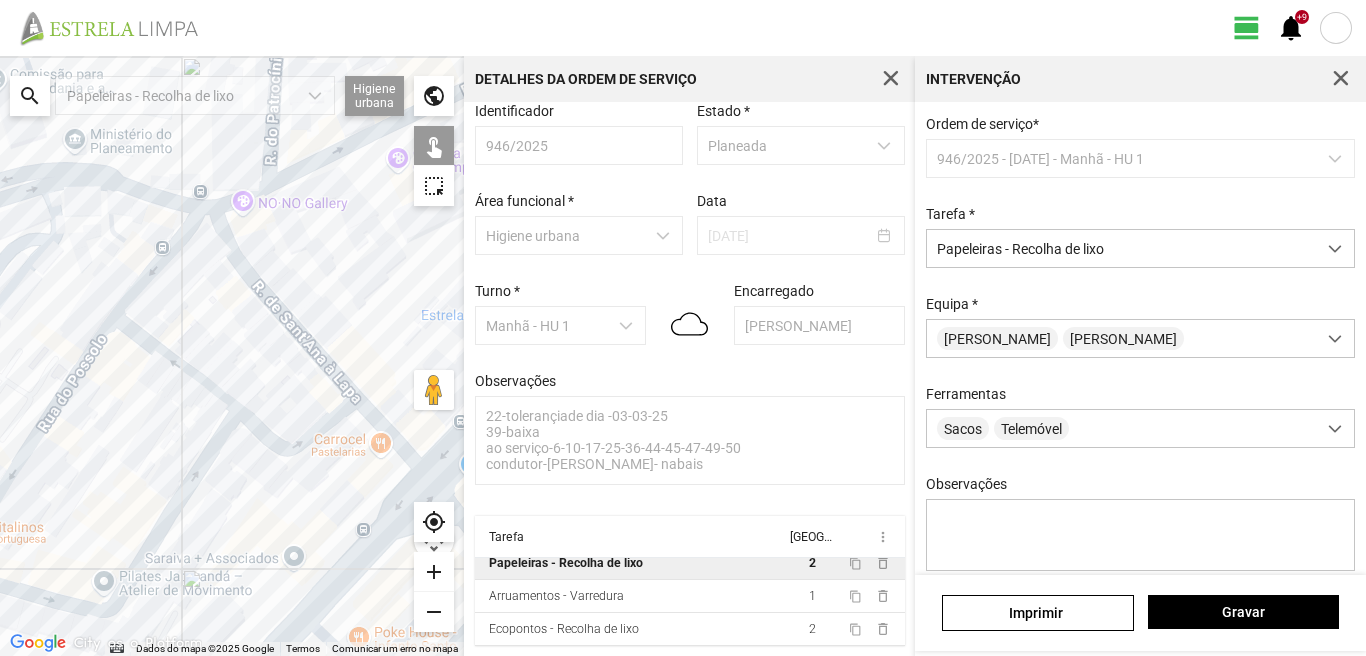 click on "Para navegar, prima as teclas de seta." 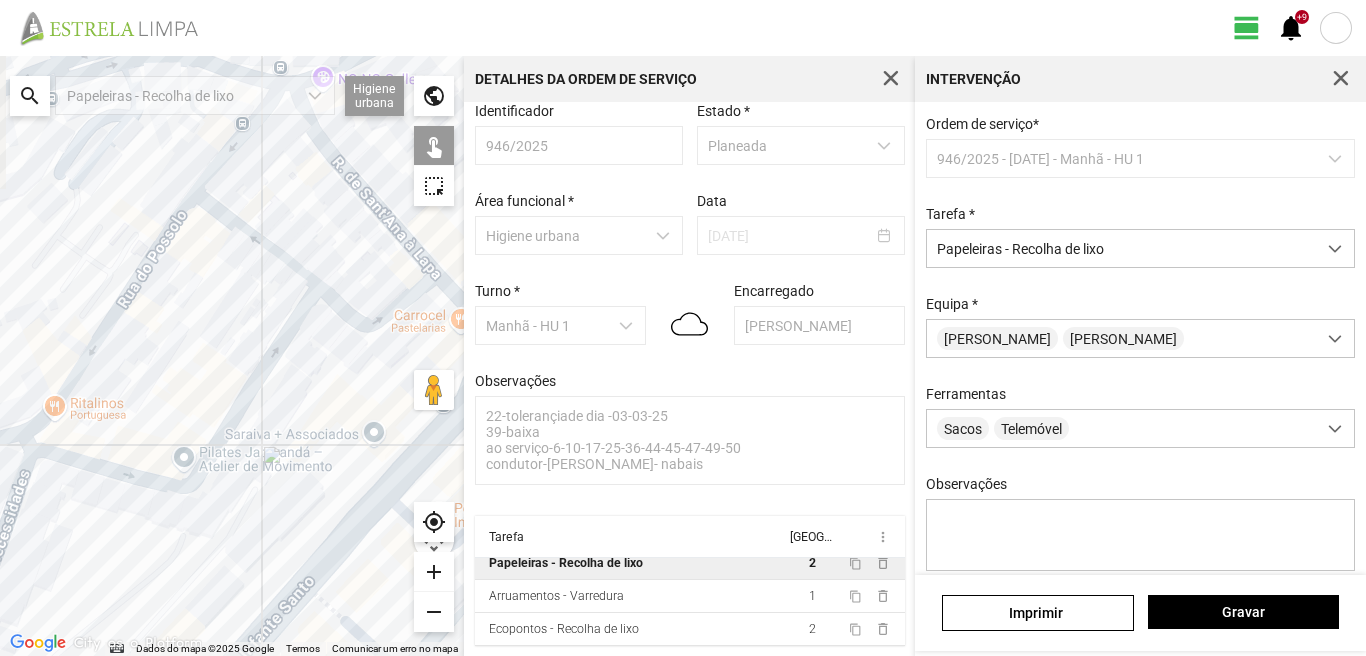 drag, startPoint x: 143, startPoint y: 597, endPoint x: 227, endPoint y: 458, distance: 162.40997 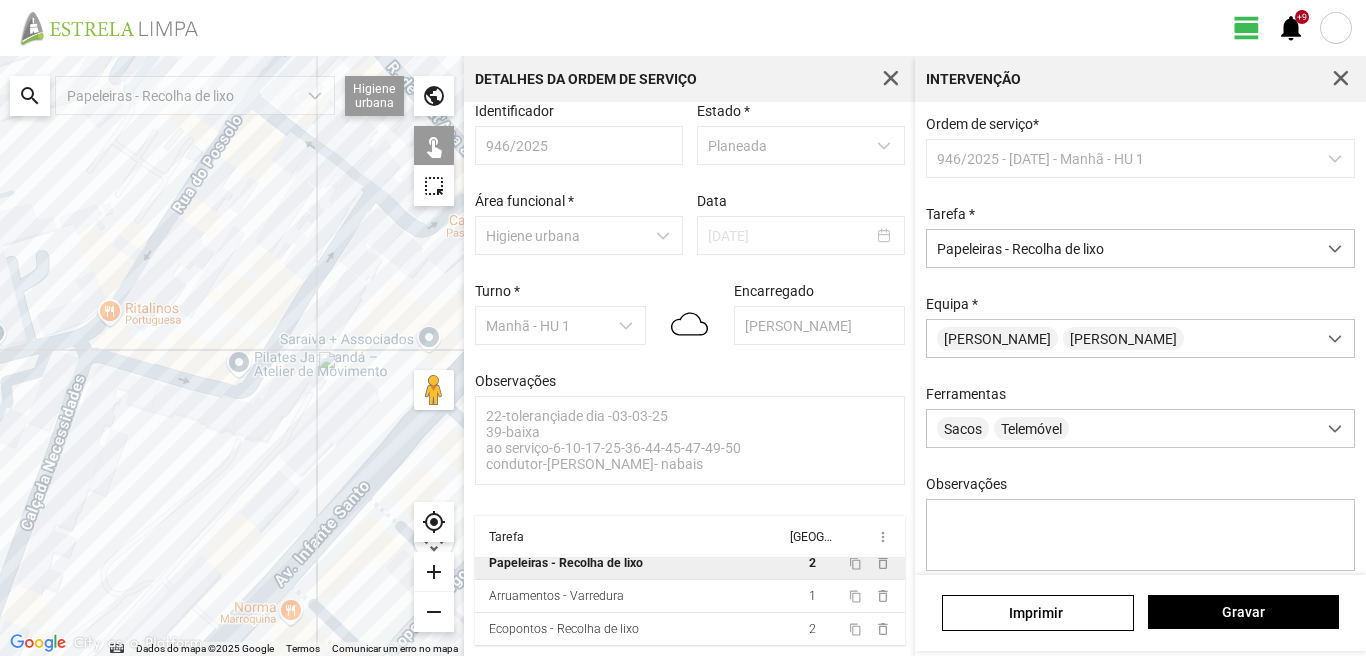 click on "Para navegar, prima as teclas de seta." 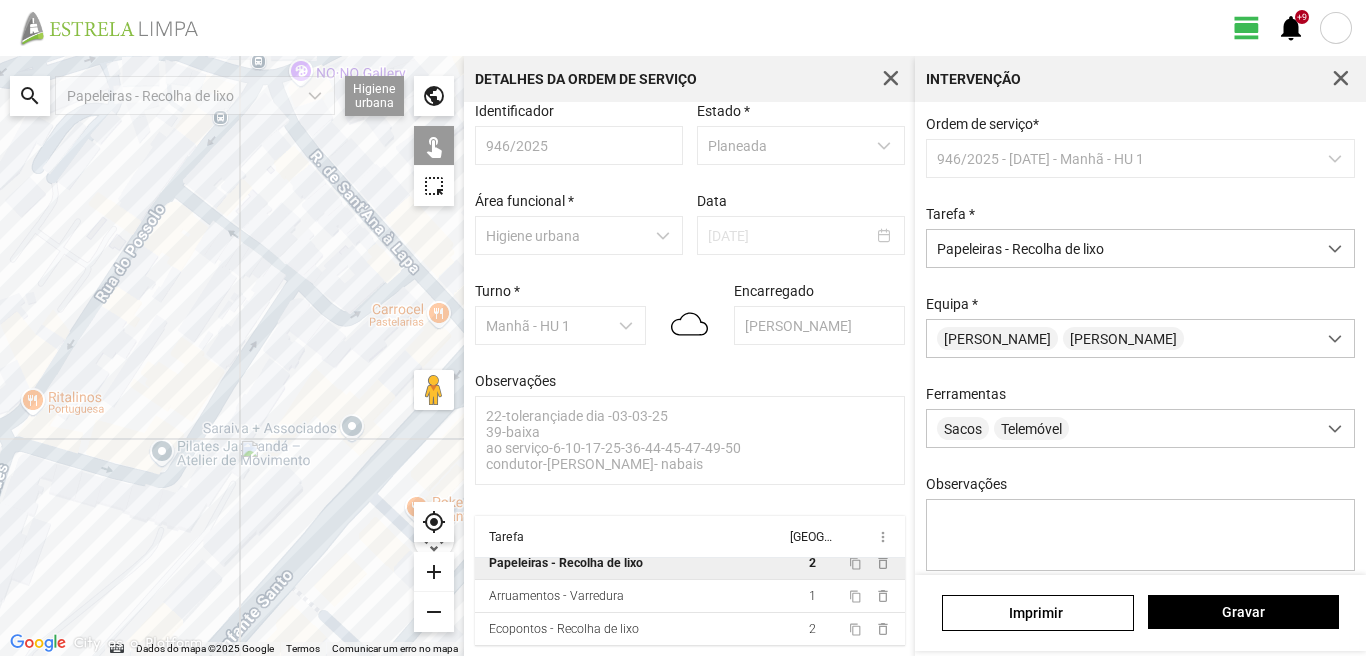 drag, startPoint x: 168, startPoint y: 399, endPoint x: 132, endPoint y: 422, distance: 42.72002 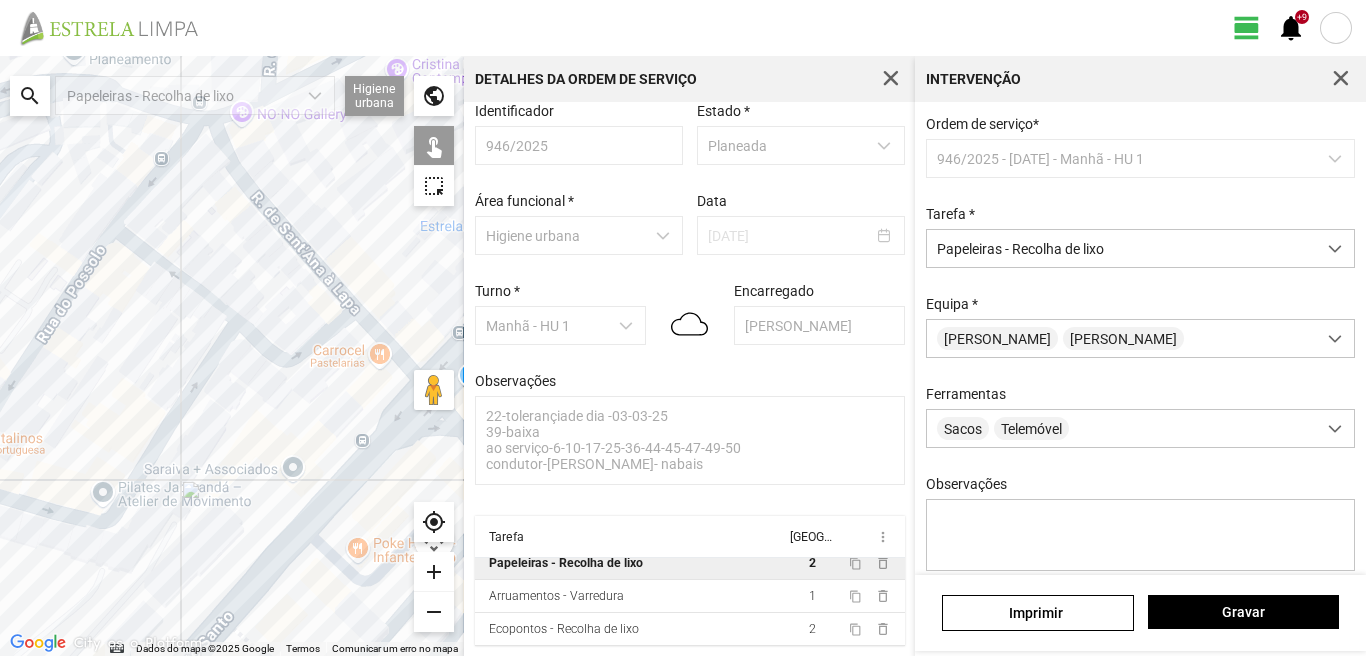 drag, startPoint x: 234, startPoint y: 333, endPoint x: 137, endPoint y: 463, distance: 162.2005 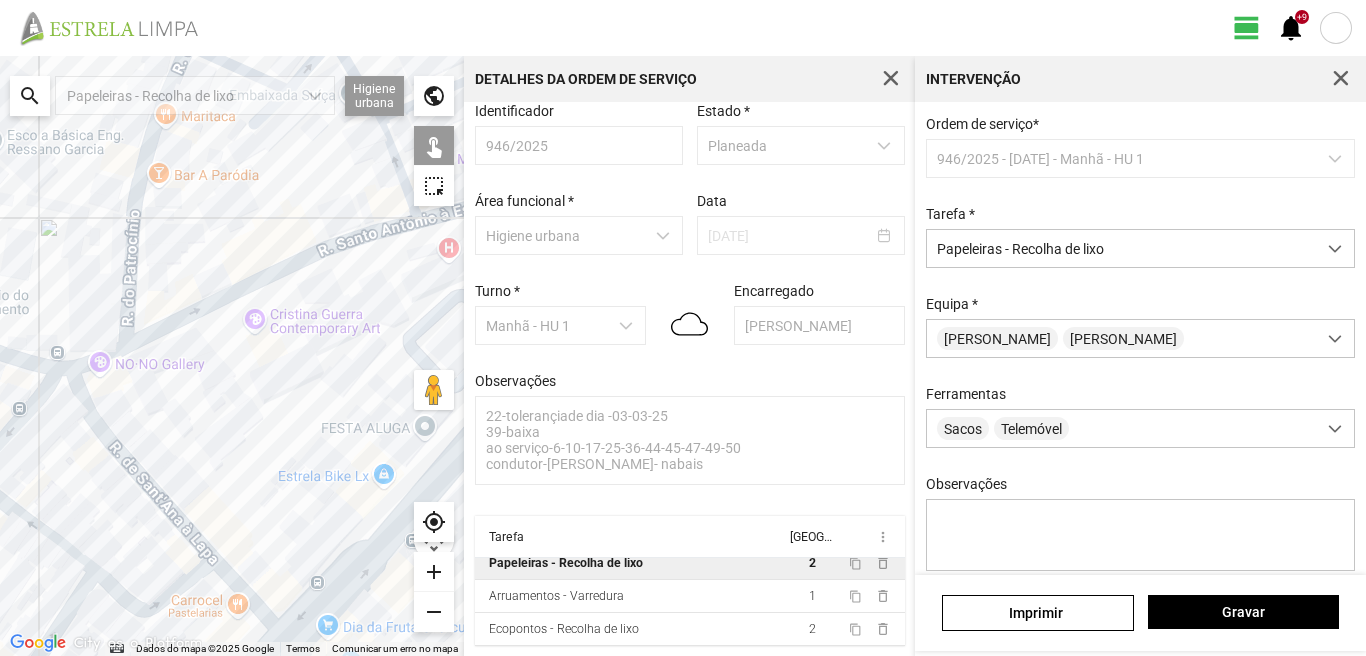 drag, startPoint x: 208, startPoint y: 374, endPoint x: 213, endPoint y: 420, distance: 46.270943 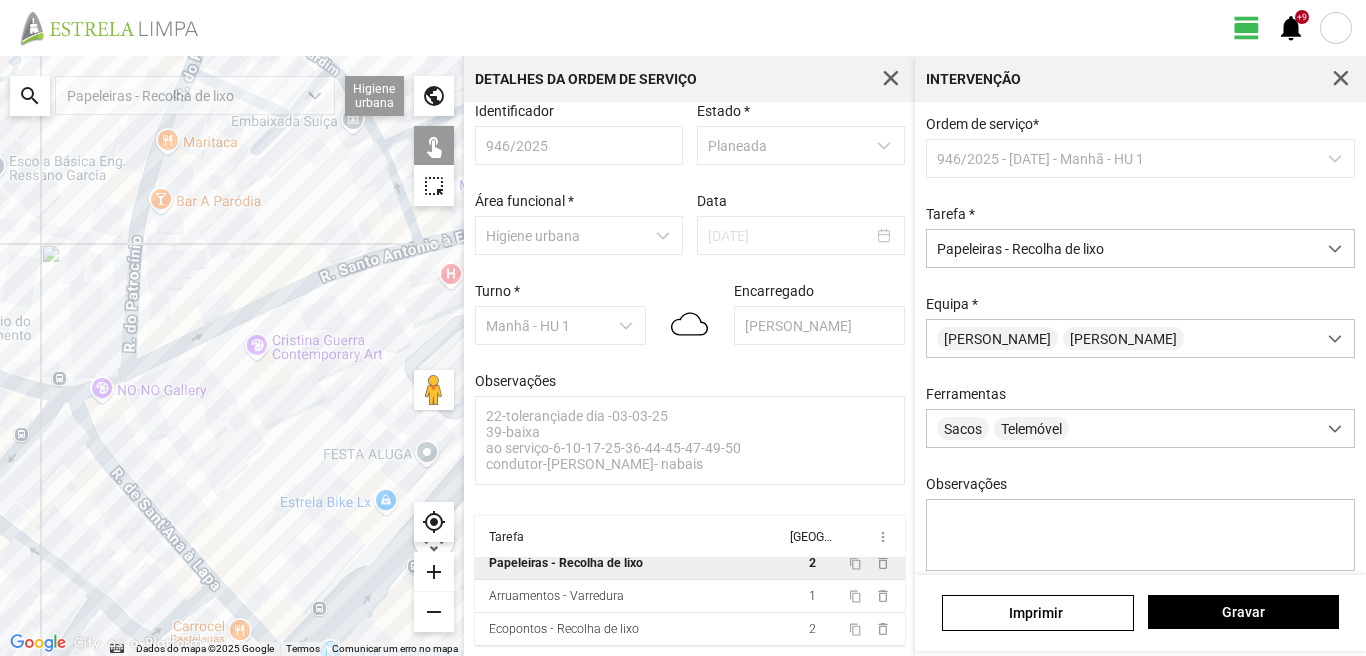 click on "Para navegar, prima as teclas de seta." 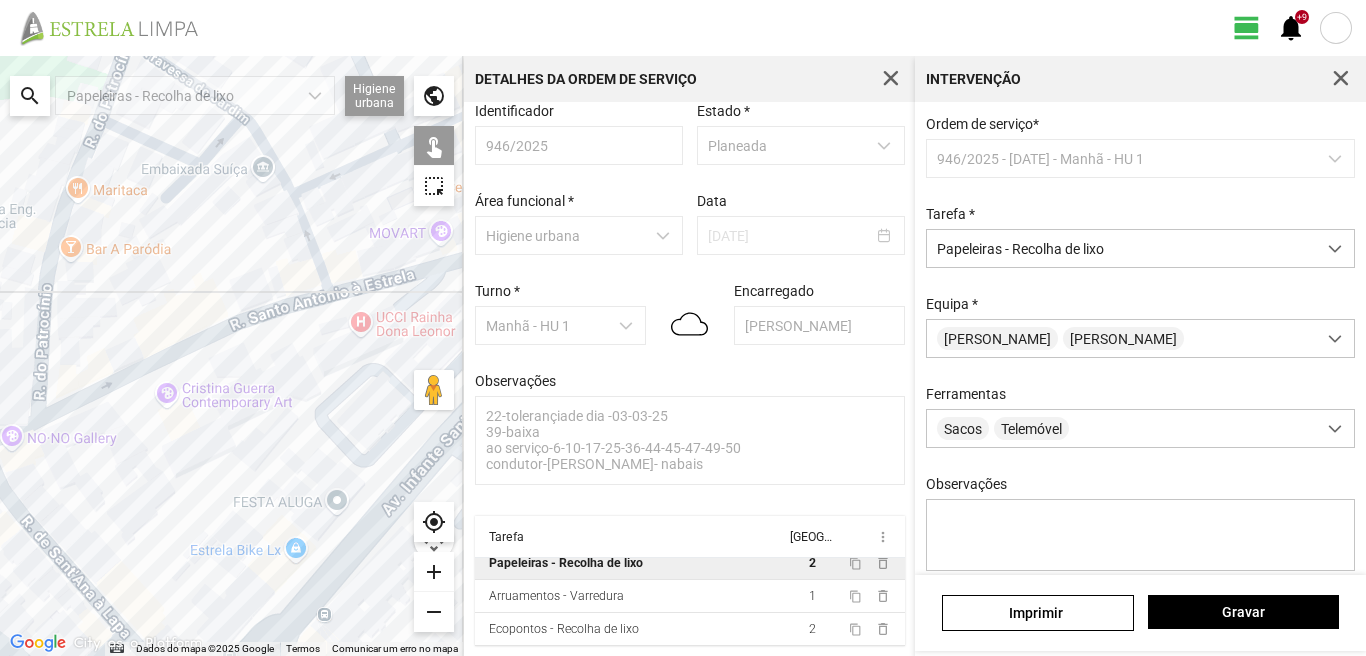 drag, startPoint x: 292, startPoint y: 322, endPoint x: 184, endPoint y: 385, distance: 125.032 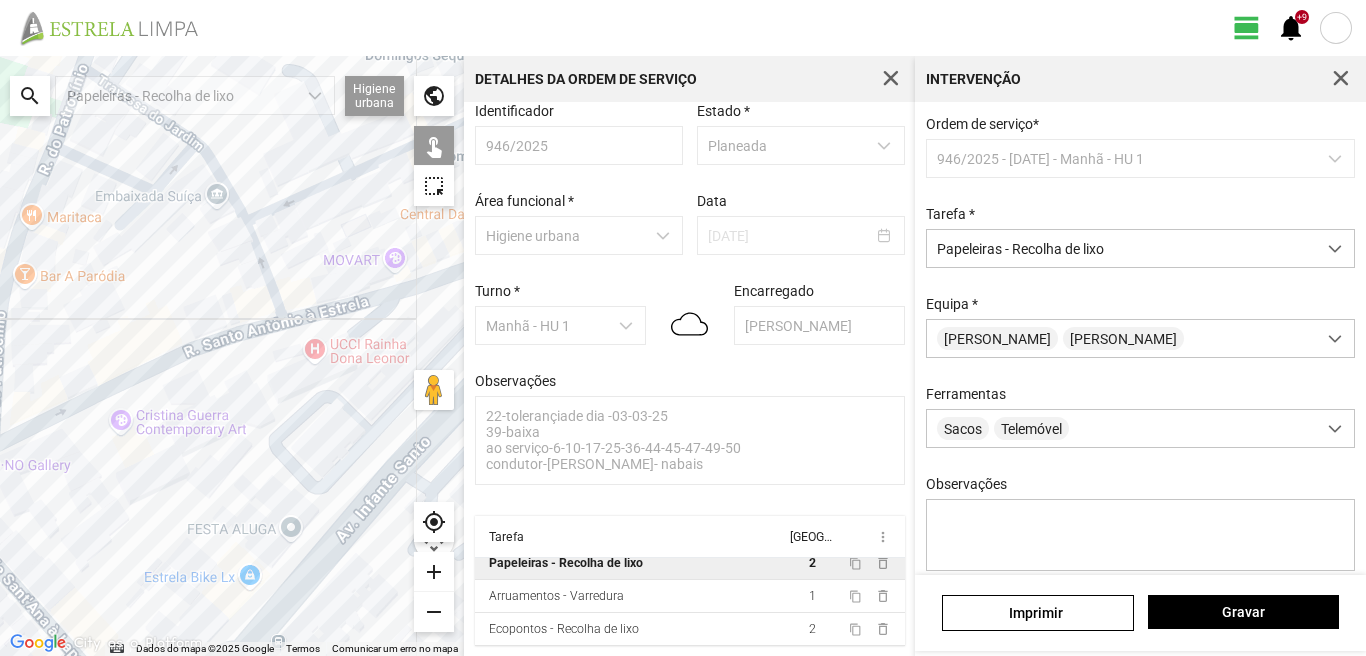 drag, startPoint x: 232, startPoint y: 365, endPoint x: 242, endPoint y: 320, distance: 46.09772 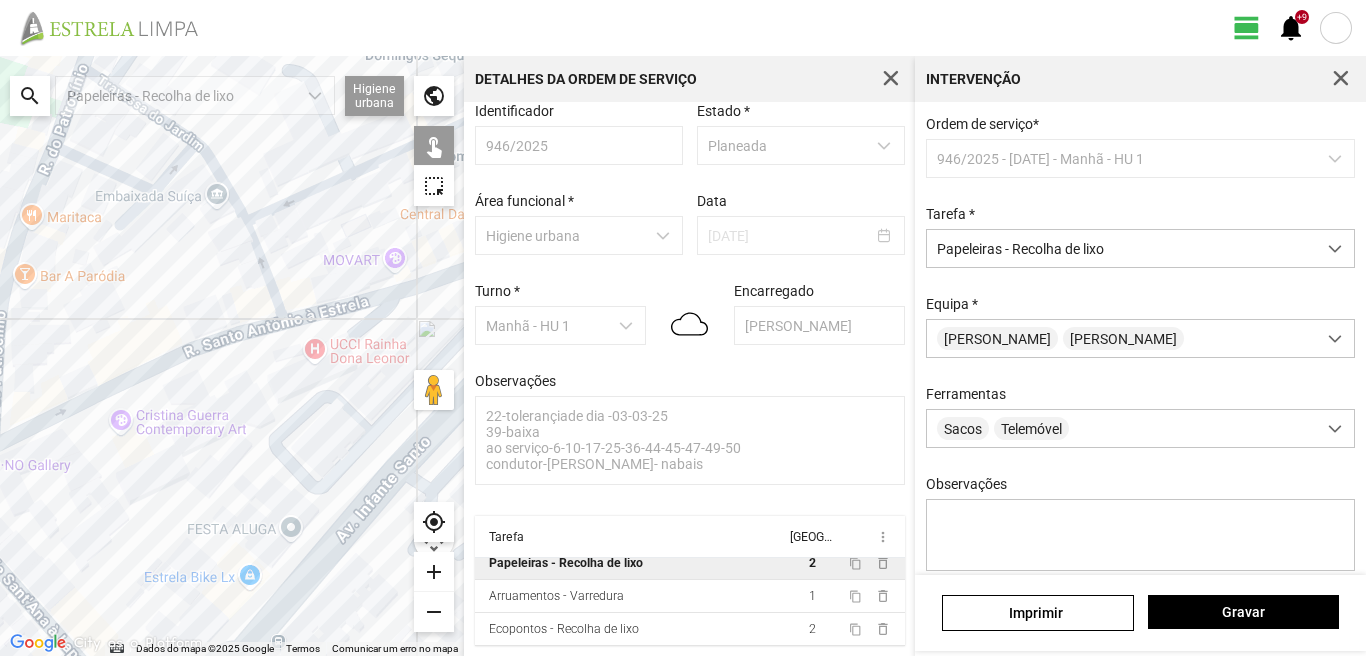 click on "Para navegar, prima as teclas de seta." 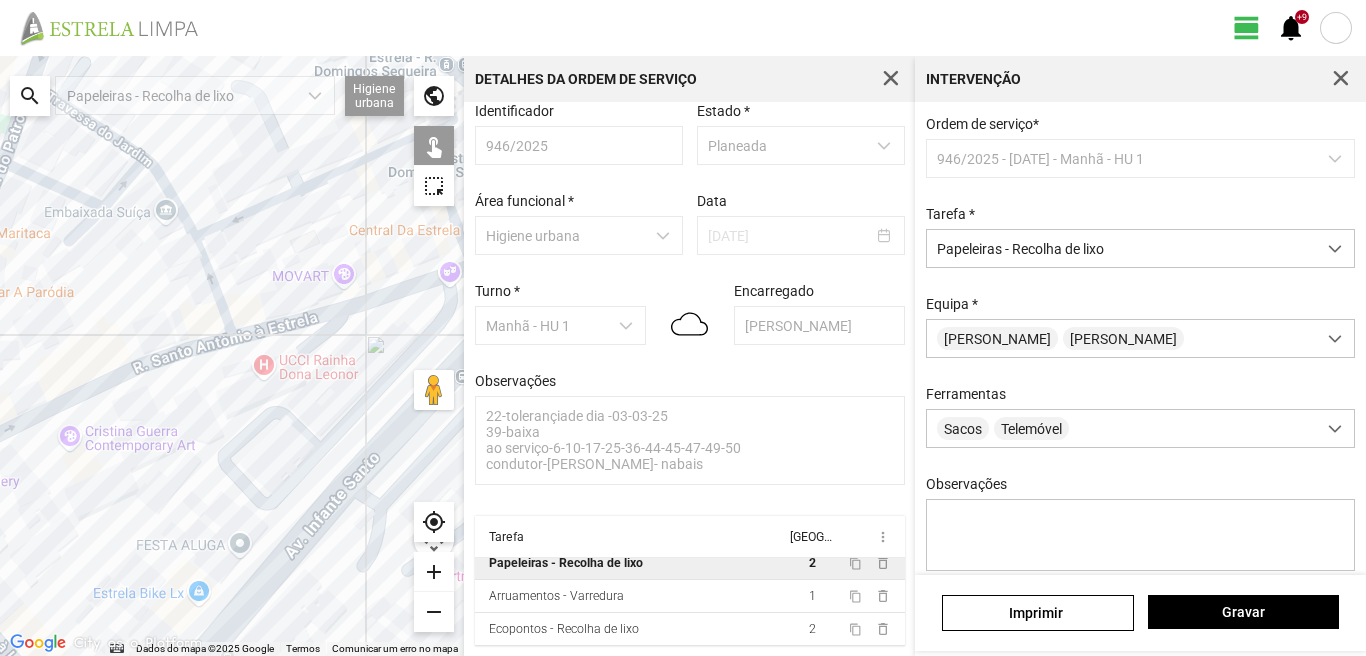 drag, startPoint x: 250, startPoint y: 407, endPoint x: 12, endPoint y: 435, distance: 239.6414 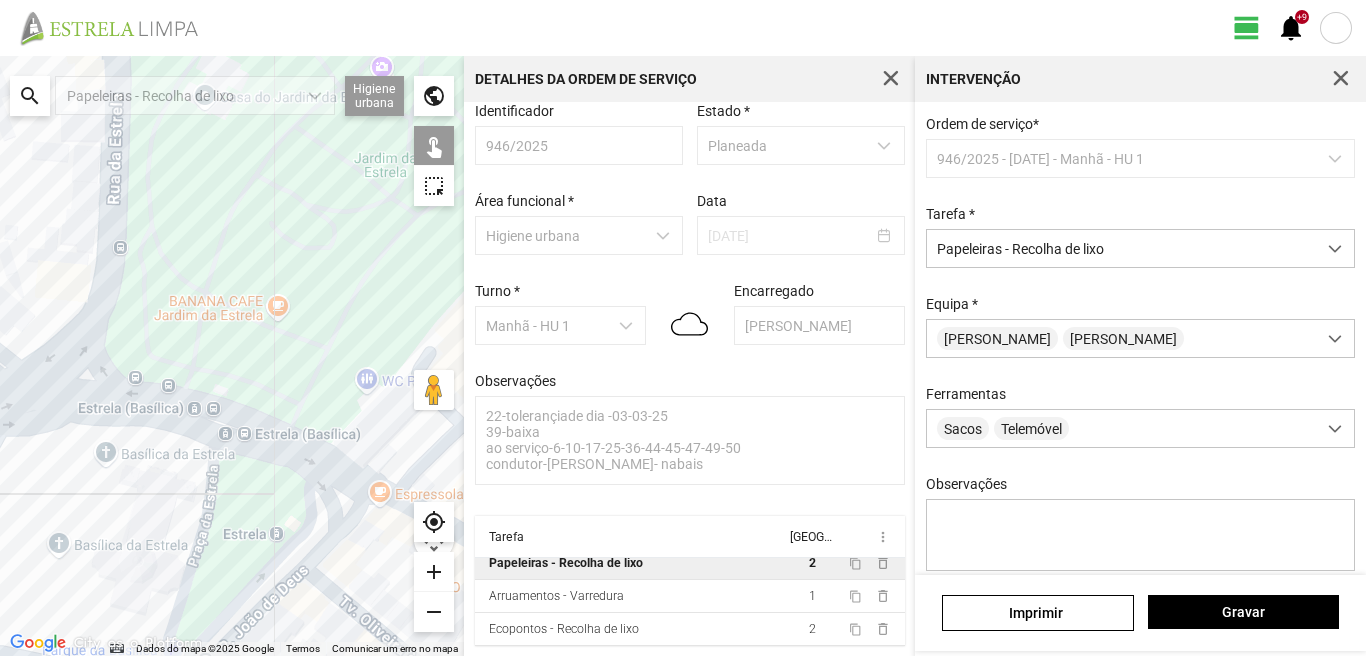 drag, startPoint x: 121, startPoint y: 427, endPoint x: 0, endPoint y: 621, distance: 228.64165 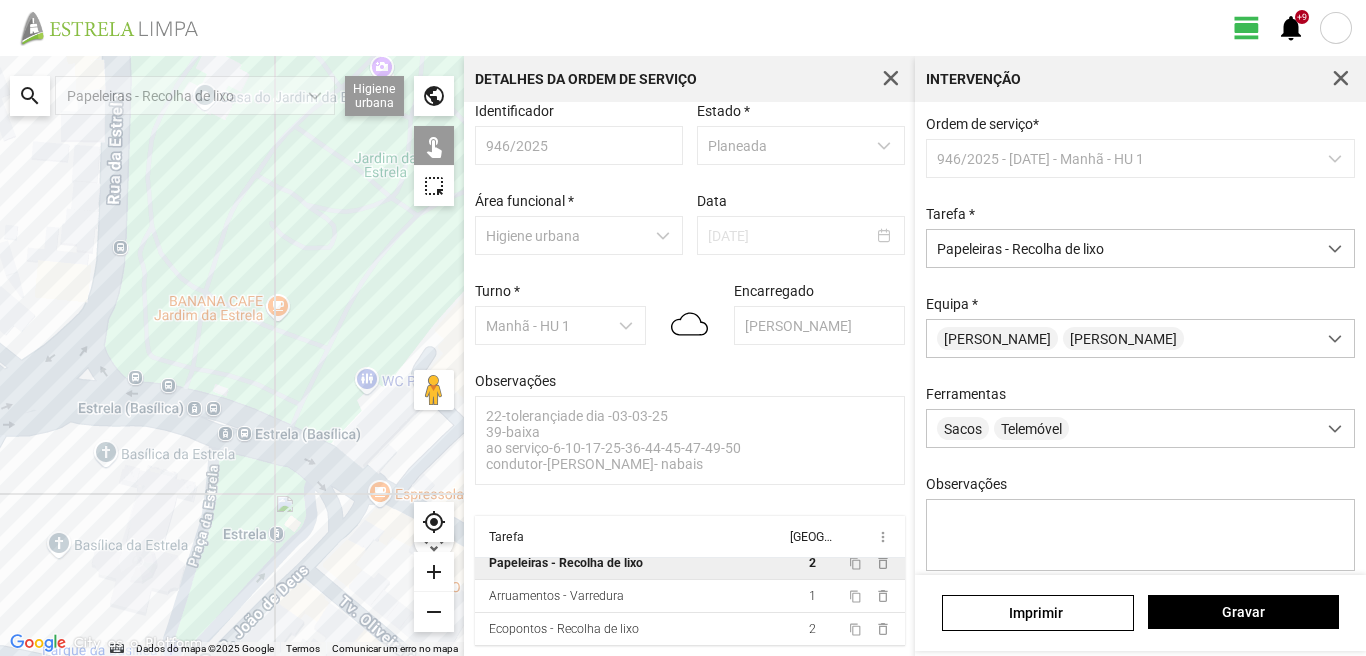click on "Para navegar, prima as teclas de seta." 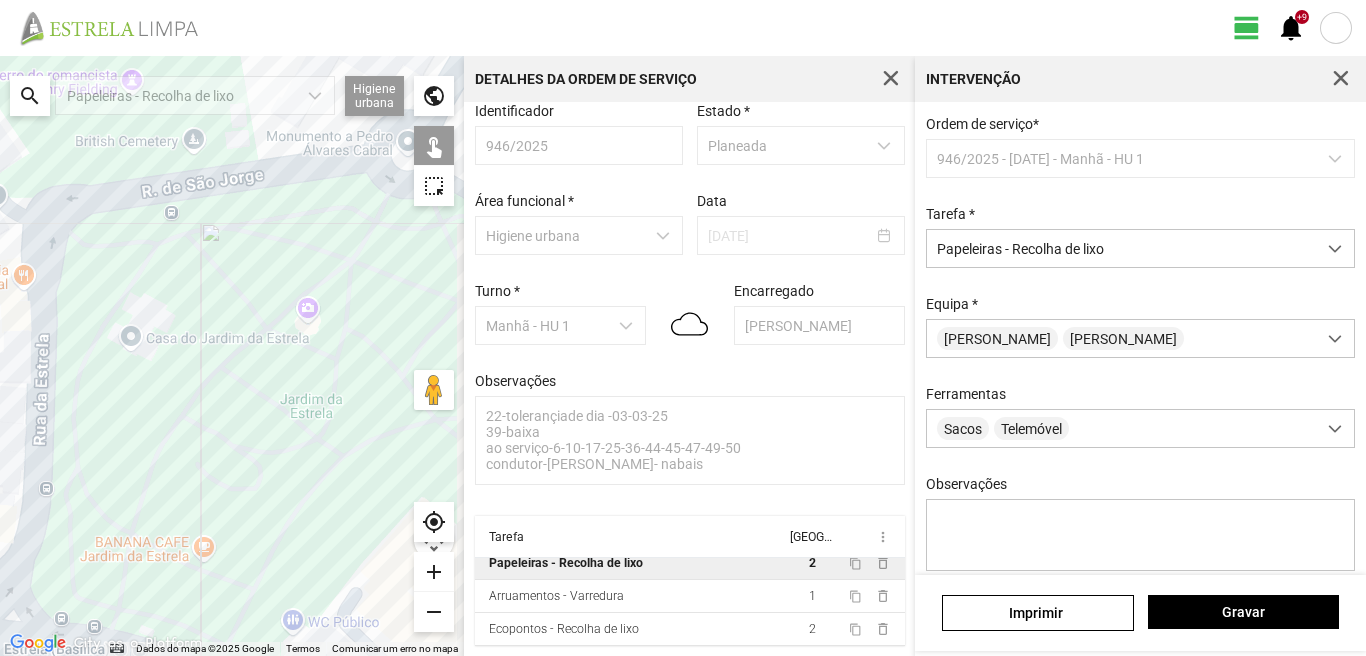 drag, startPoint x: 228, startPoint y: 402, endPoint x: 502, endPoint y: 338, distance: 281.37518 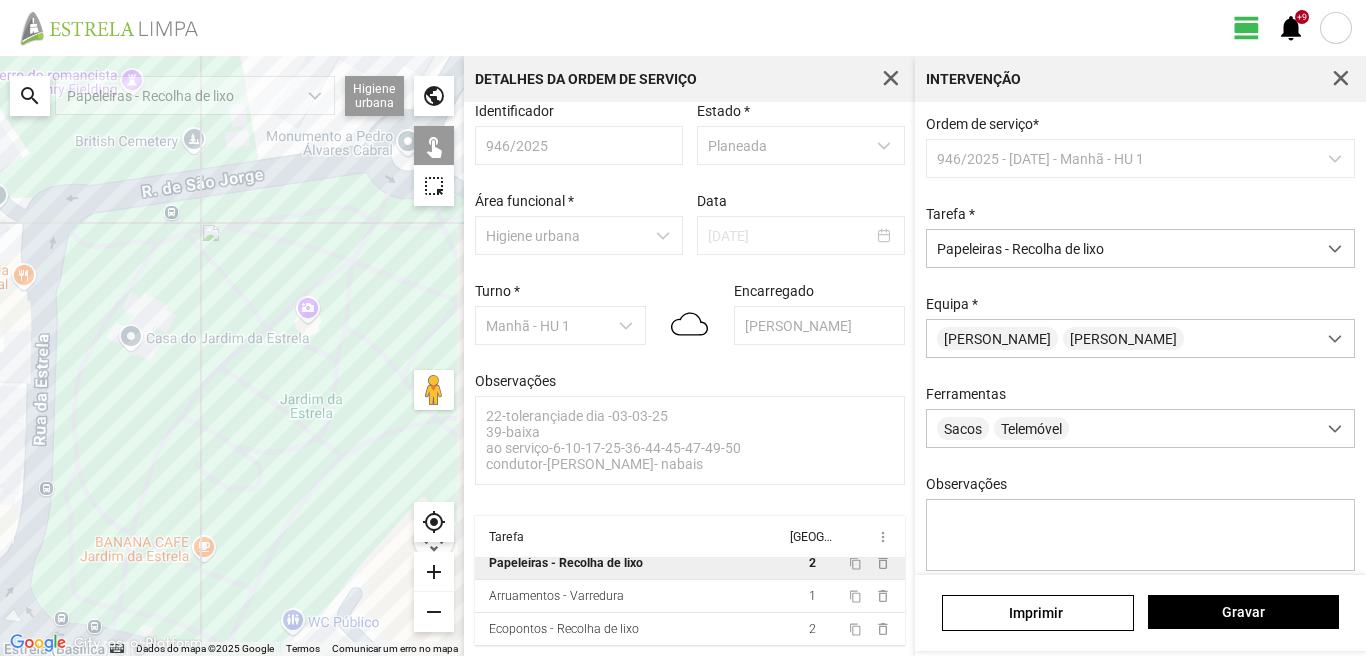 click on "← Mover para a esquerda → Mover para a direita ↑ Mover para cima ↓ Mover para baixo + Aumentar (zoom) - Diminuir (zoom) Casa Avançar 75% para a esquerda Fim Avançar 75% para a direita Página para cima Avançar 75% para cima Página para baixo Avançar 75% para baixo Para navegar, prima as teclas de seta. Dados do mapa Dados do mapa ©2025 Google Dados do mapa ©2025 Google 20 m  Clique no botão para alternar entre as unidades métricas e imperiais Termos Comunicar um erro no mapa  search
Papeleiras - Recolha de lixo  Higiene urbana  Sarjetas  Arruamentos  Ecopontos  Papeleiras  public  touch_app   highlight_alt  my_location add remove Detalhes da Ordem de Serviço Identificador 946/2025 Estado * Planeada Área funcional * Higiene urbana Data [DATE]   Turno * Manhã - HU 1 Encarregado [PERSON_NAME] Observações 22-tolerançiade dia -03-03-25
39-baixa
ao serviço-6-10-17-25-36-44-45-47-49-50
condutor-luis- ajudante- nabais Tarefa Equipa more_vert    Arruamentos - Varredura  3 content_copy" 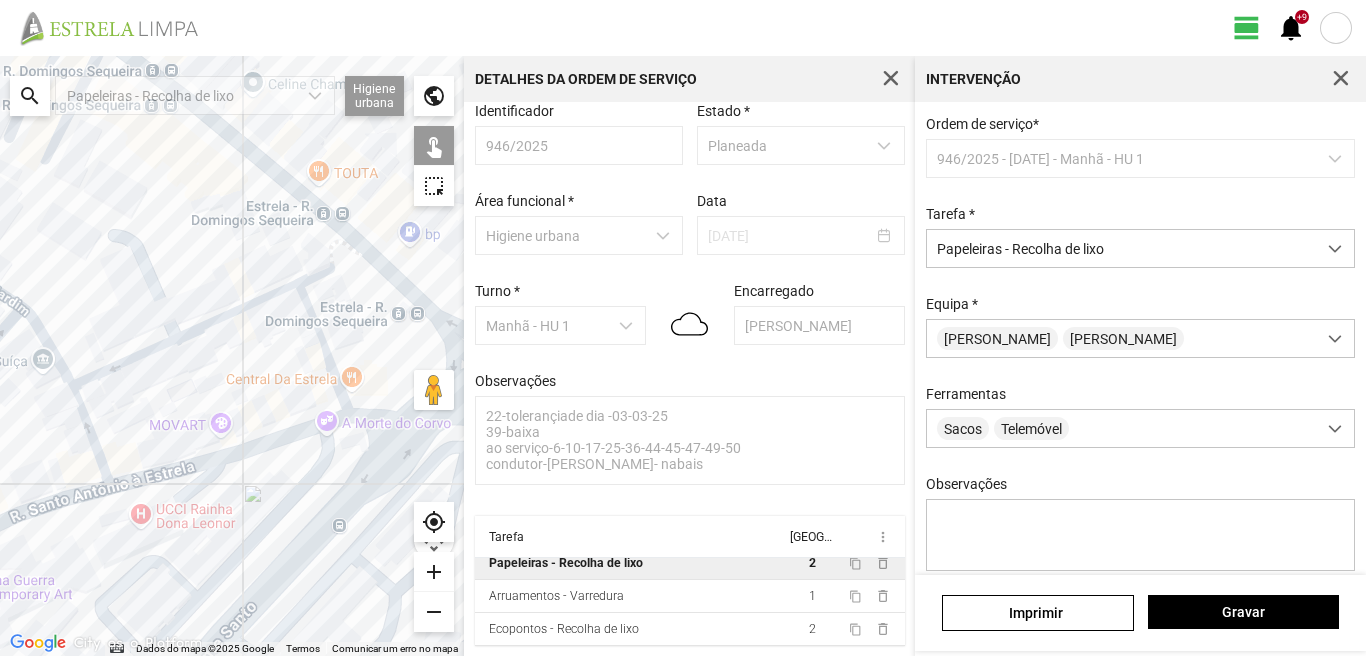 drag, startPoint x: 29, startPoint y: 296, endPoint x: 253, endPoint y: 202, distance: 242.92386 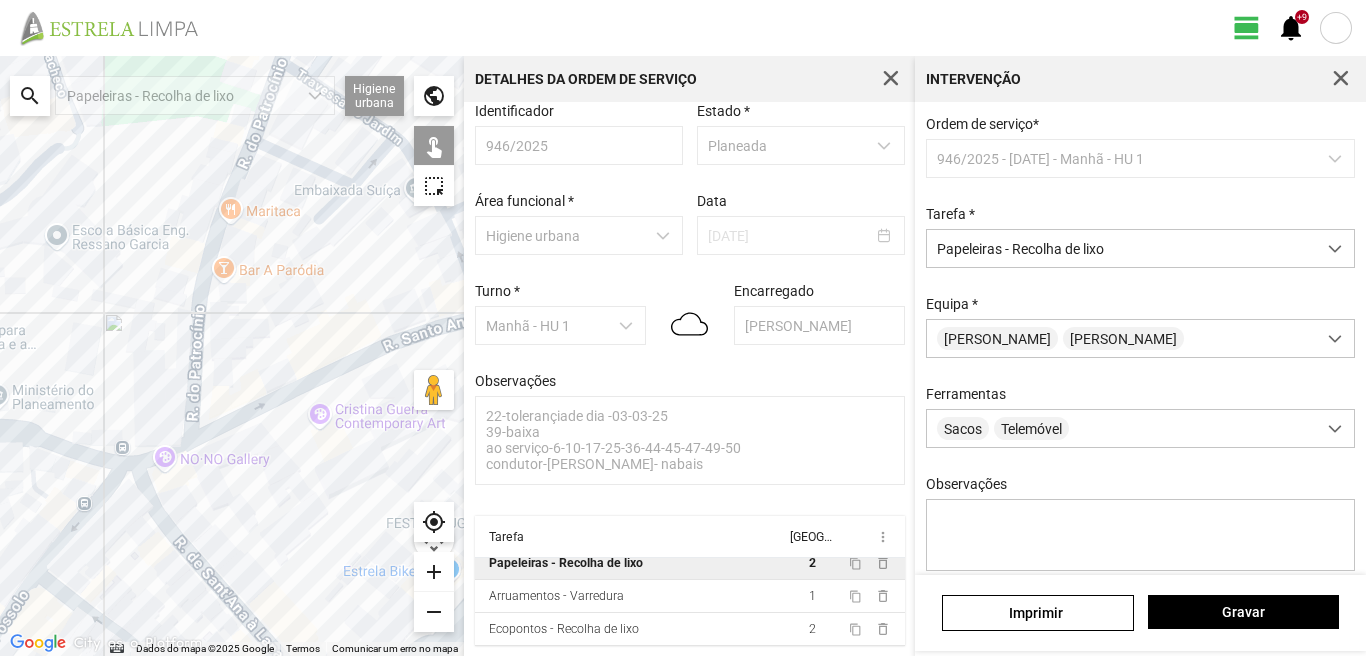 drag, startPoint x: 307, startPoint y: 414, endPoint x: 124, endPoint y: 244, distance: 249.77791 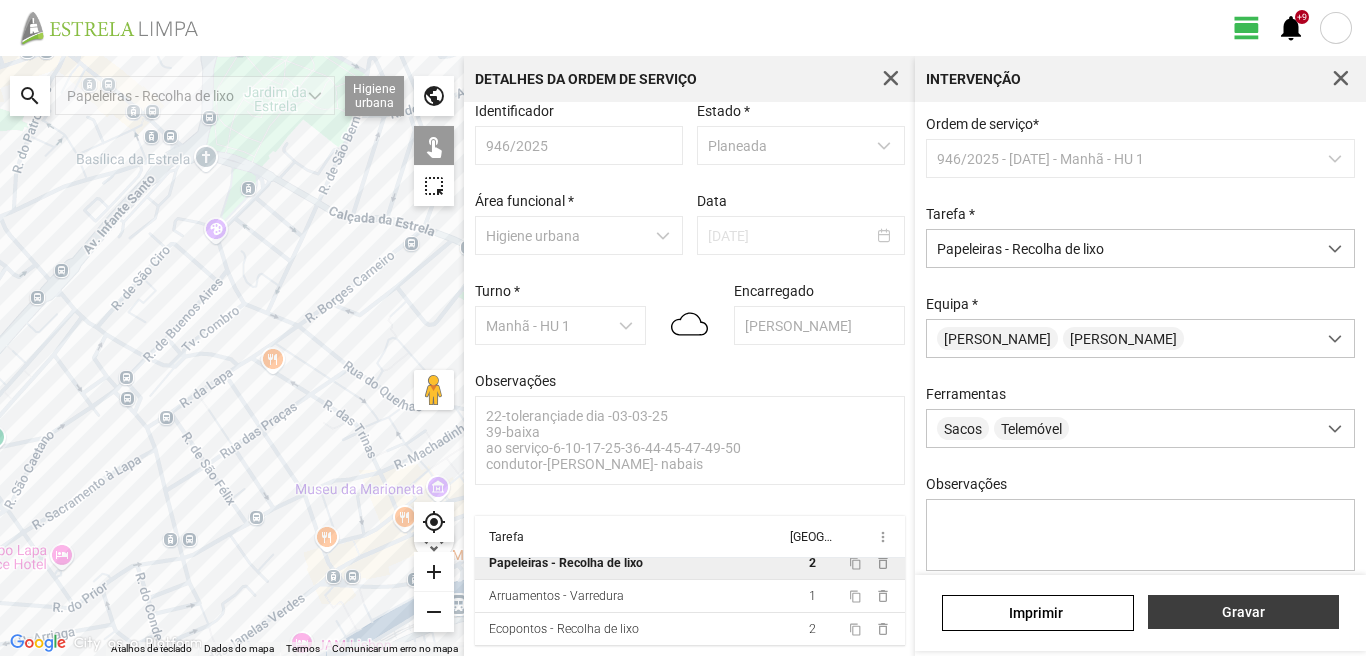 click on "Gravar" at bounding box center [1243, 612] 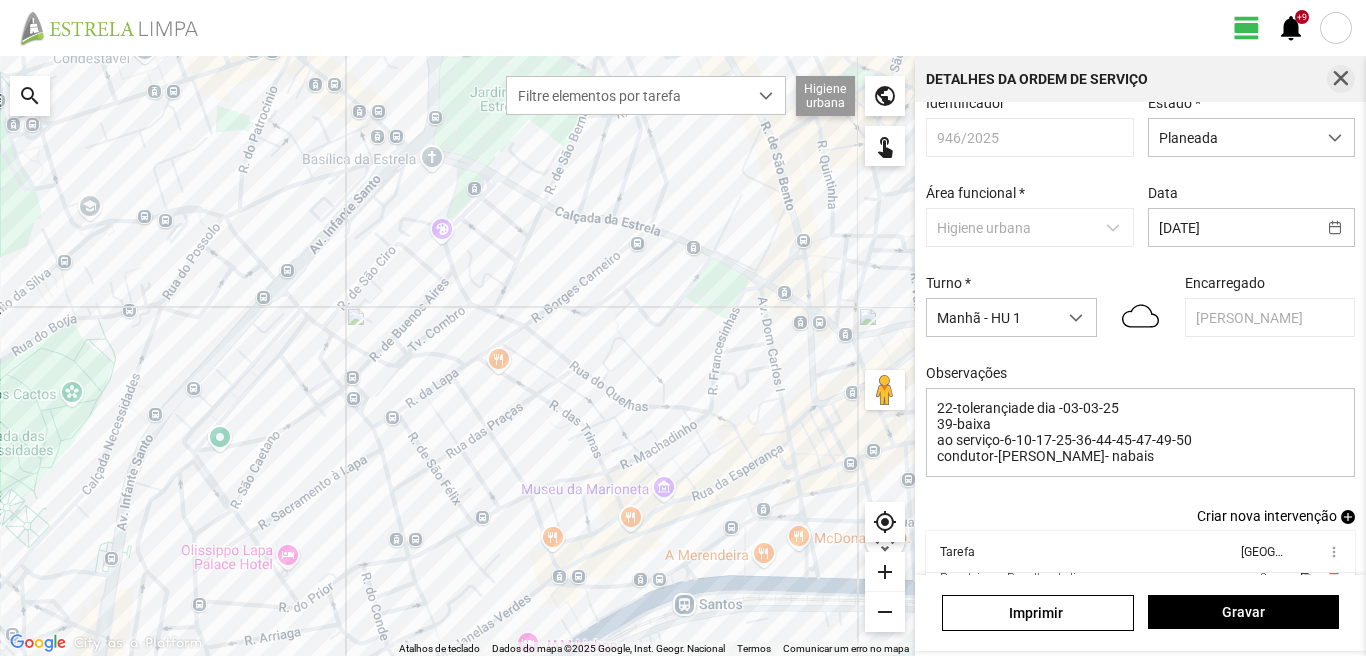 click at bounding box center [1341, 79] 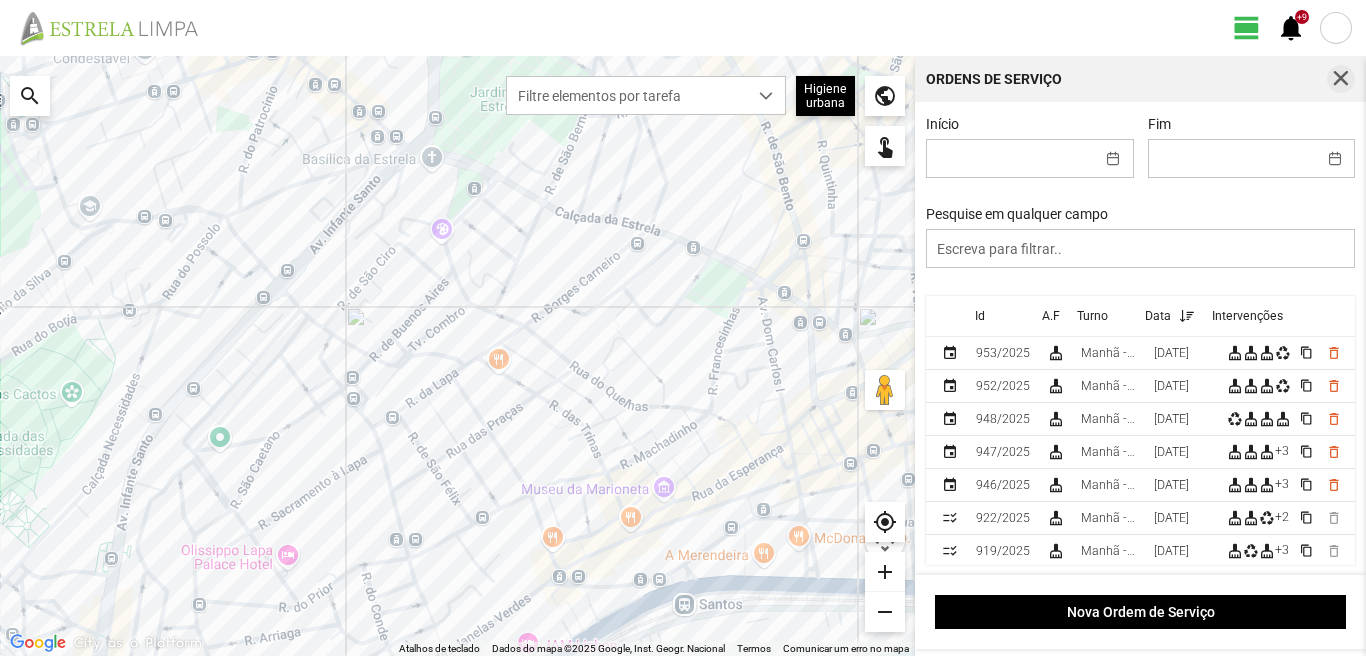 click at bounding box center (1341, 79) 